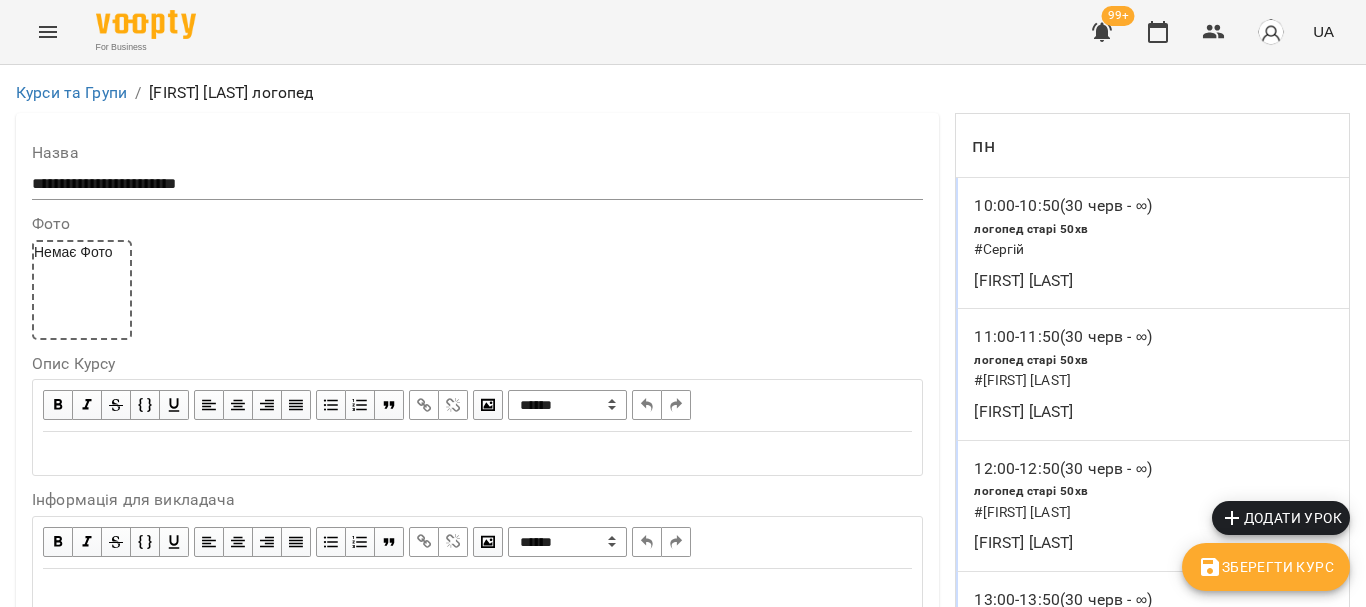 scroll, scrollTop: 0, scrollLeft: 0, axis: both 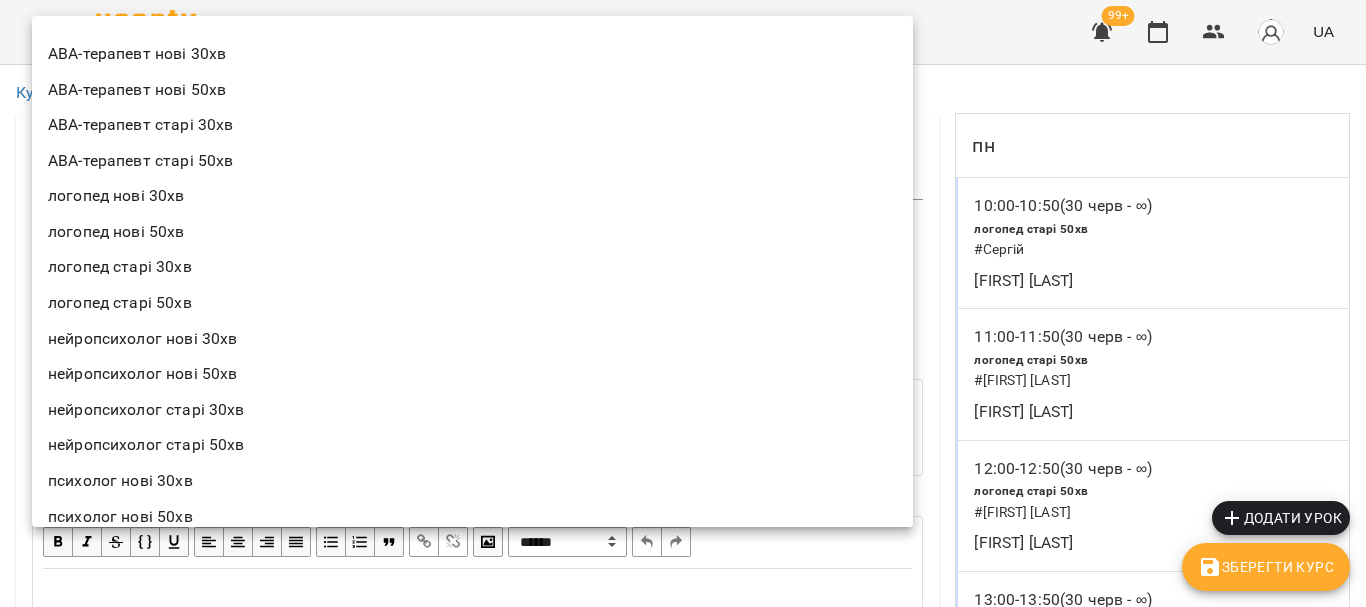 click on "**********" at bounding box center (683, 2661) 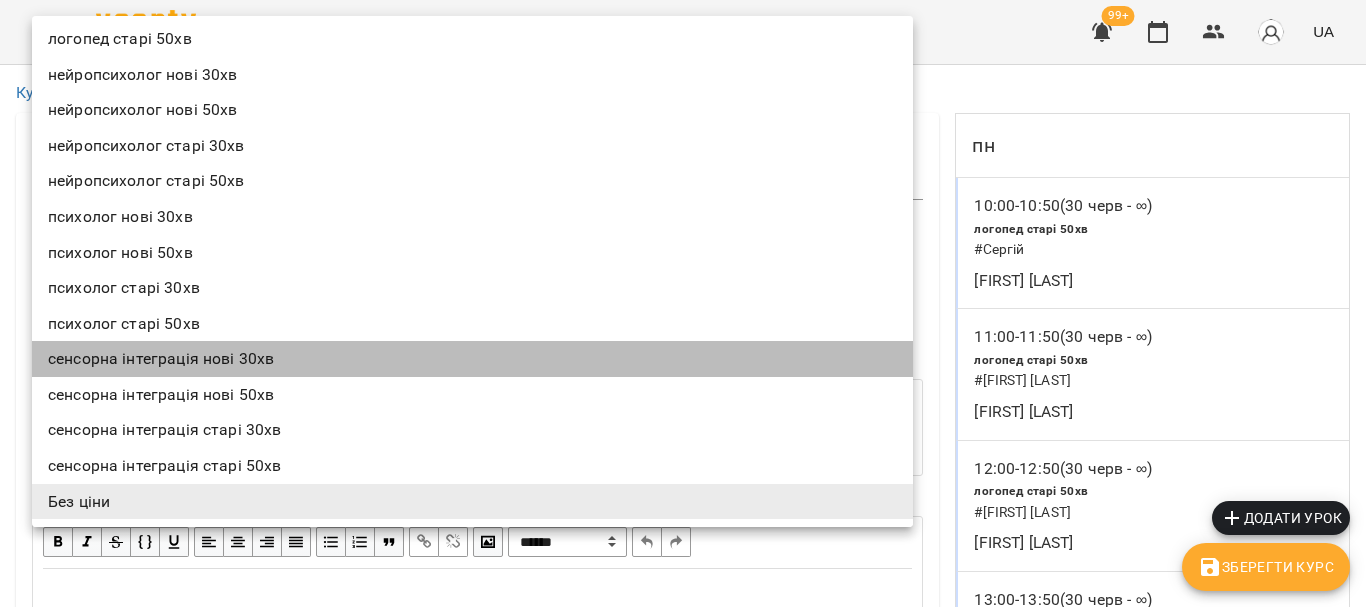 click on "АВА-терапевт нові 30хв АВА-терапевт нові 50хв АВА-терапевт старі 30хв АВА-терапевт старі 50хв логопед нові 30хв логопед нові 50хв логопед старі 30хв логопед старі 50хв нейропсихолог нові 30хв нейропсихолог нові 50хв нейропсихолог старі 30хв нейропсихолог старі 50хв психолог нові 30хв психолог нові 50хв психолог старі 30хв психолог старі 50хв сенсорна інтеграція нові 30хв сенсорна інтеграція нові 50хв сенсорна інтеграція старі 30хв сенсорна інтеграція старі 50хв Без ціни" at bounding box center (480, 139) 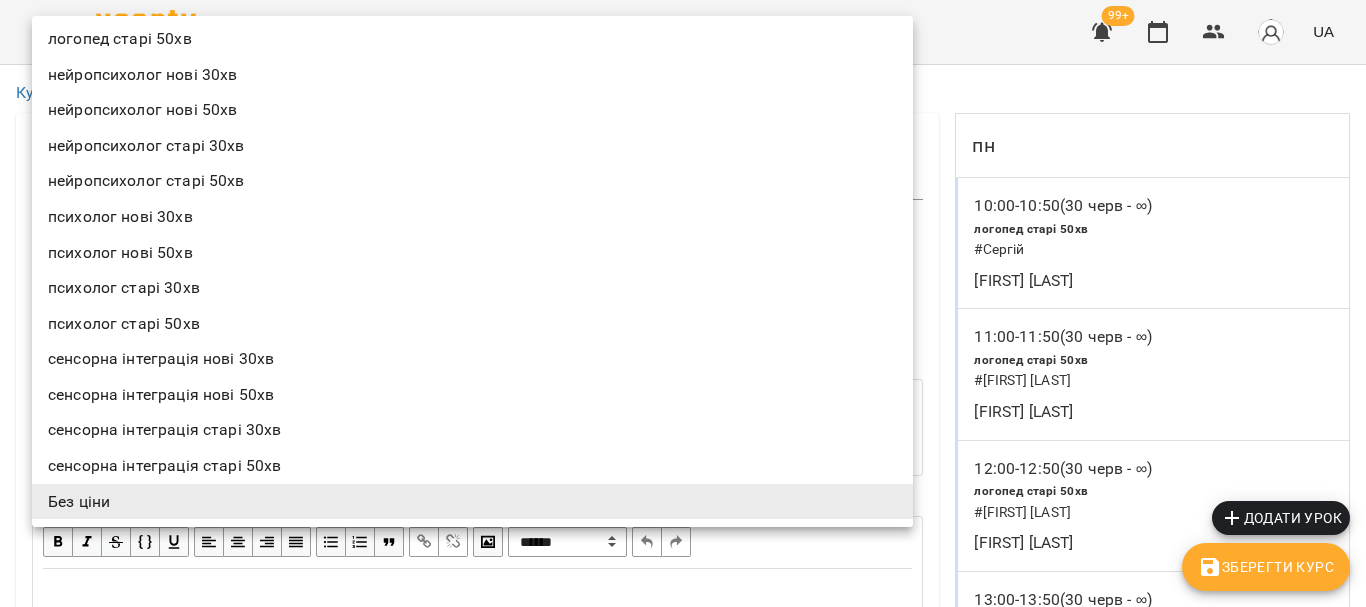 click at bounding box center (683, 303) 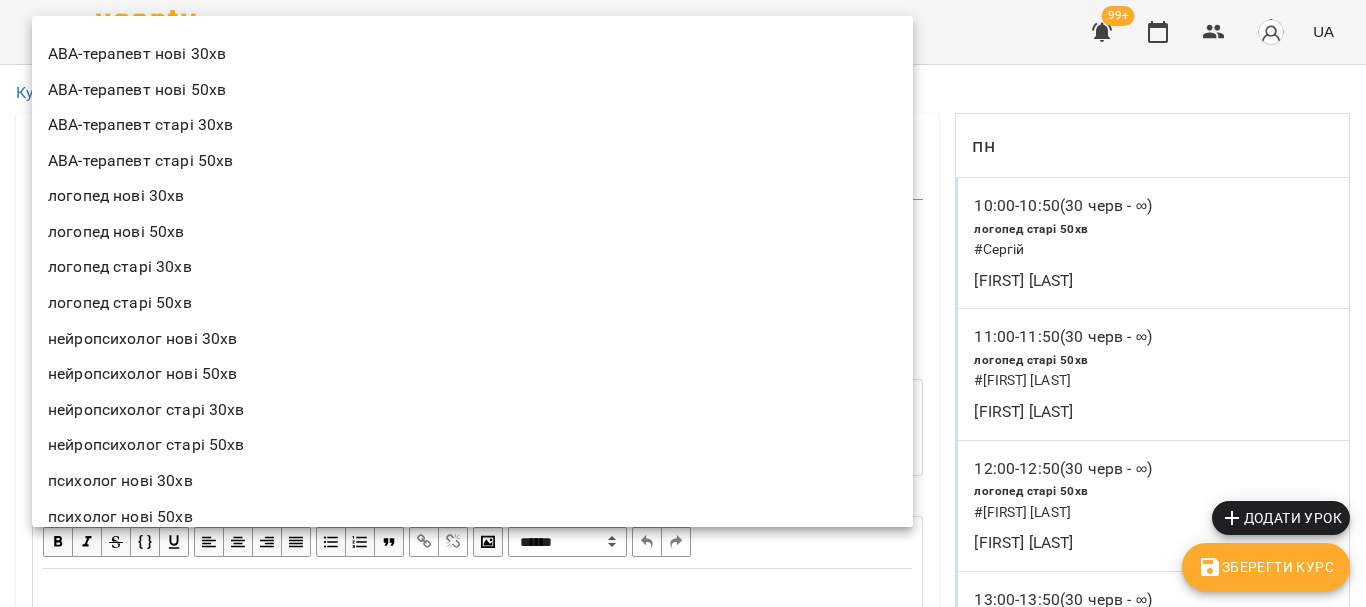 click on "**********" at bounding box center [683, 2661] 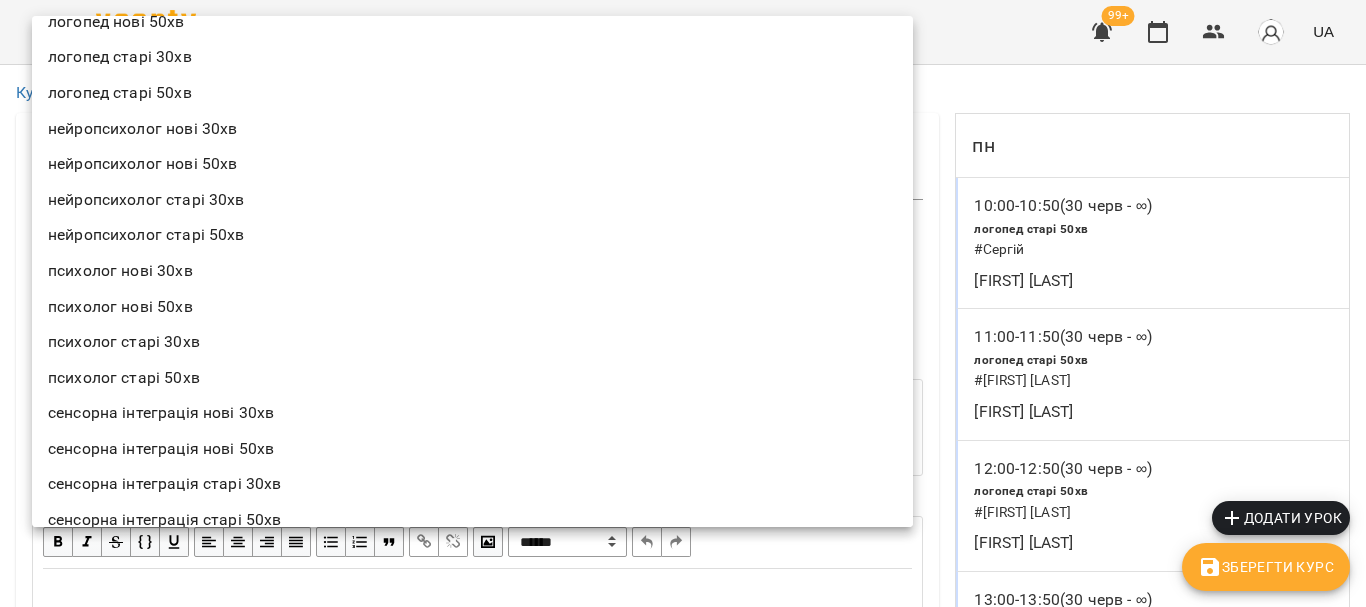 scroll, scrollTop: 164, scrollLeft: 0, axis: vertical 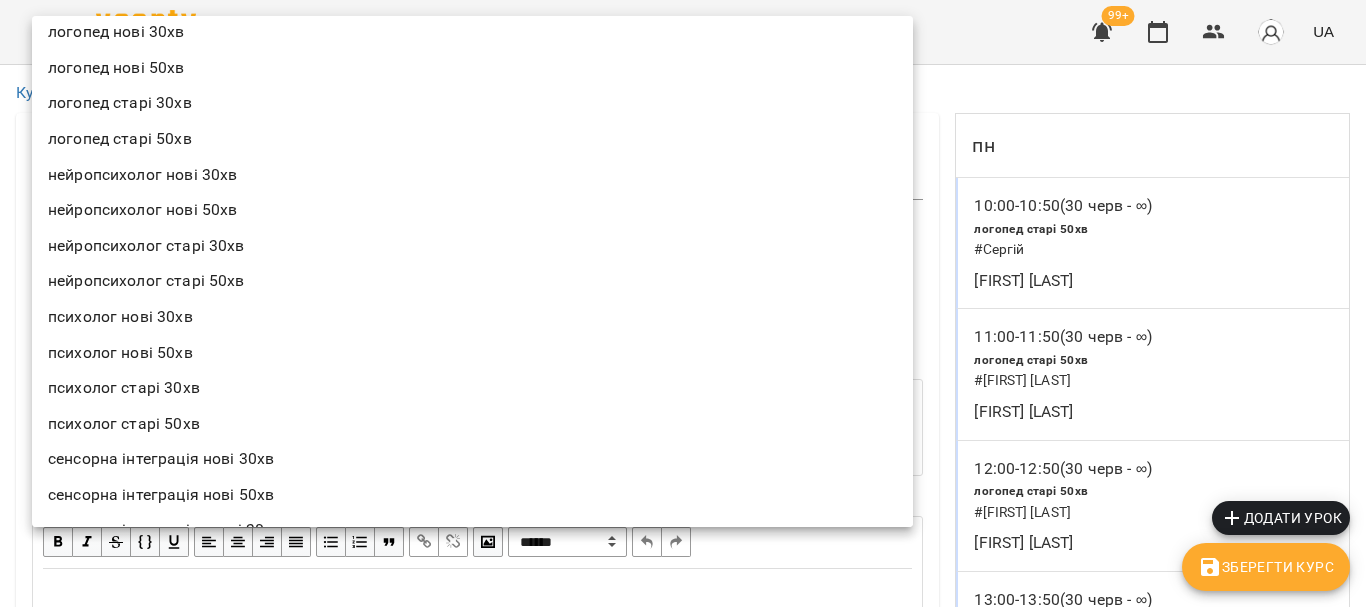 click on "[PROFESSION] [ROOM] [DURATION]" at bounding box center [472, 139] 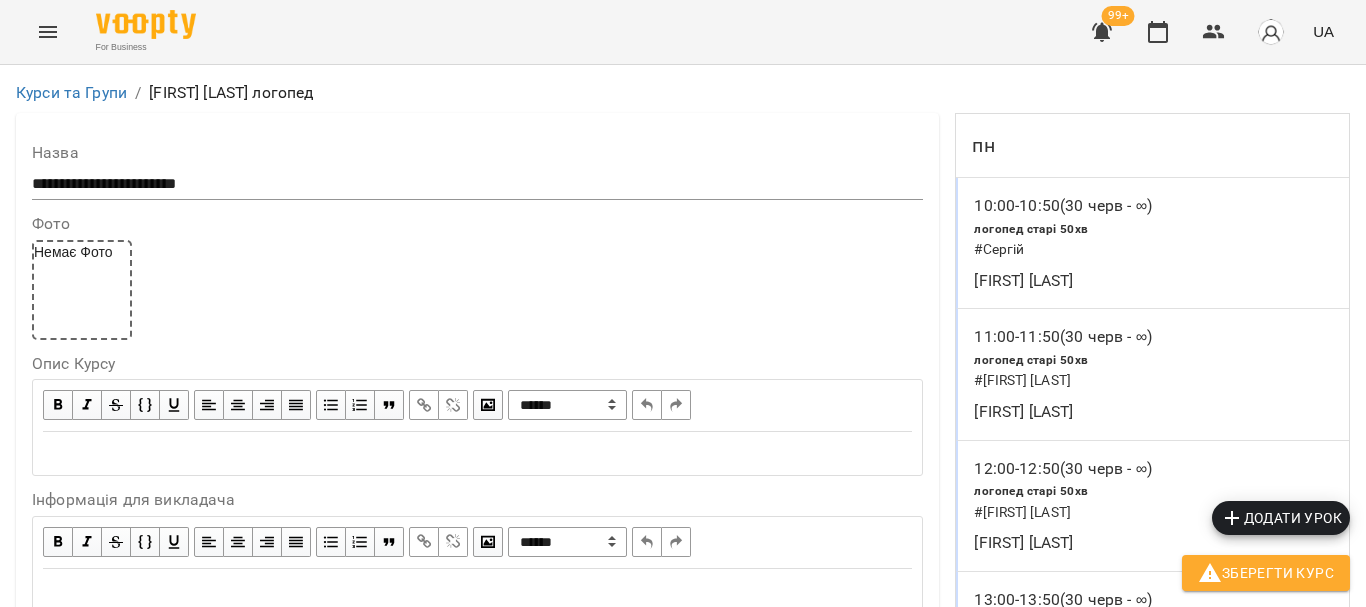 type on "**********" 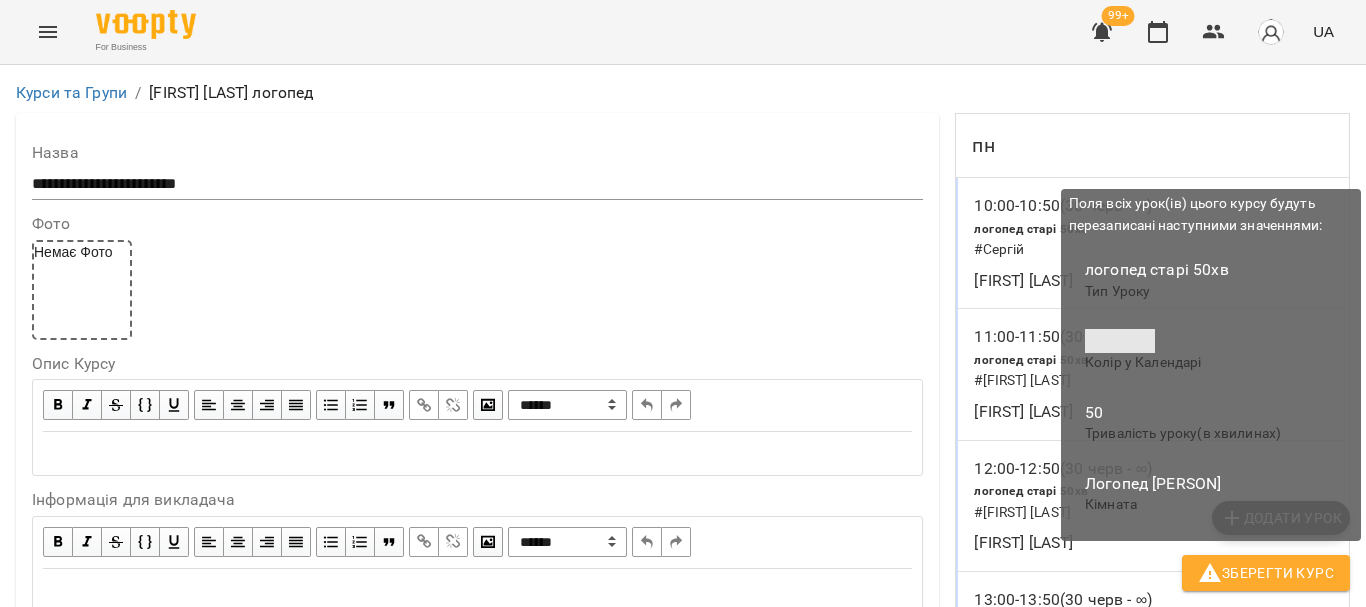 click on "Зберегти Курс" at bounding box center (1266, 573) 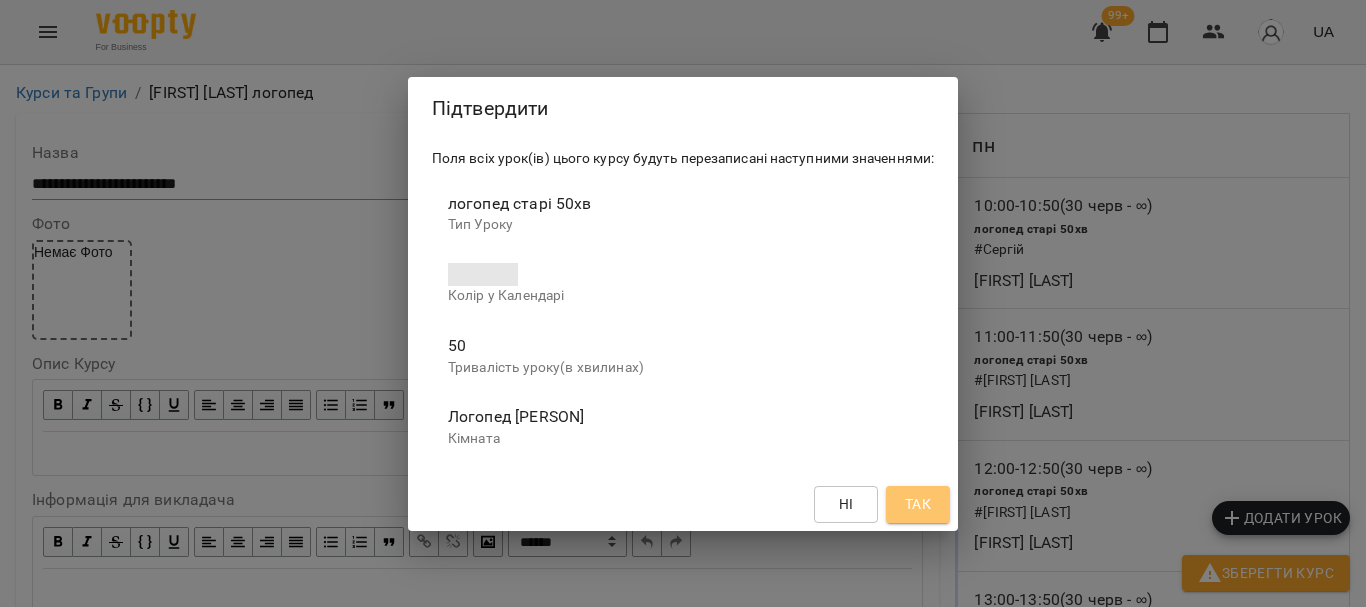click on "Так" at bounding box center [918, 504] 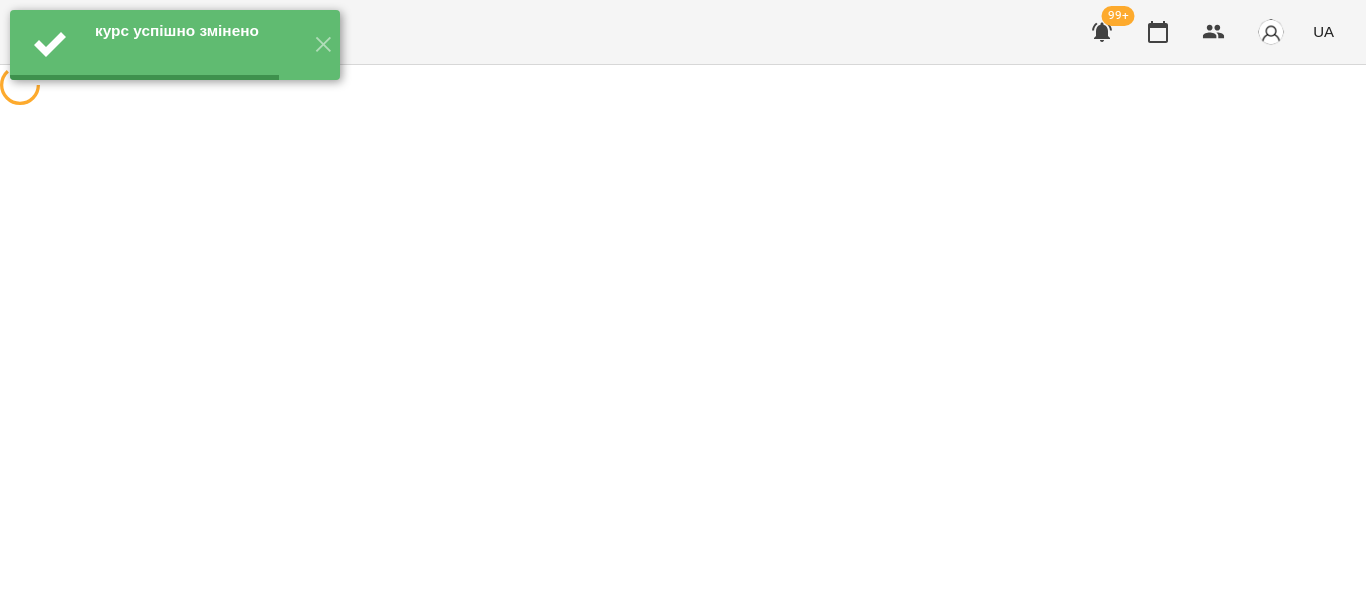 scroll, scrollTop: 0, scrollLeft: 0, axis: both 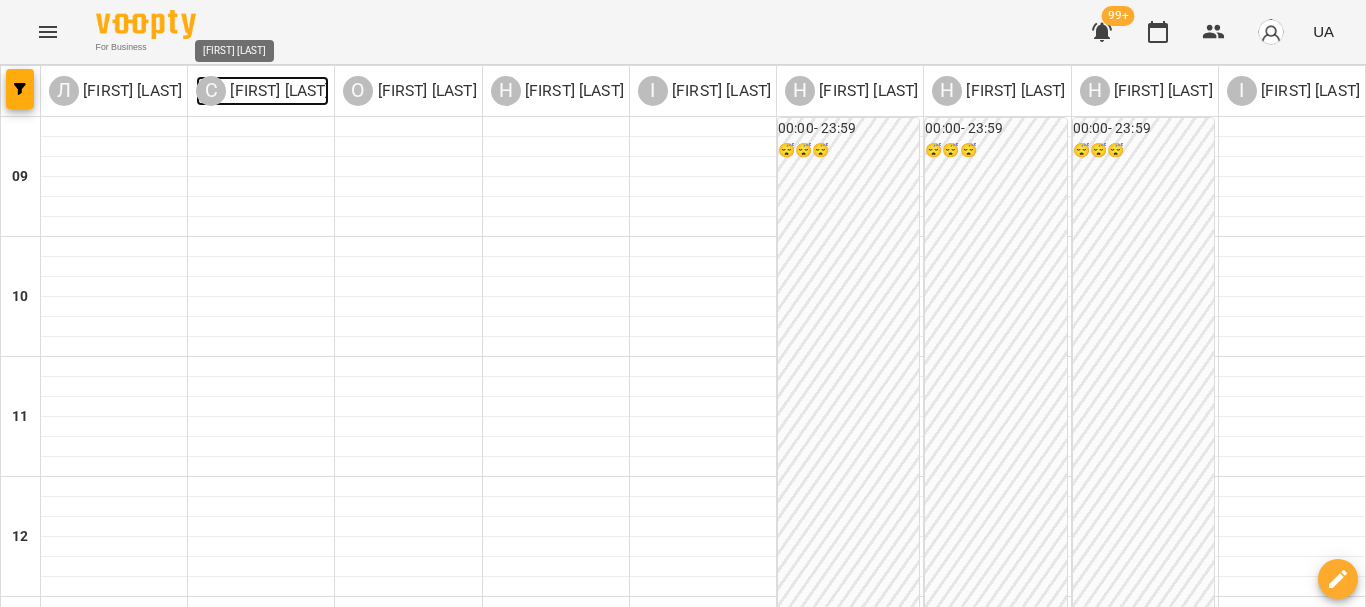 click on "[FIRST] [LAST]" at bounding box center (277, 91) 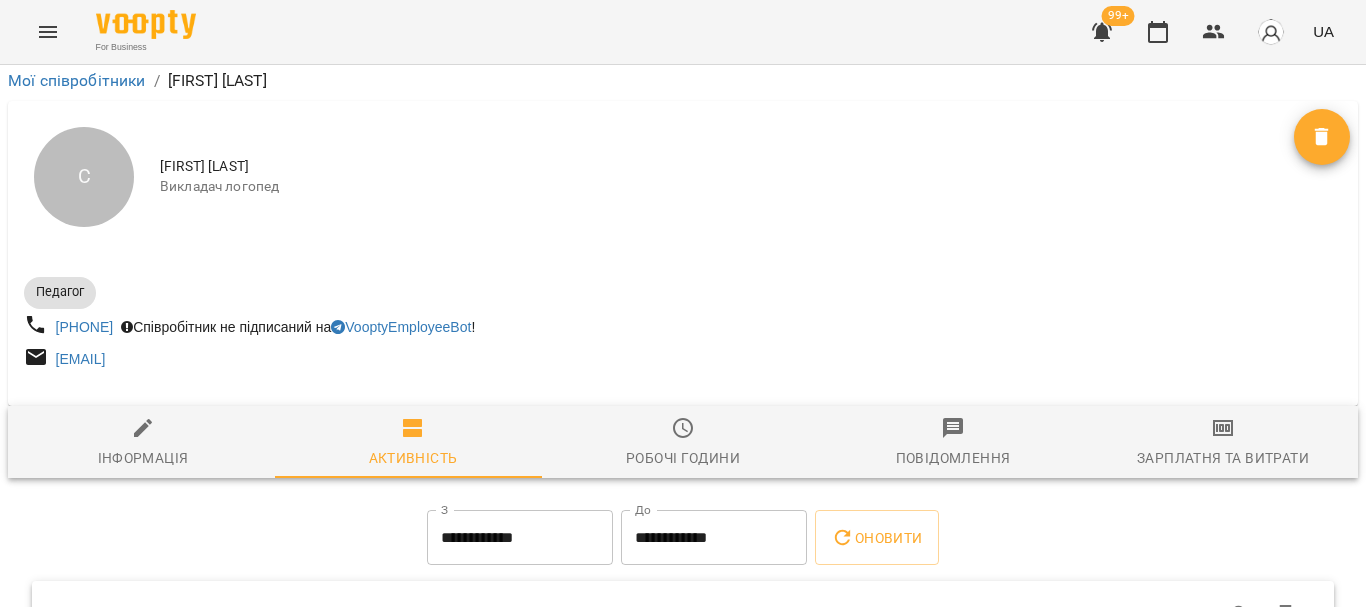 scroll, scrollTop: 259, scrollLeft: 0, axis: vertical 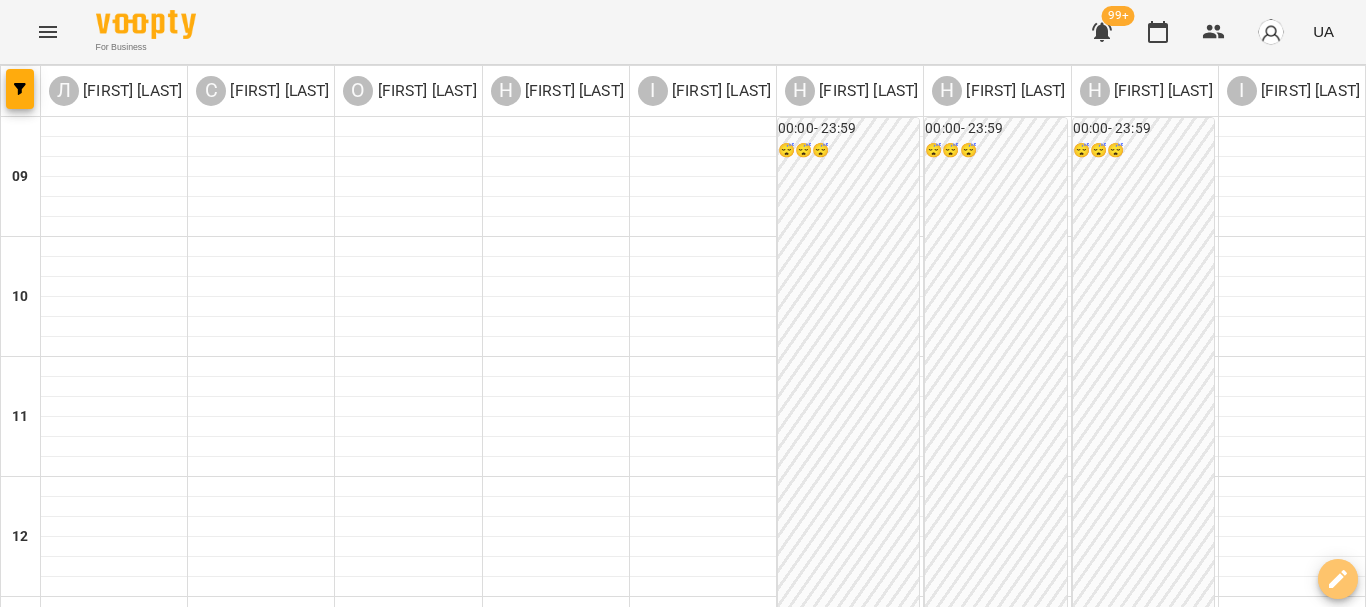 click 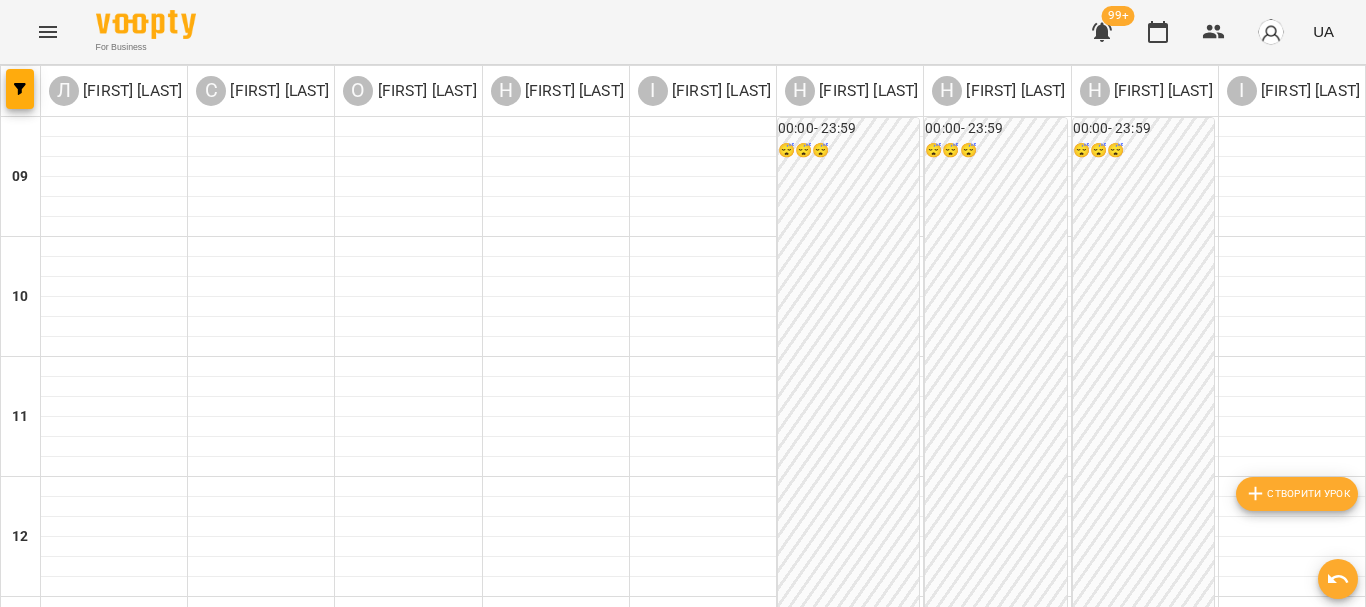 click 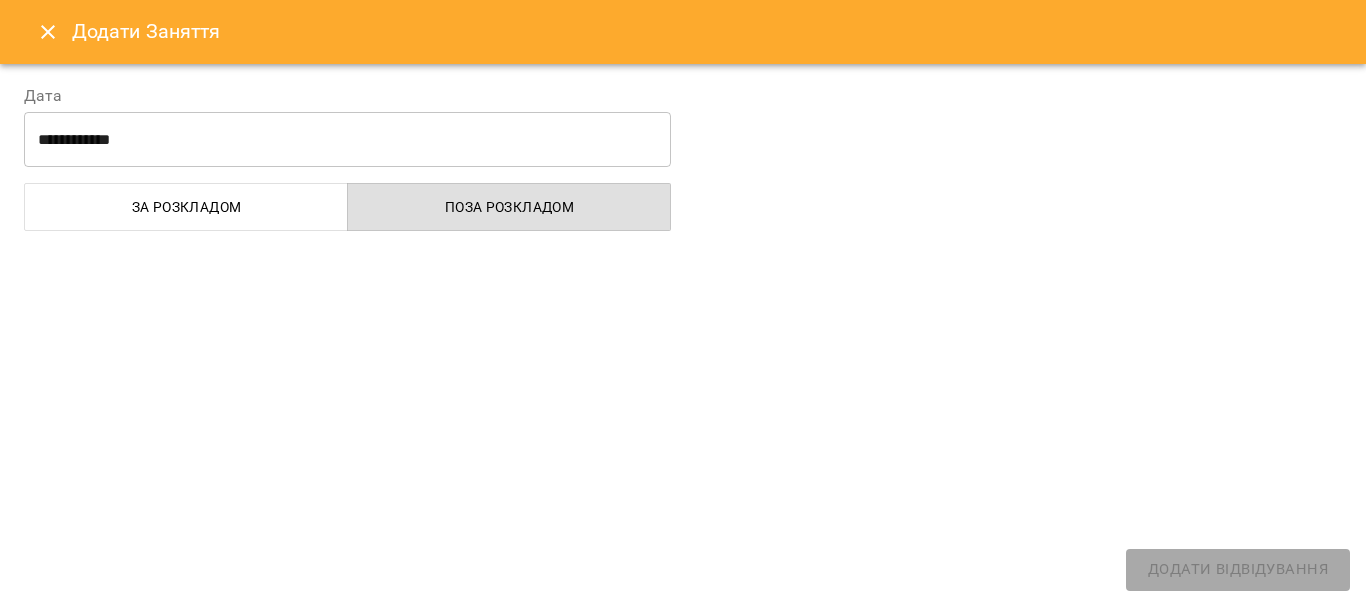 select 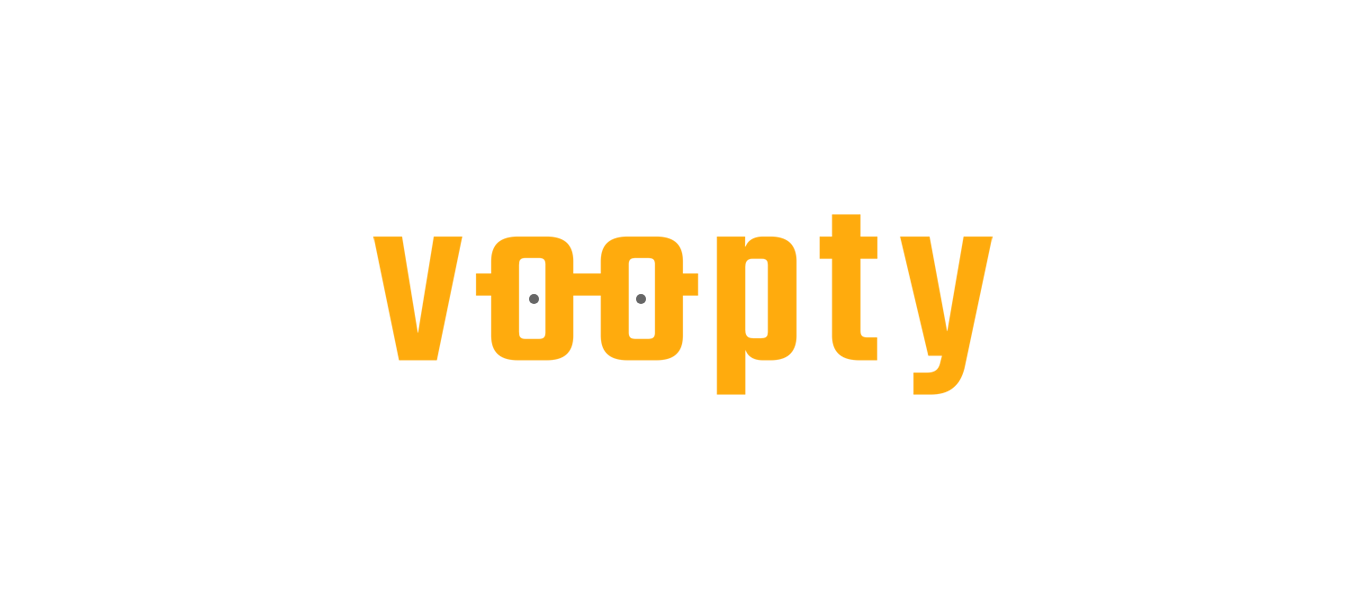 scroll, scrollTop: 0, scrollLeft: 0, axis: both 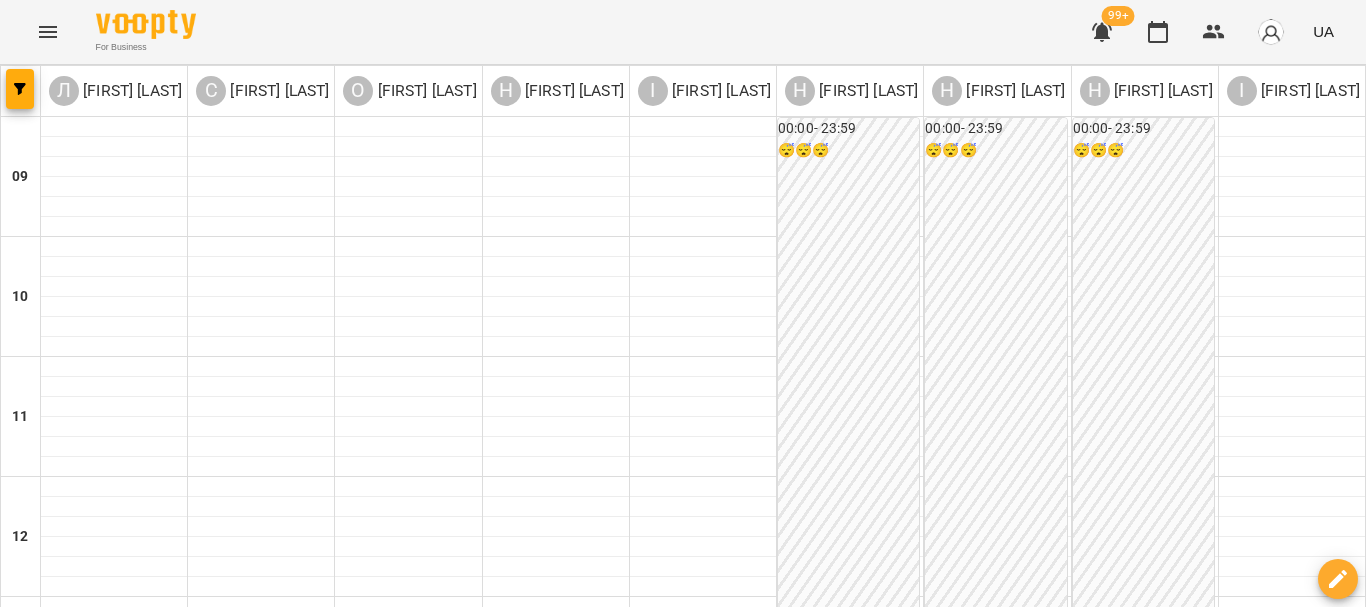 click 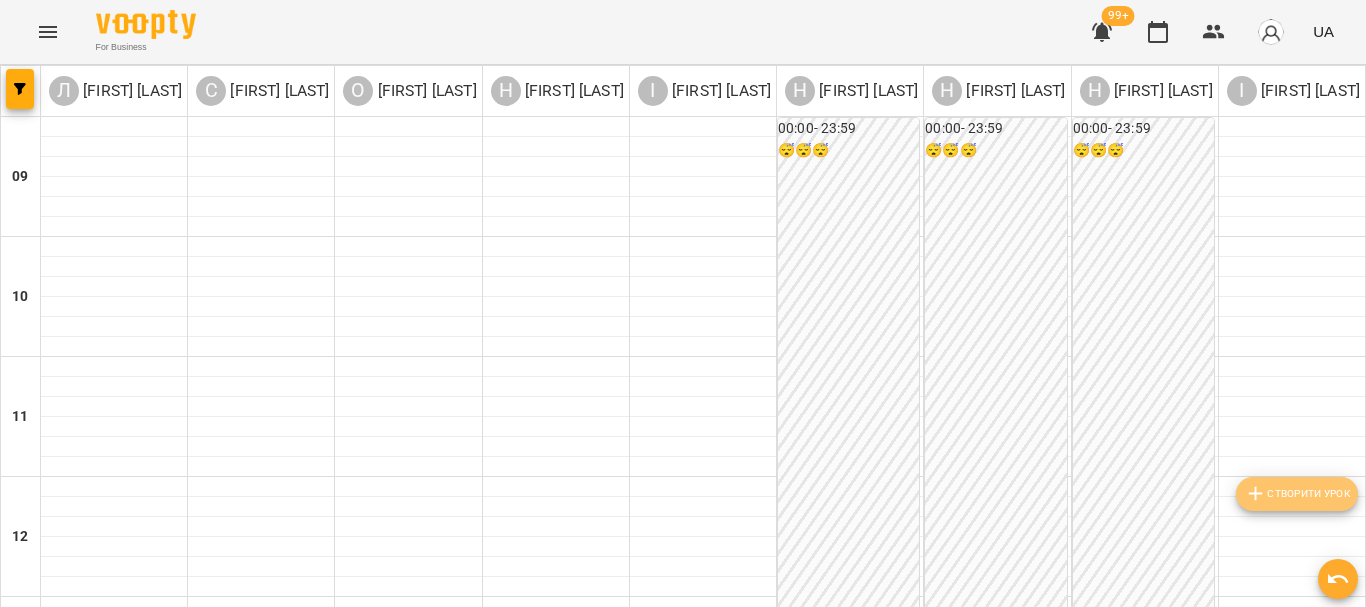 click on "Створити урок" at bounding box center (1297, 494) 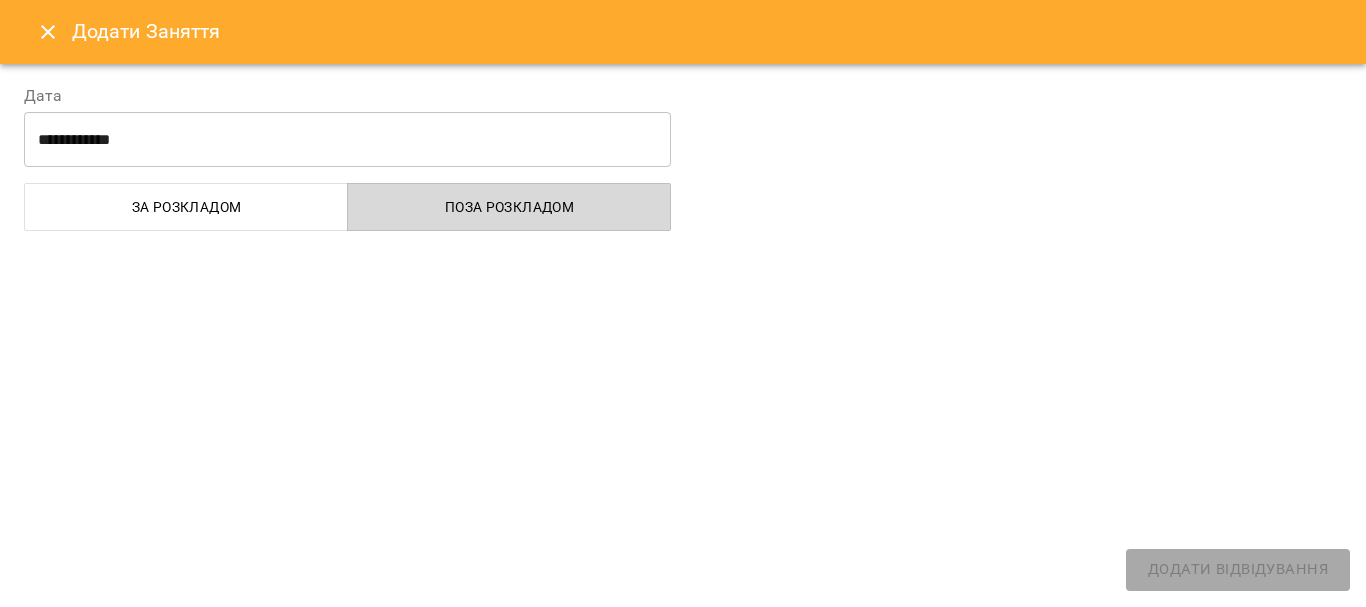 select 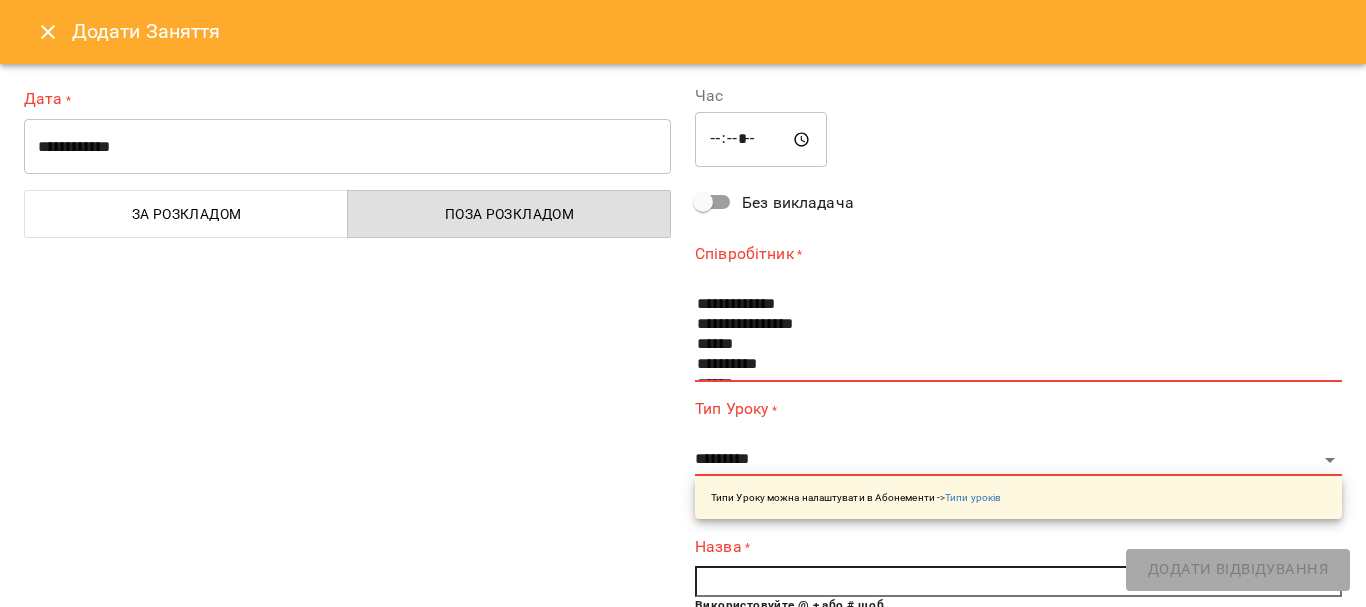 click on "**********" at bounding box center [347, 147] 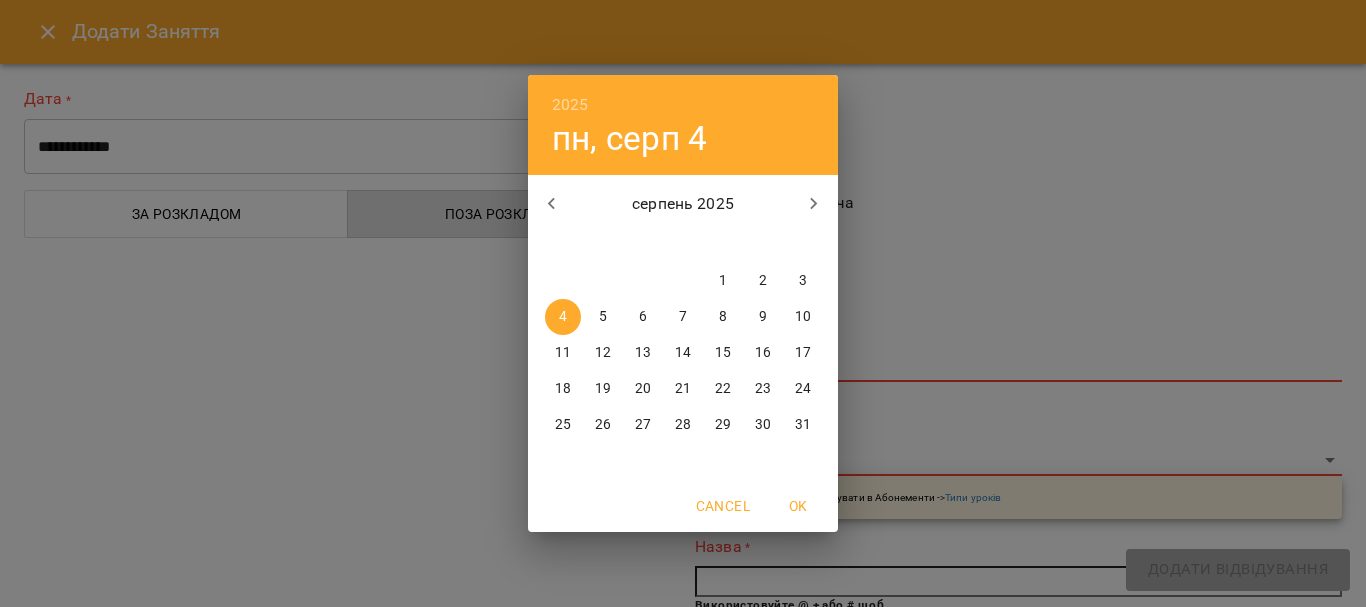 click on "1" at bounding box center [723, 281] 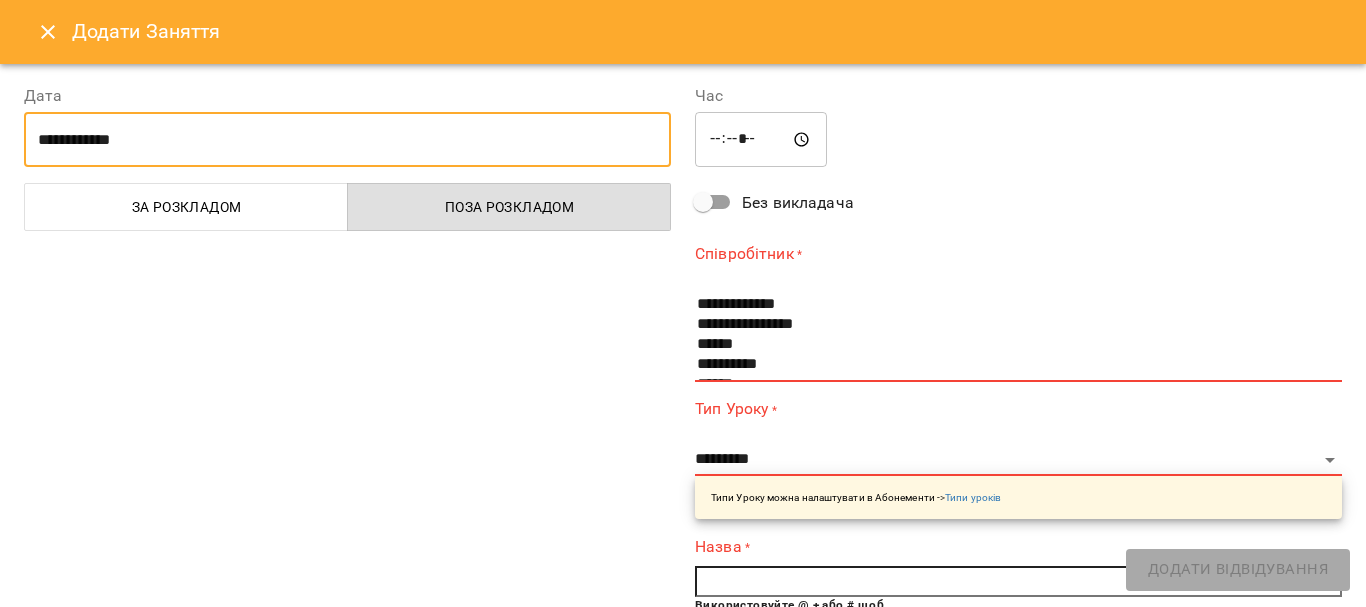 click on "За розкладом" at bounding box center [186, 207] 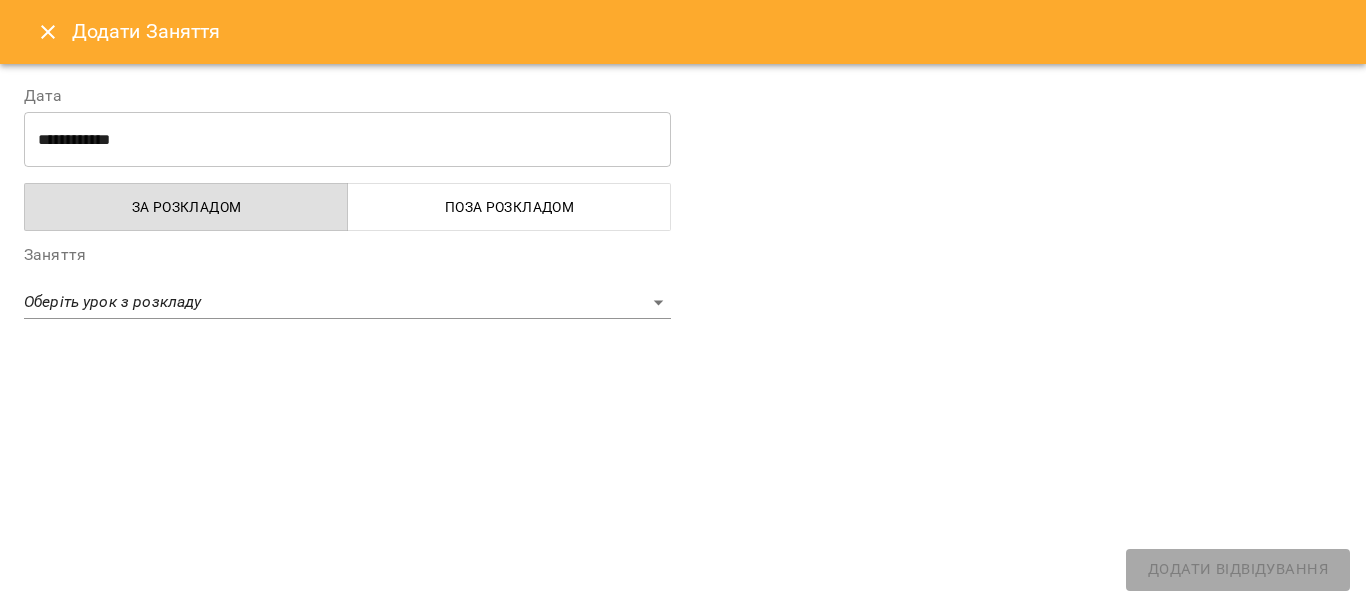 click on "**********" at bounding box center (683, 785) 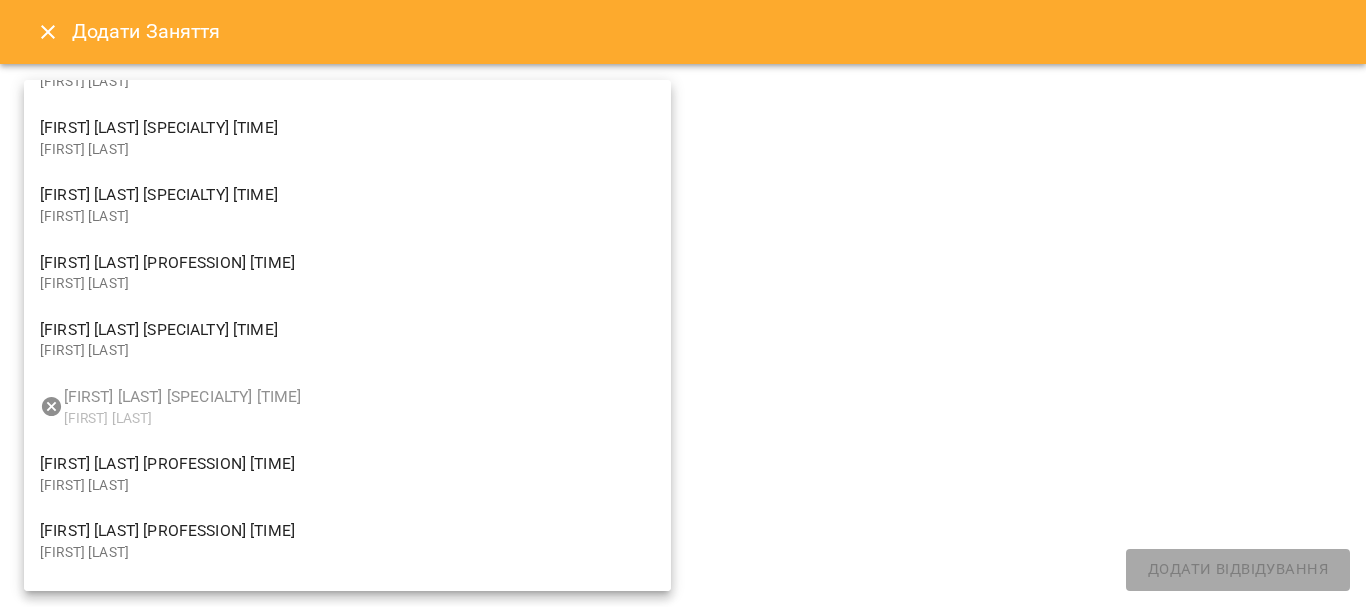 scroll, scrollTop: 200, scrollLeft: 0, axis: vertical 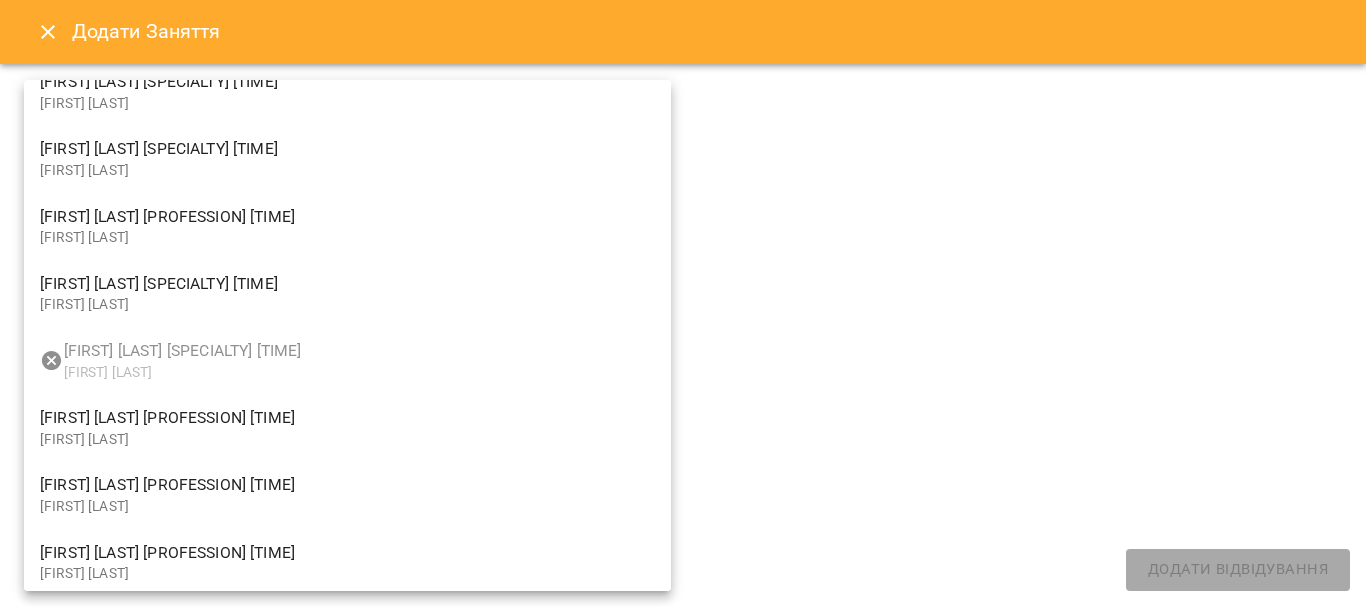click on "Світлана Молотай логопед 11:00" at bounding box center (347, 418) 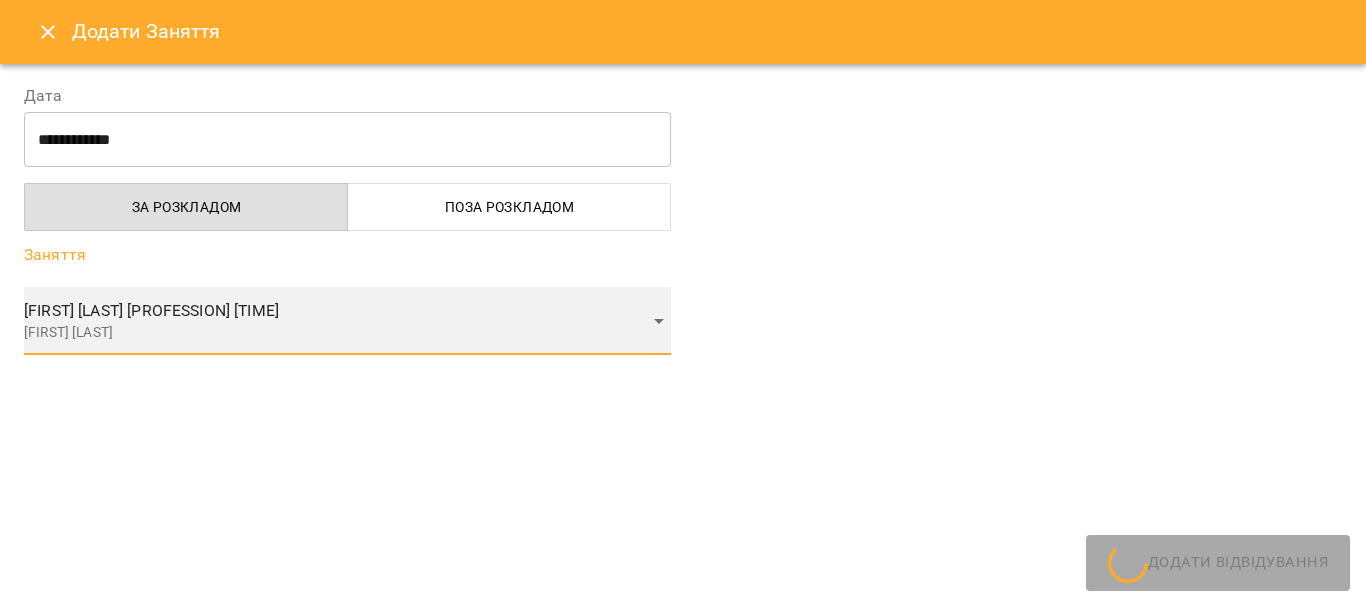 type on "**********" 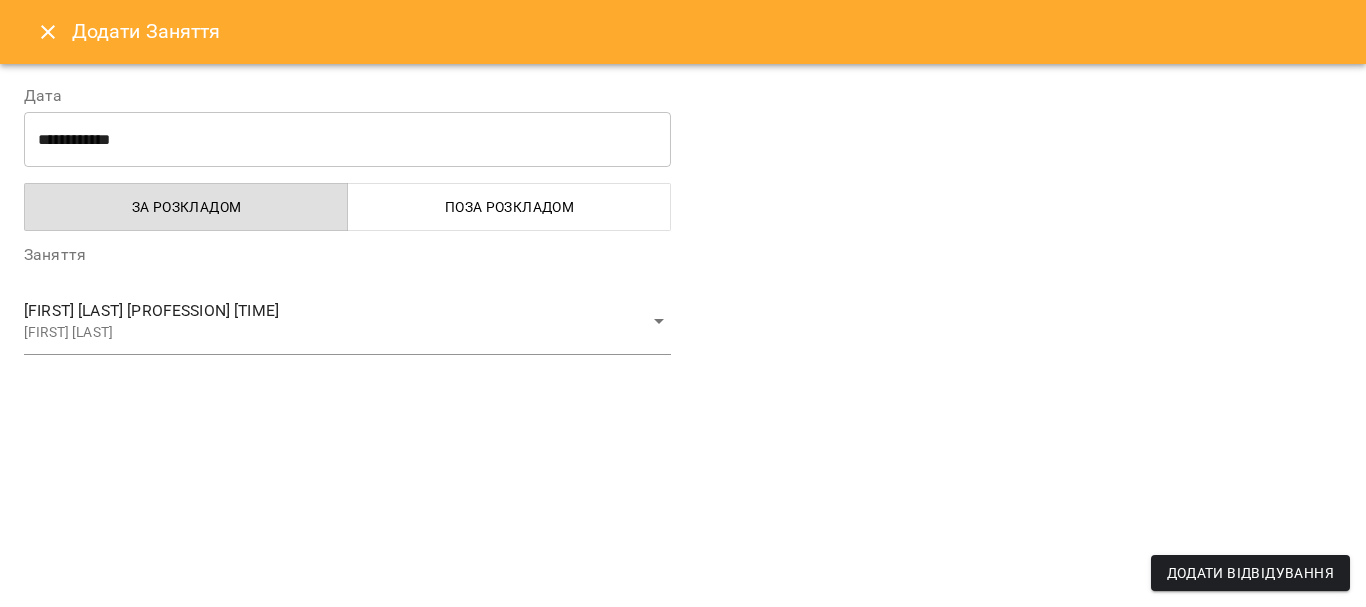 click at bounding box center [1018, 221] 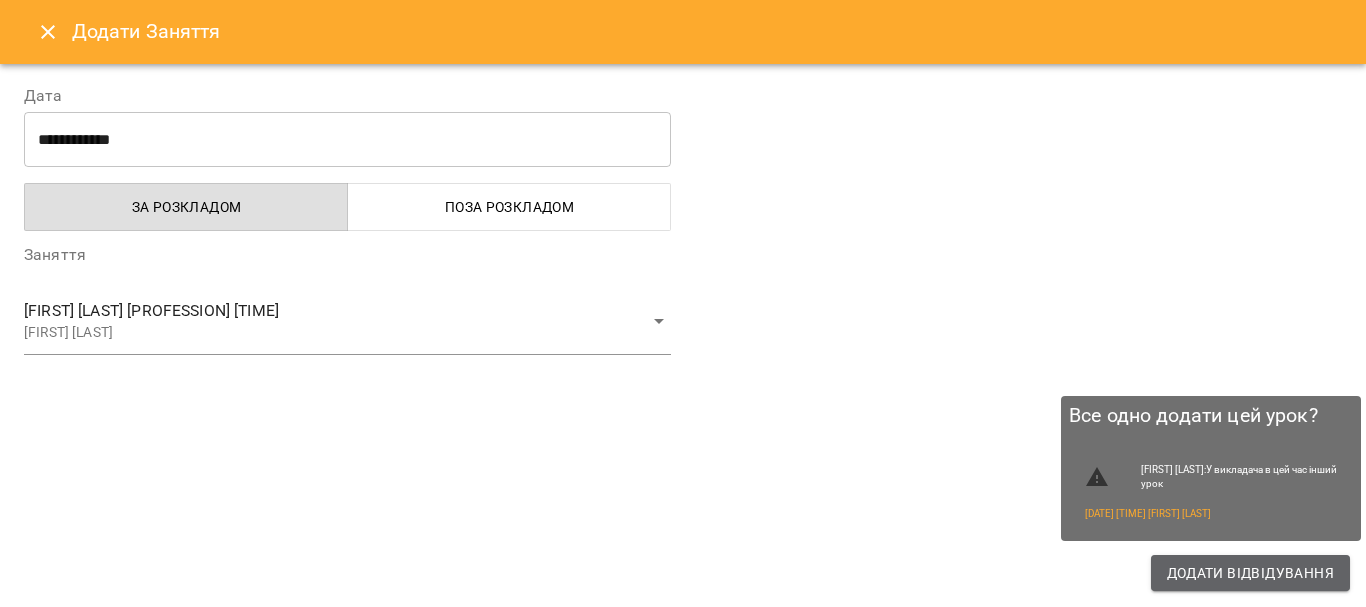 click on "Додати Відвідування" at bounding box center (1250, 573) 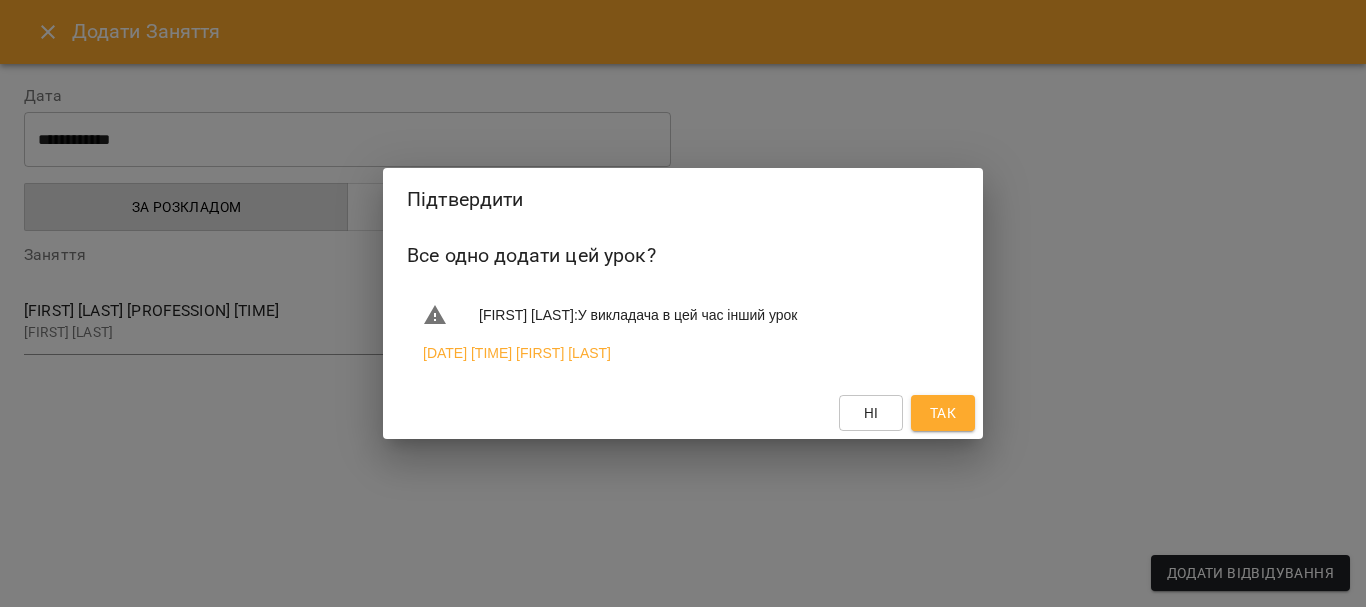 click on "Так" at bounding box center [943, 413] 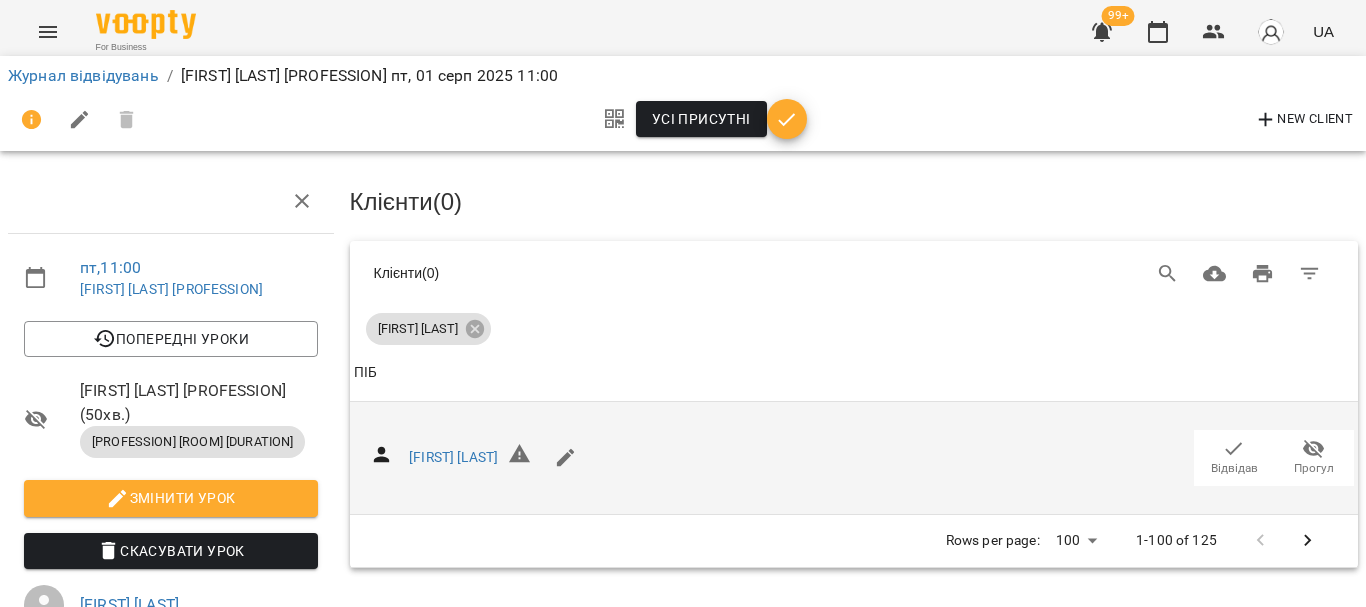 scroll, scrollTop: 0, scrollLeft: 0, axis: both 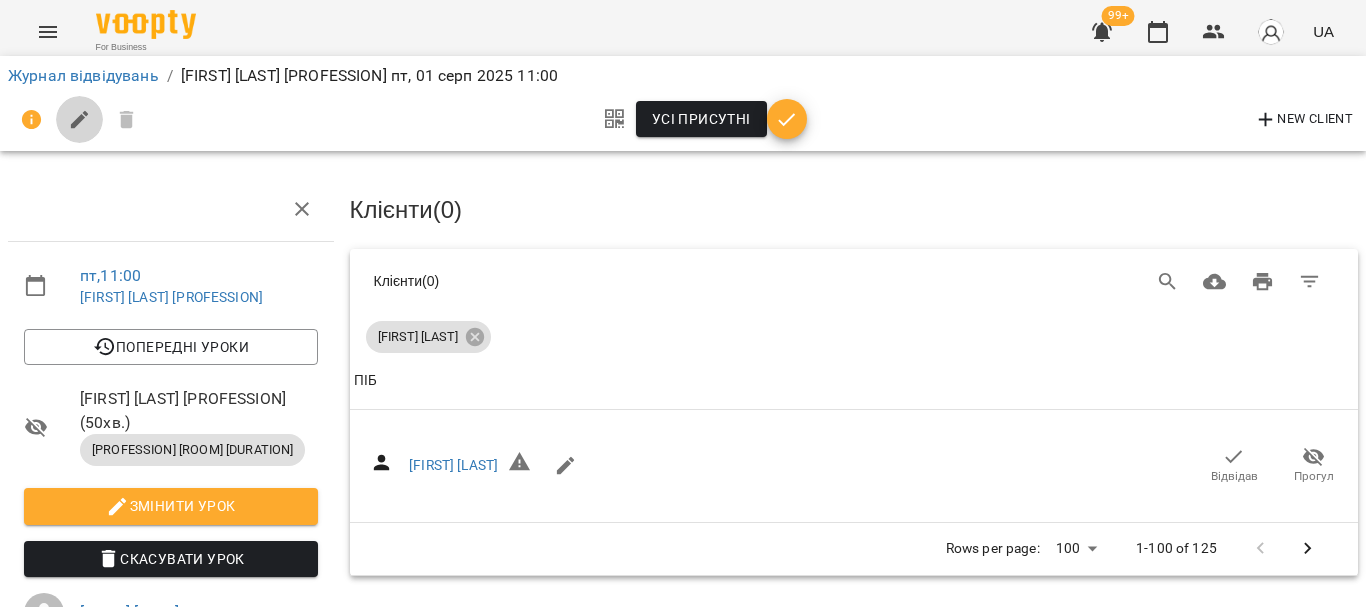 click 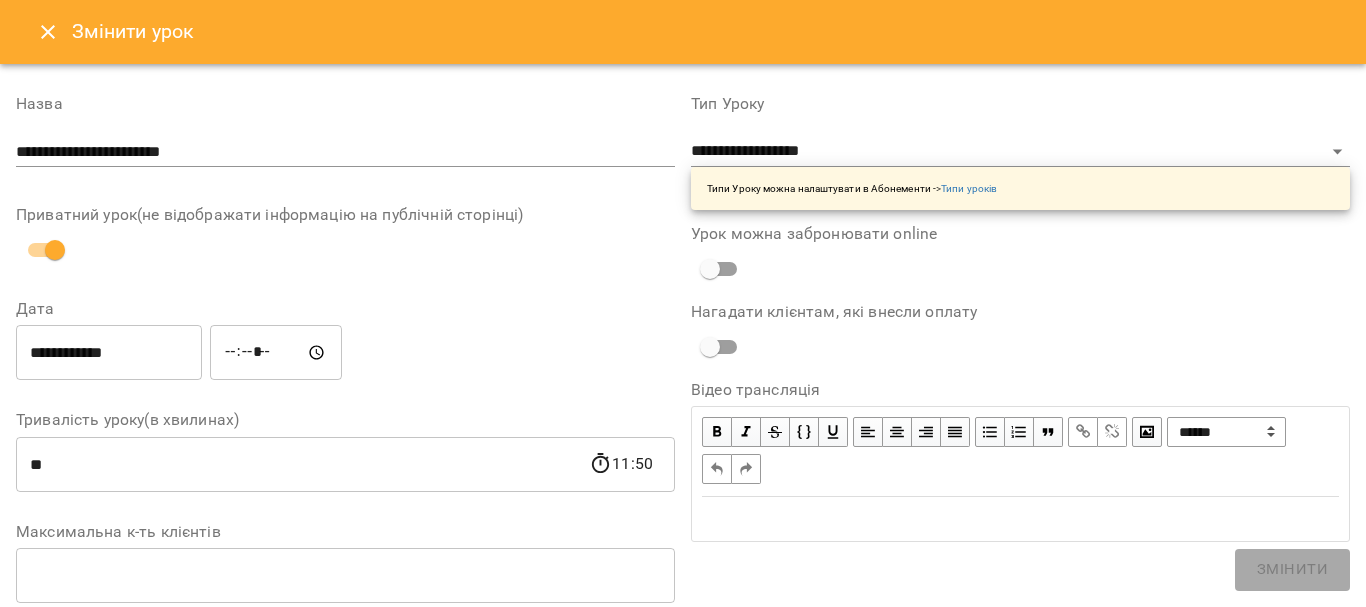 click 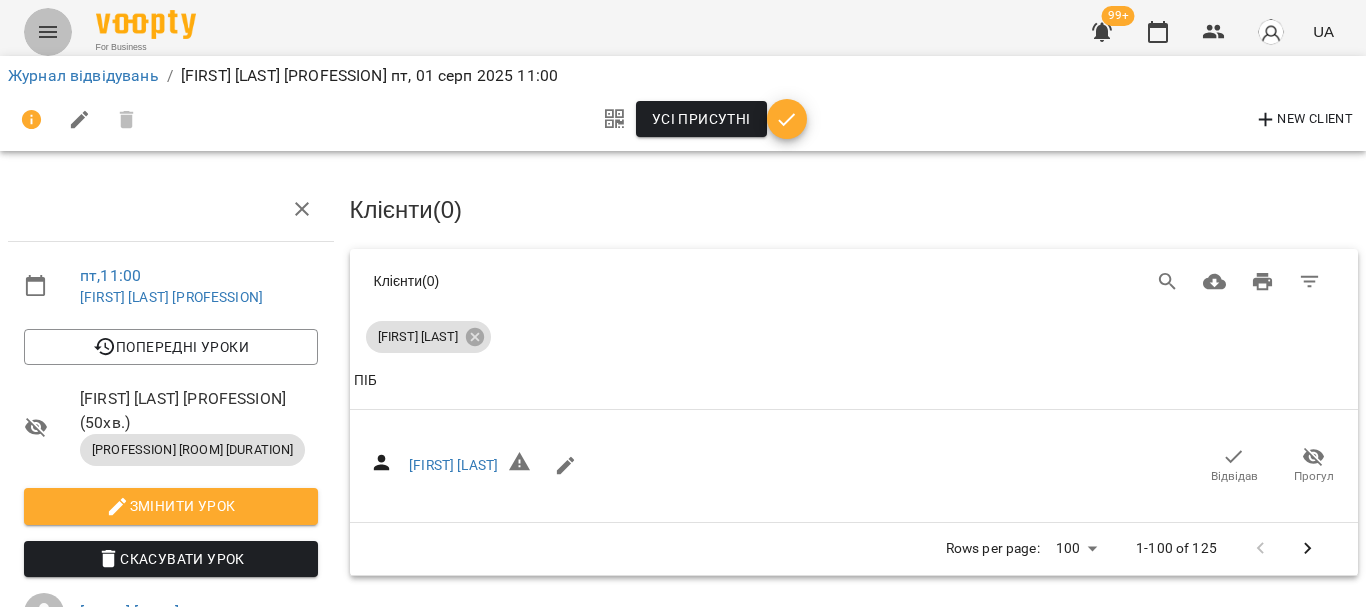 click 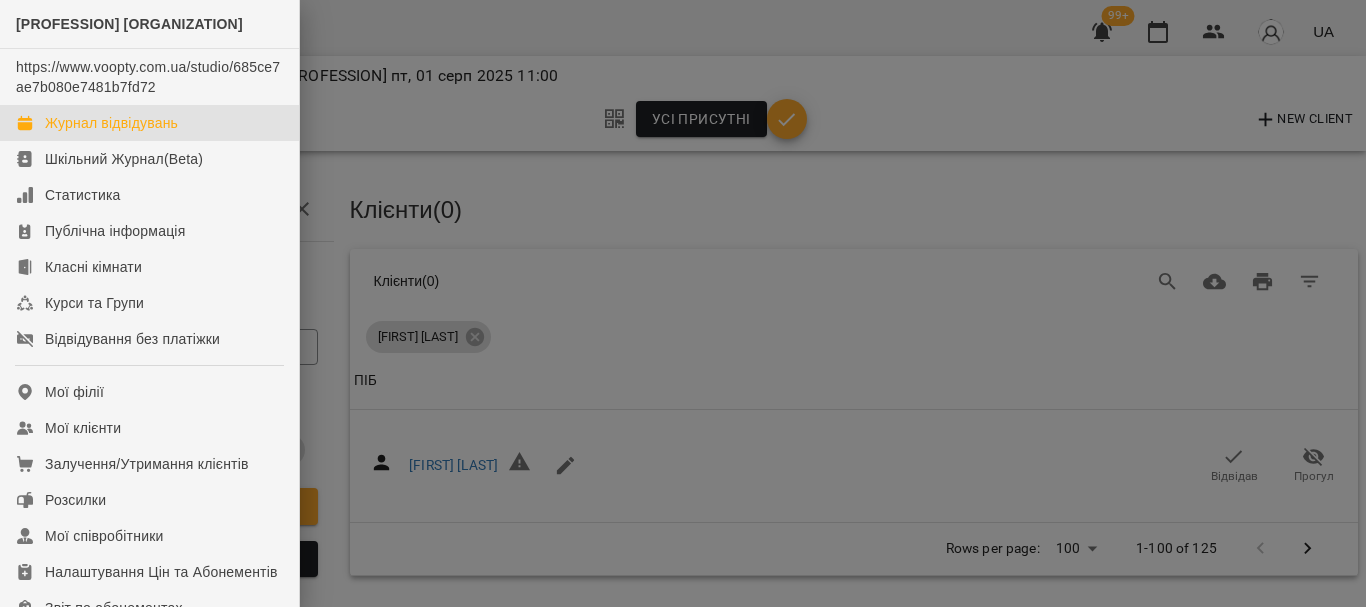 click on "Журнал відвідувань" at bounding box center [111, 123] 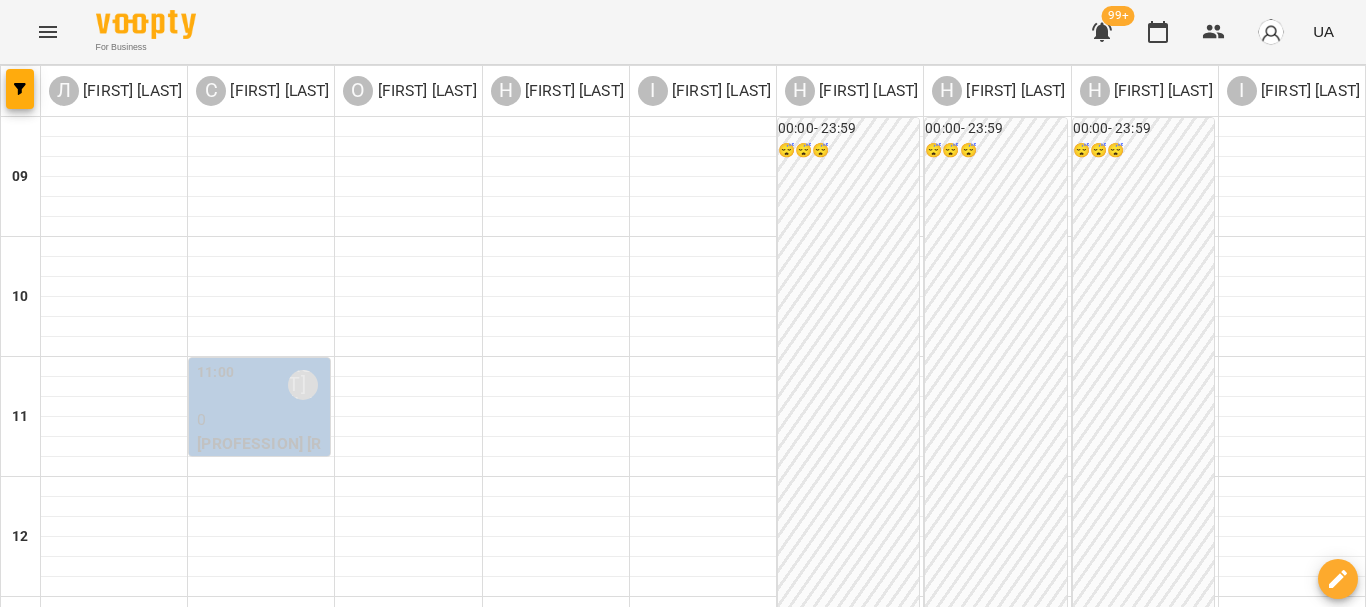 scroll, scrollTop: 200, scrollLeft: 0, axis: vertical 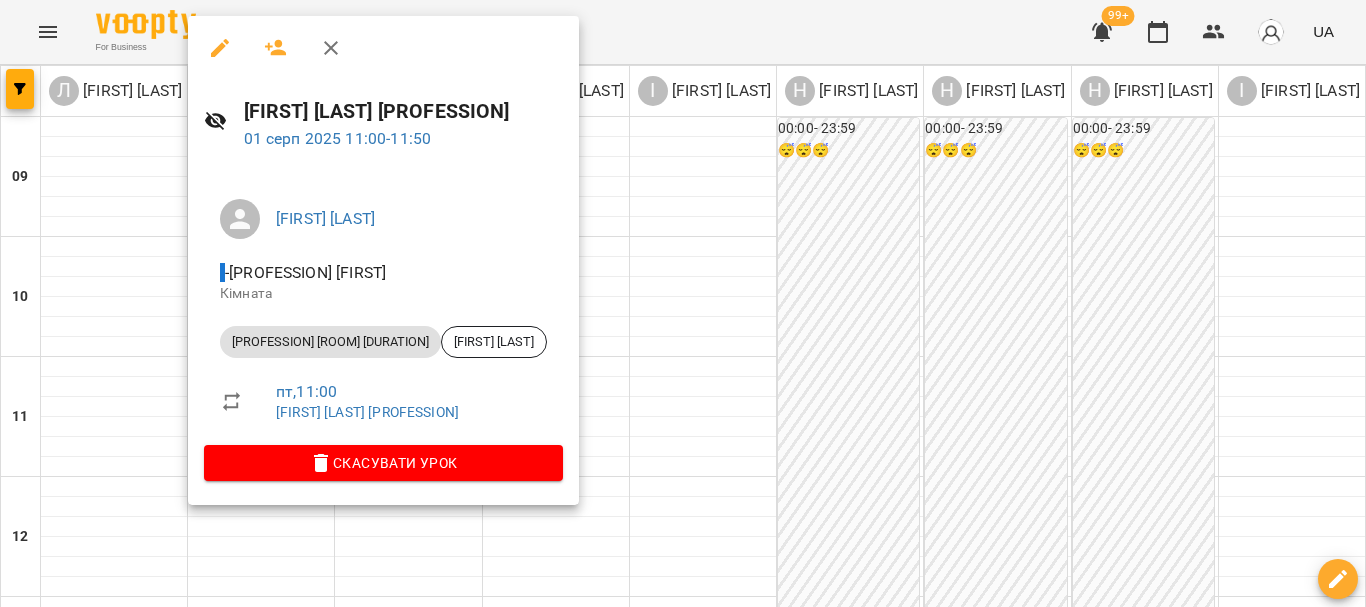 click at bounding box center (683, 303) 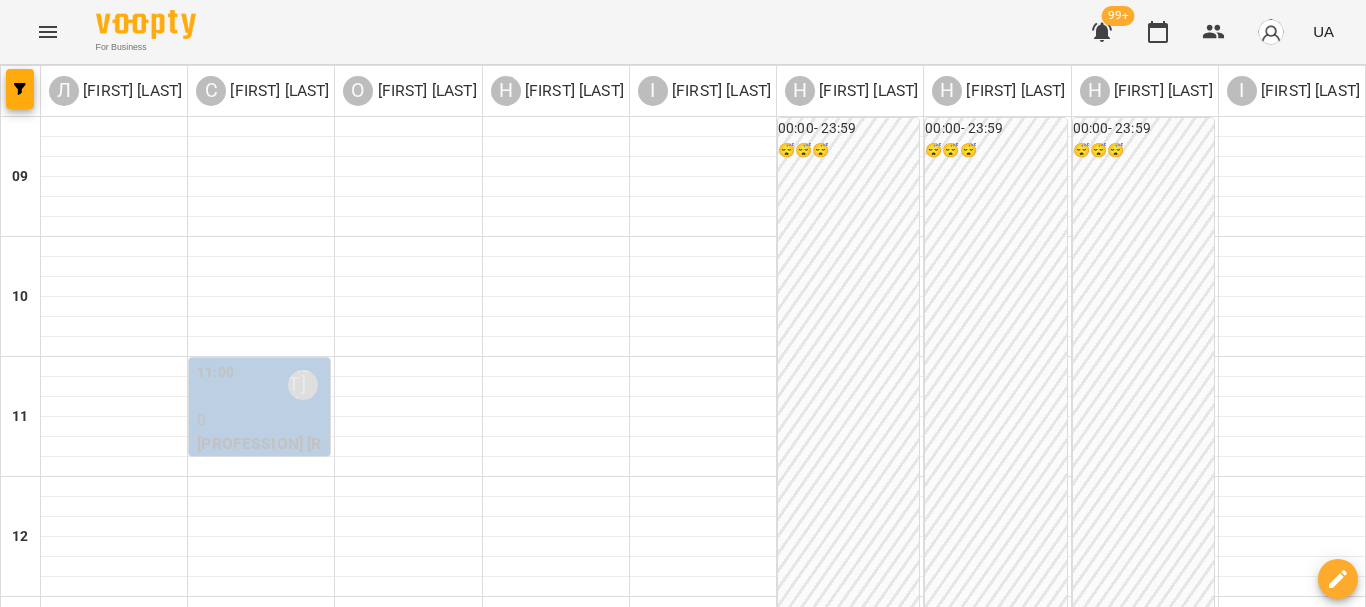 click 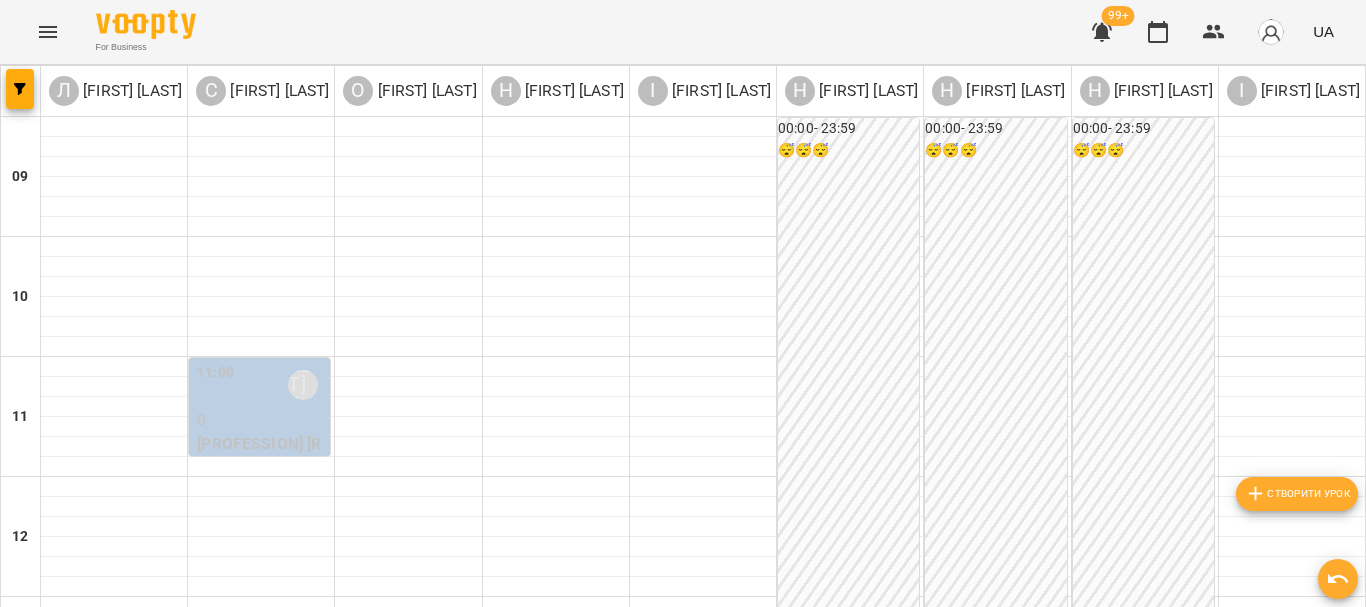 click on "Створити урок" at bounding box center [1297, 494] 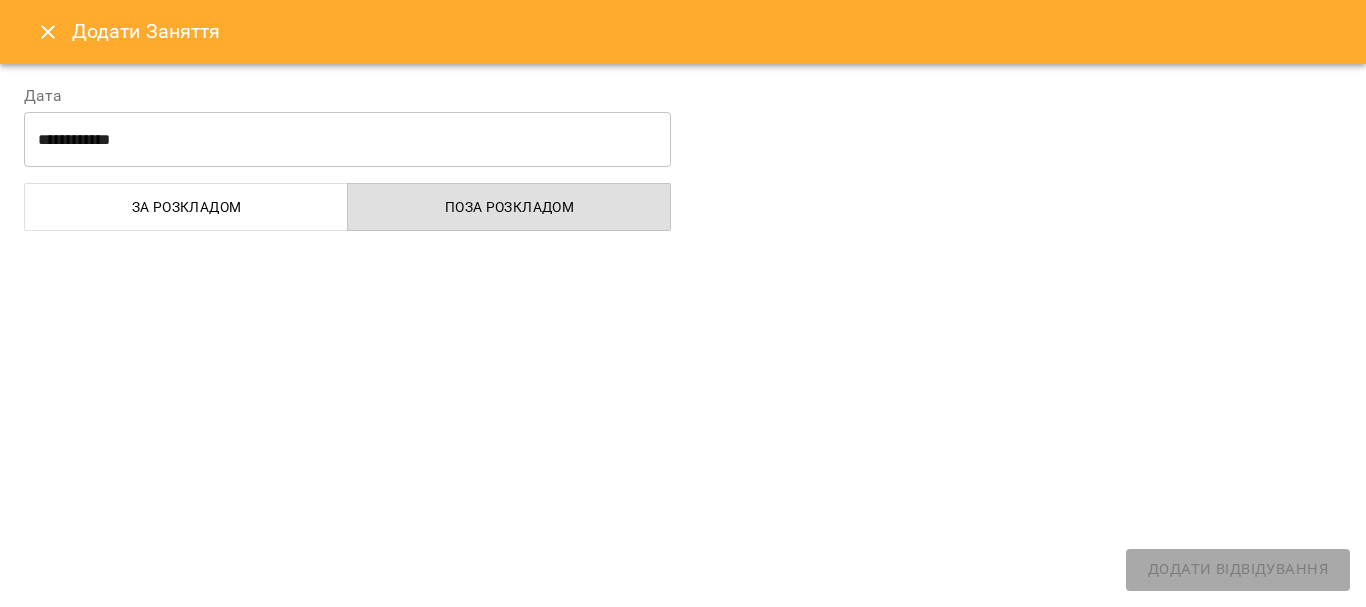 select 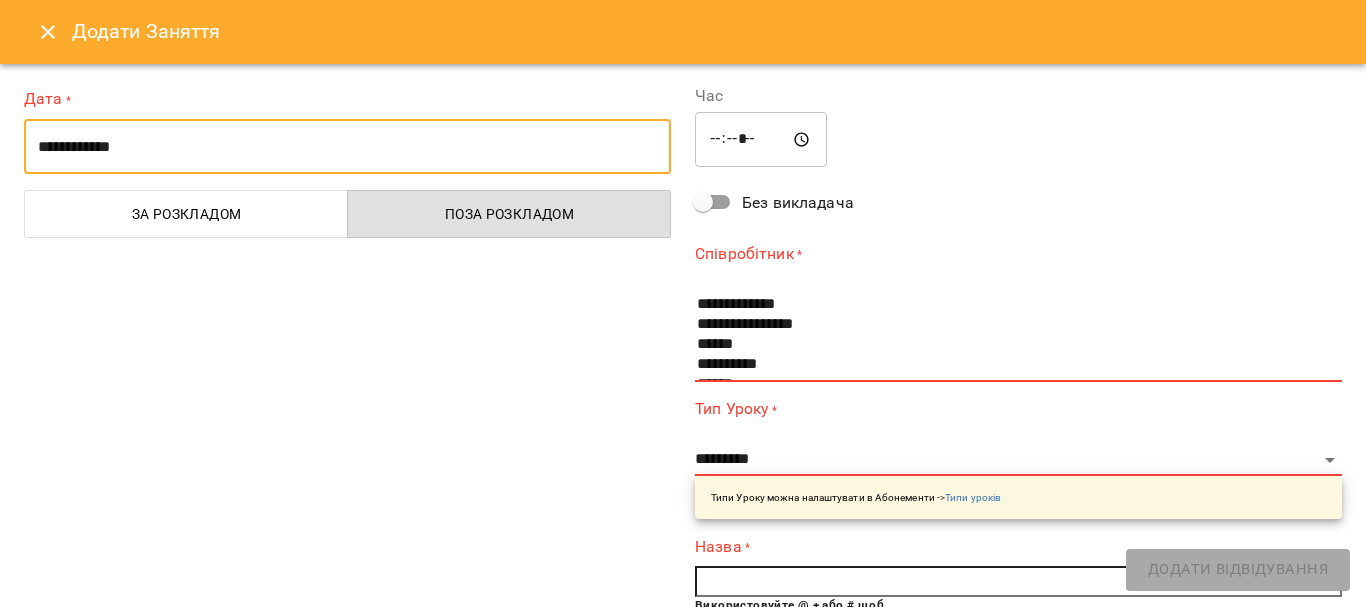 click on "**********" at bounding box center [347, 147] 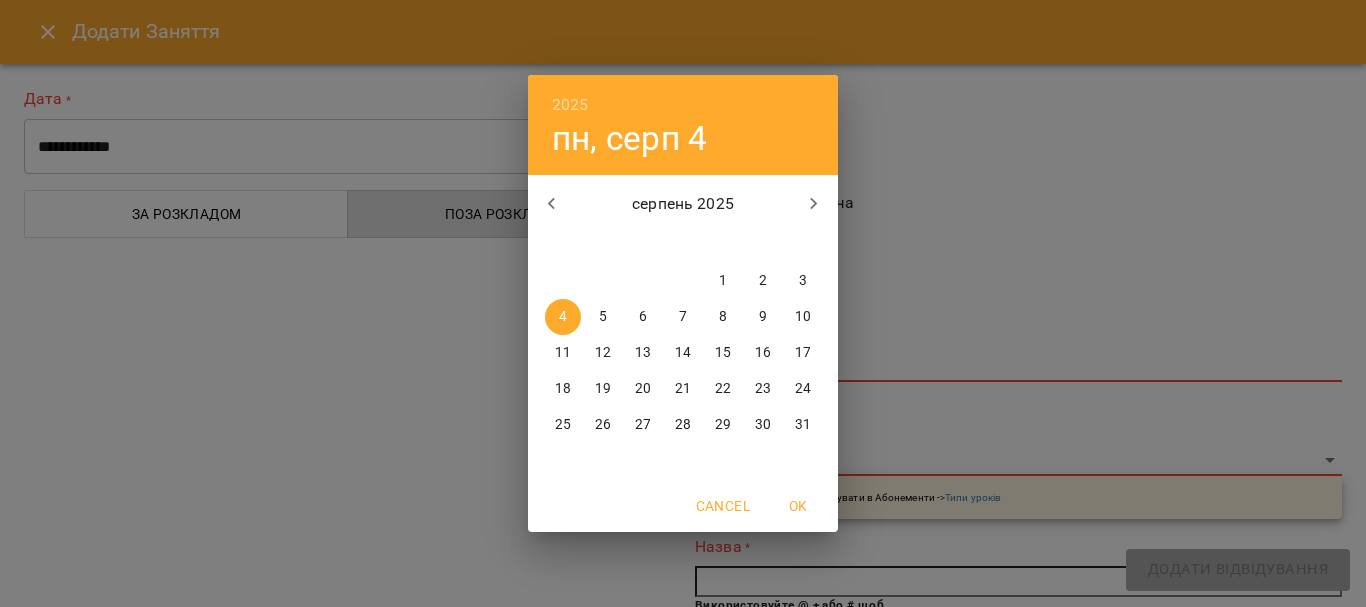 click on "1" at bounding box center [723, 281] 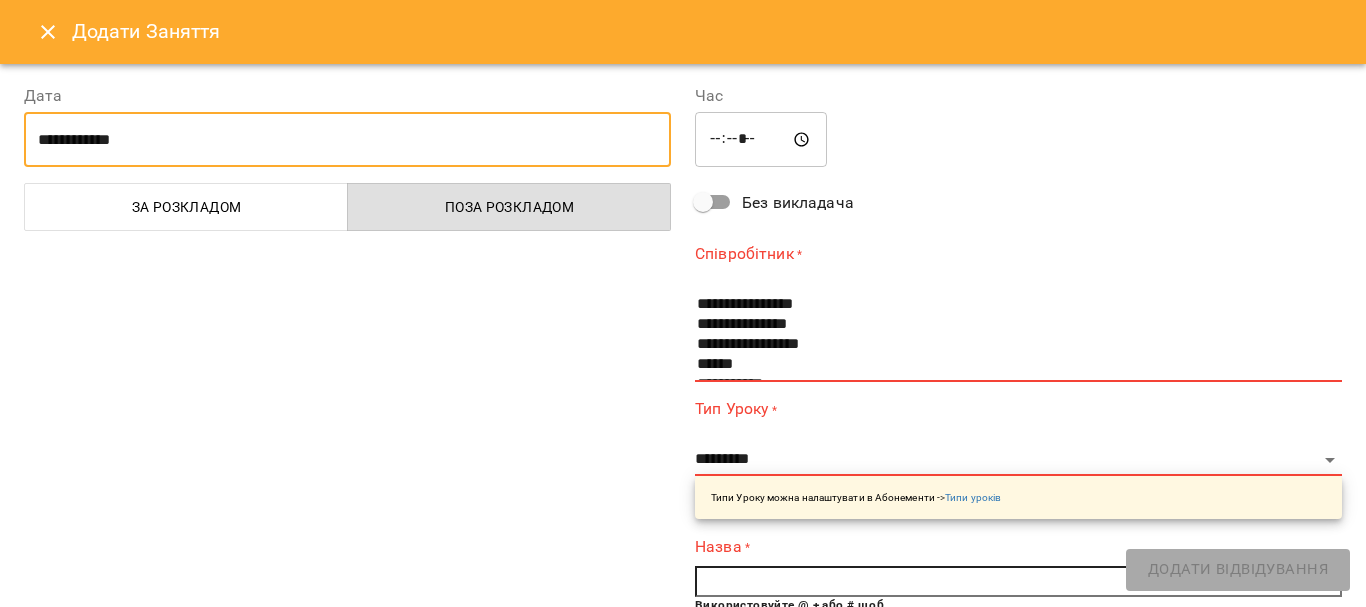 scroll, scrollTop: 260, scrollLeft: 0, axis: vertical 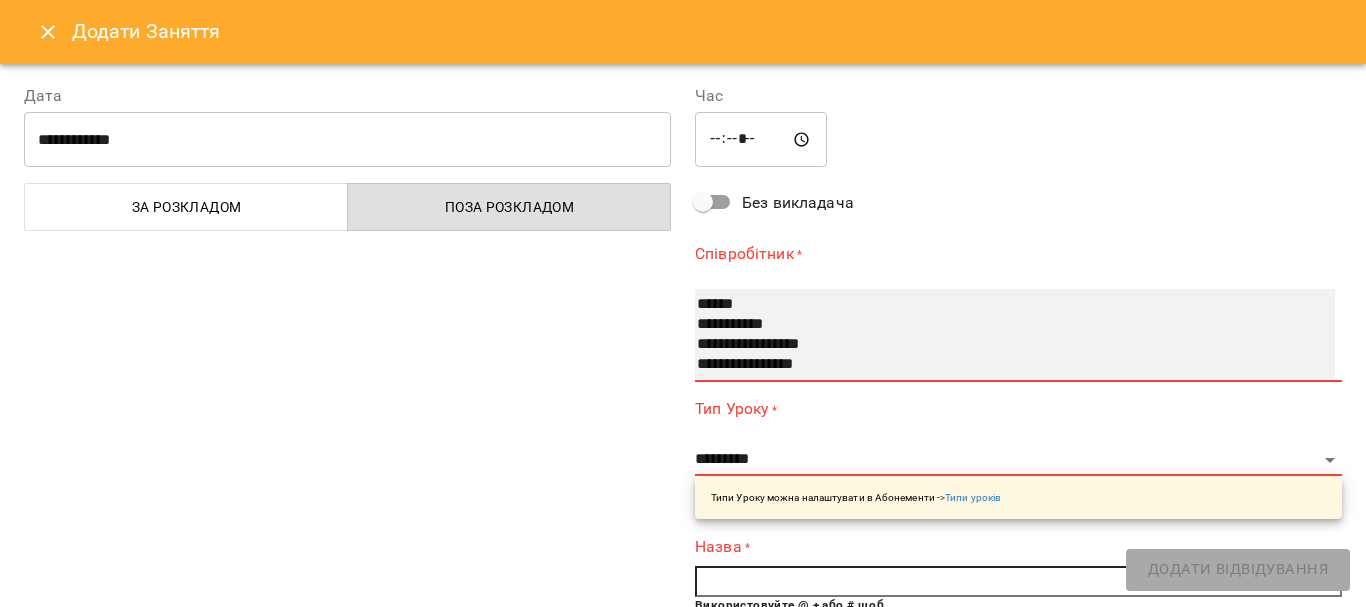 select on "**********" 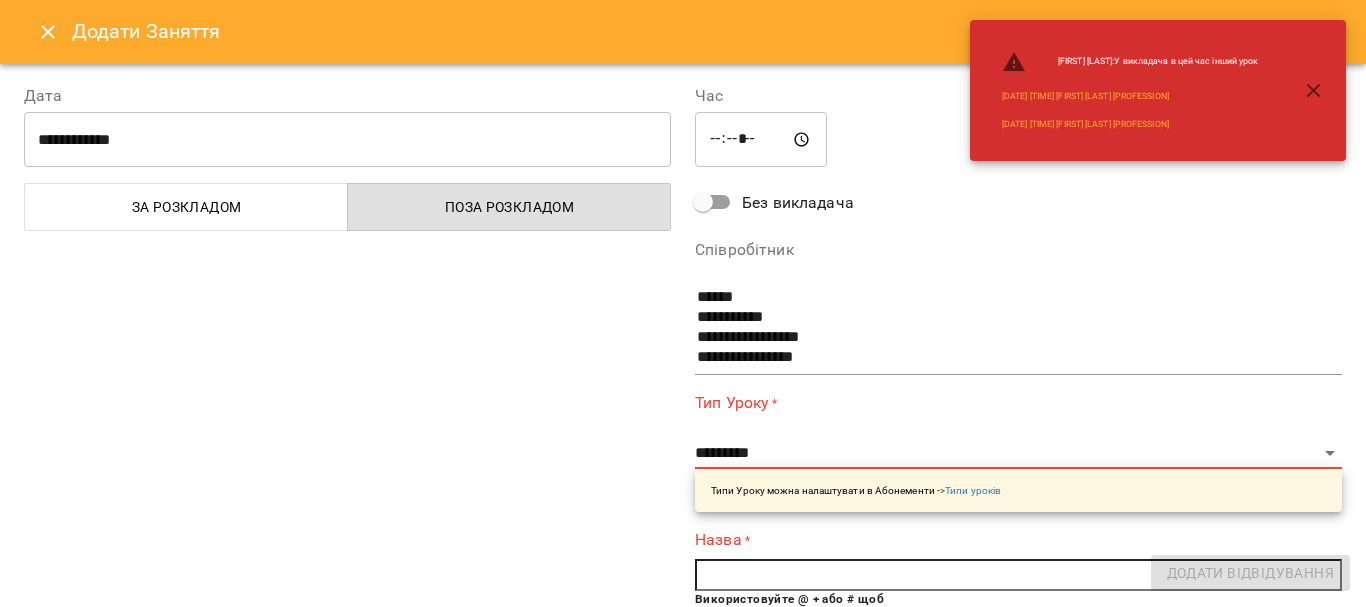 click on "**********" at bounding box center [347, 515] 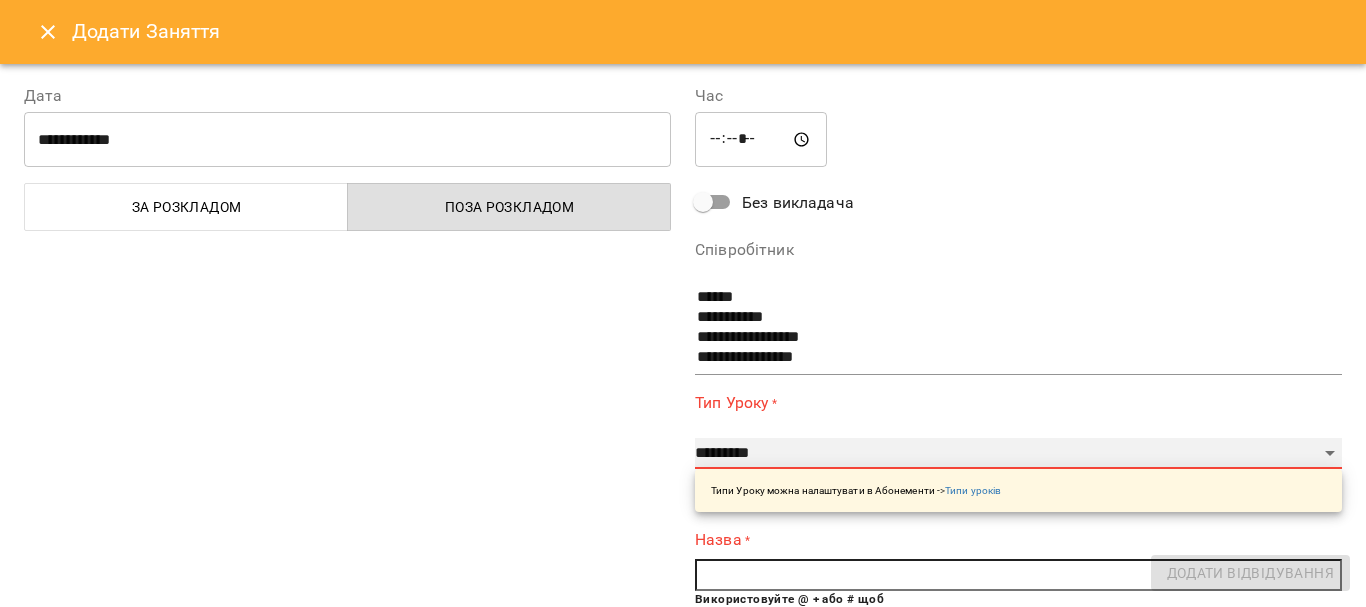 click on "**********" at bounding box center [1018, 454] 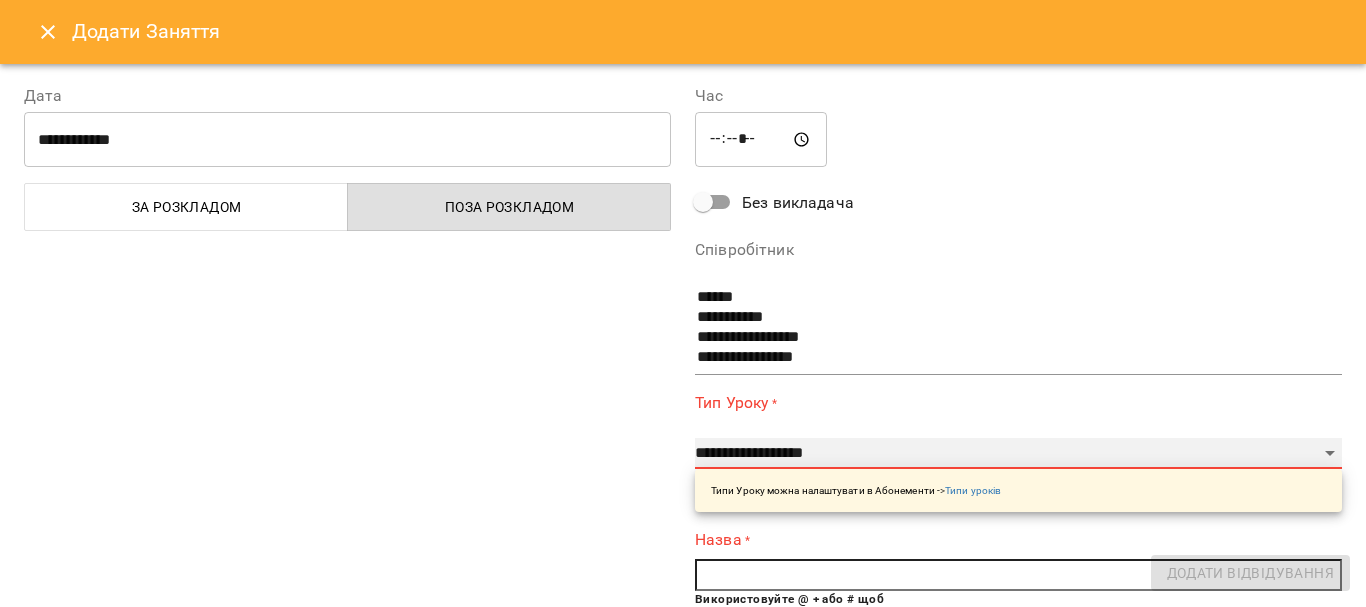 click on "**********" at bounding box center [1018, 454] 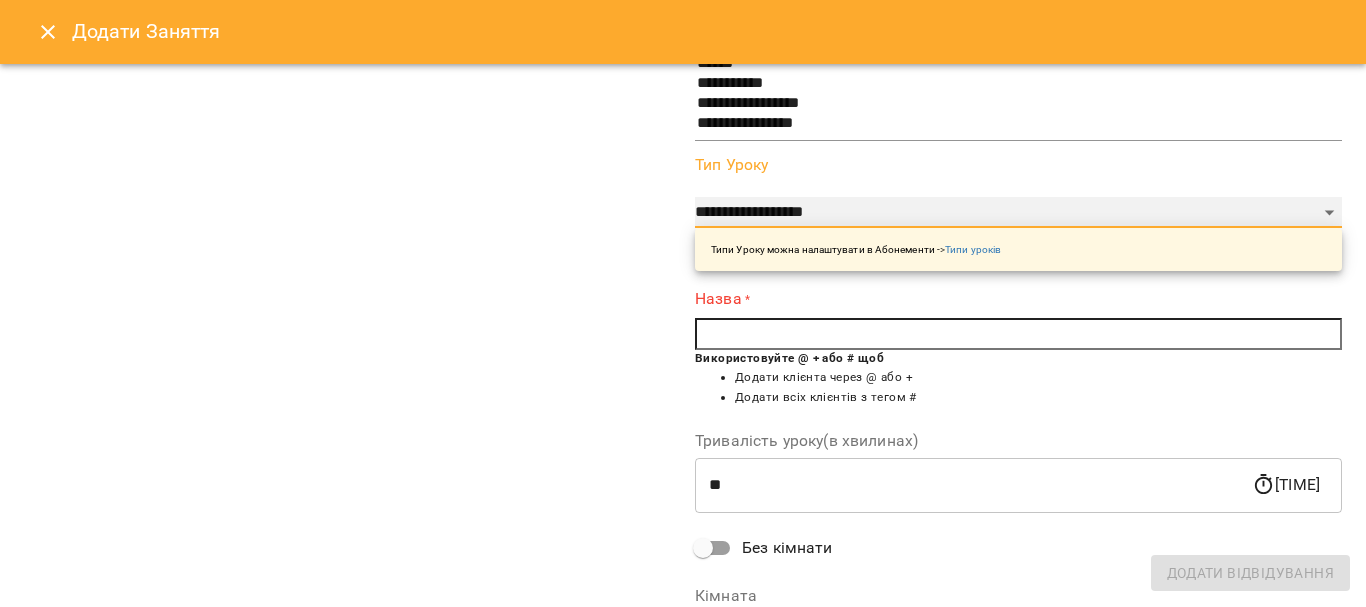 scroll, scrollTop: 200, scrollLeft: 0, axis: vertical 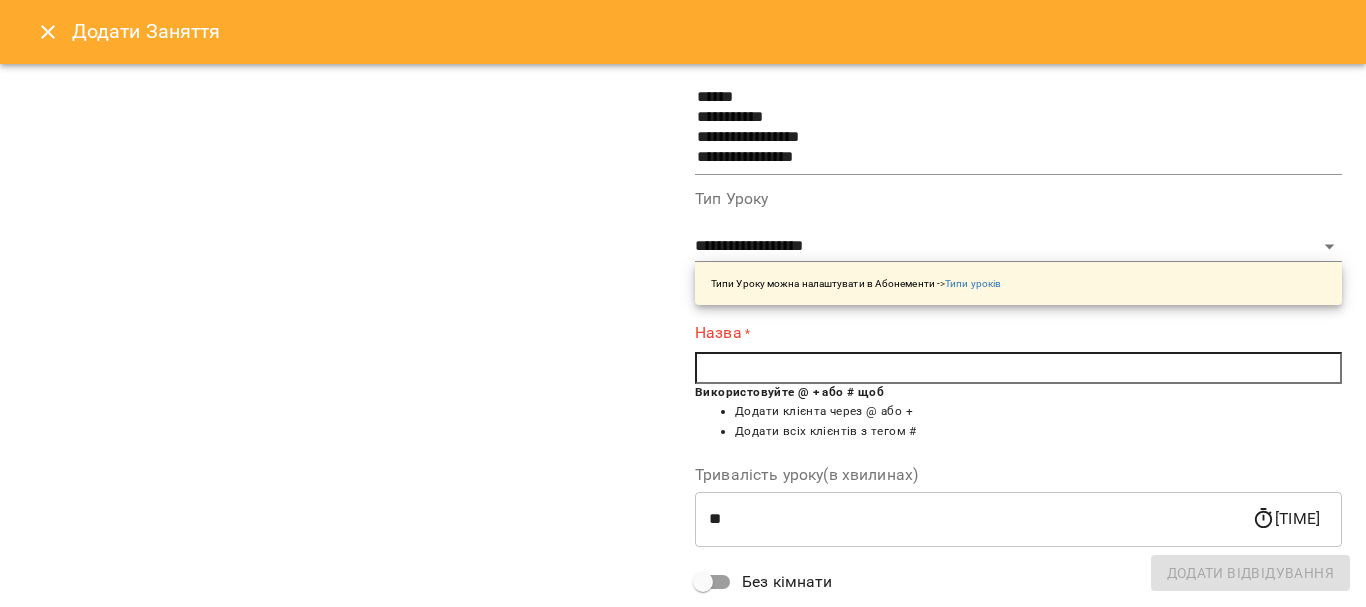 click at bounding box center (1018, 368) 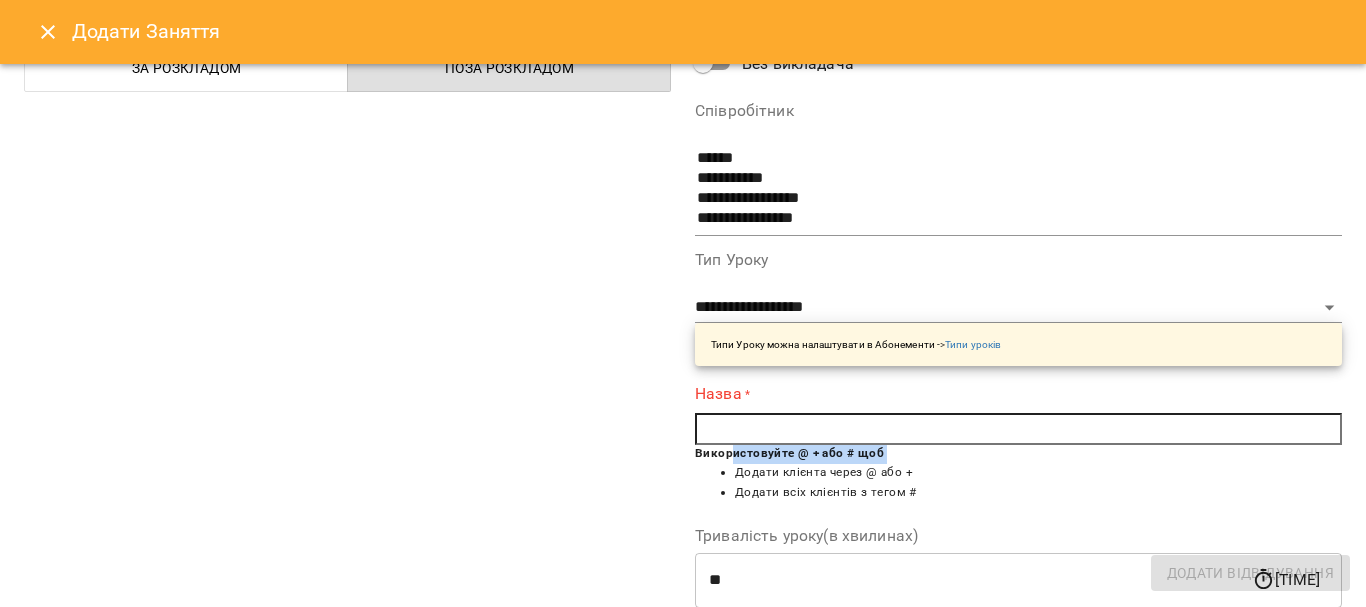 scroll, scrollTop: 200, scrollLeft: 0, axis: vertical 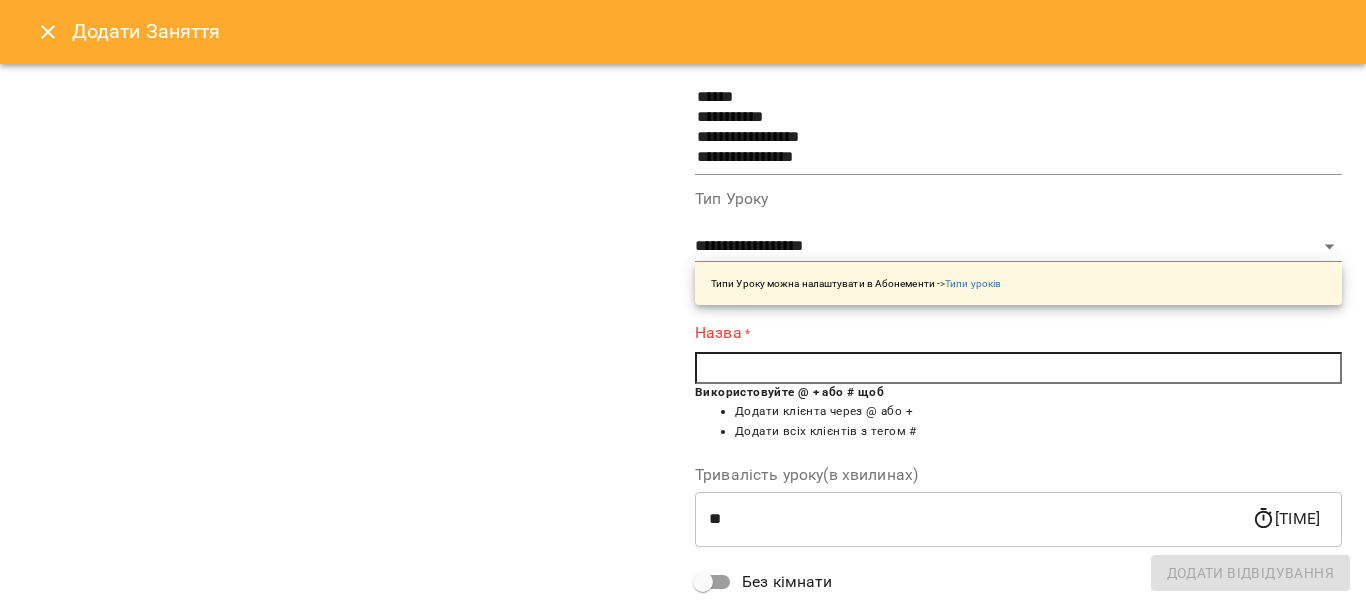 click at bounding box center [1018, 368] 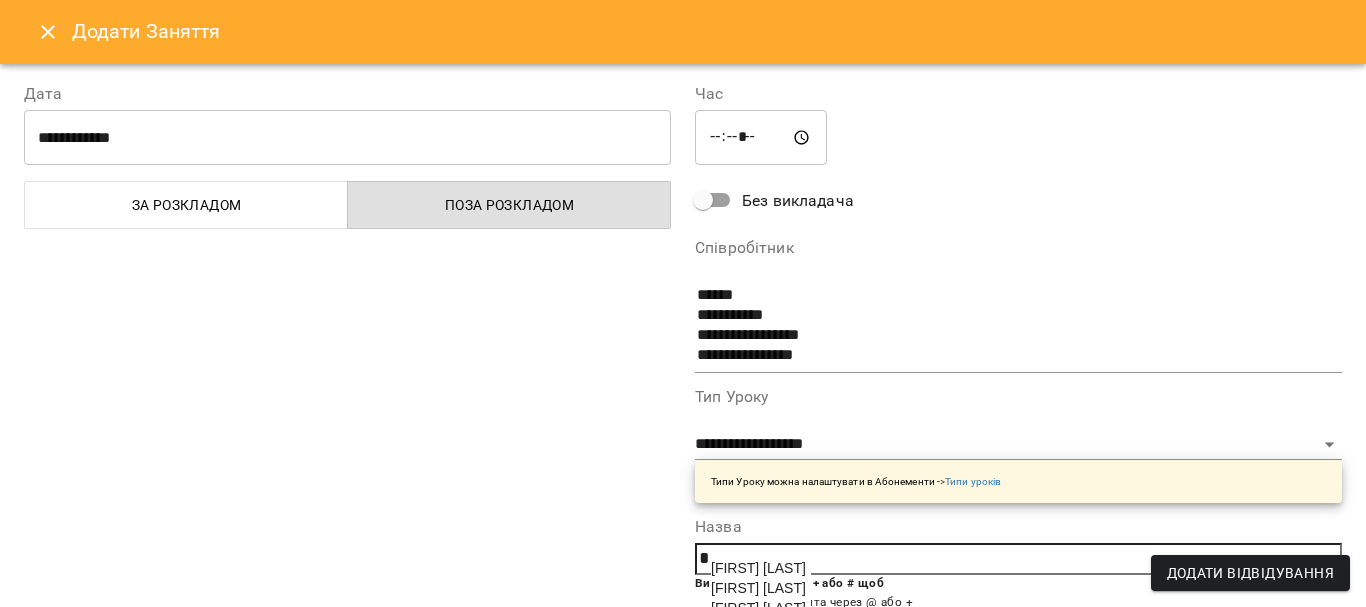 scroll, scrollTop: 0, scrollLeft: 0, axis: both 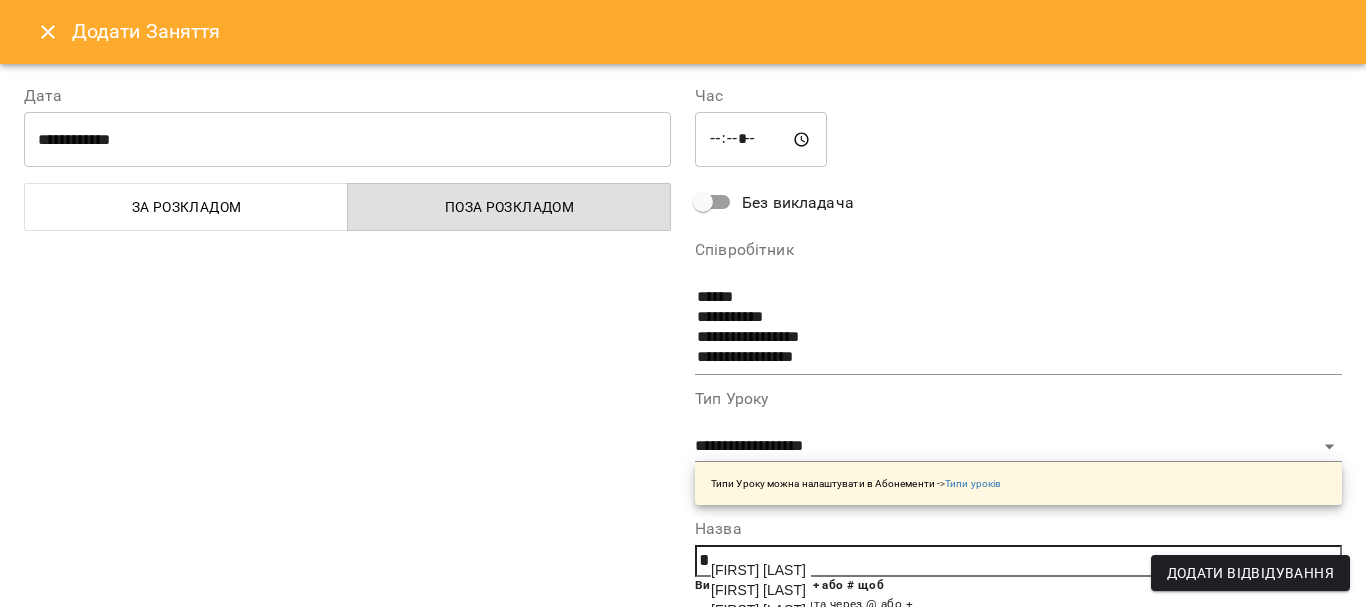 type on "*" 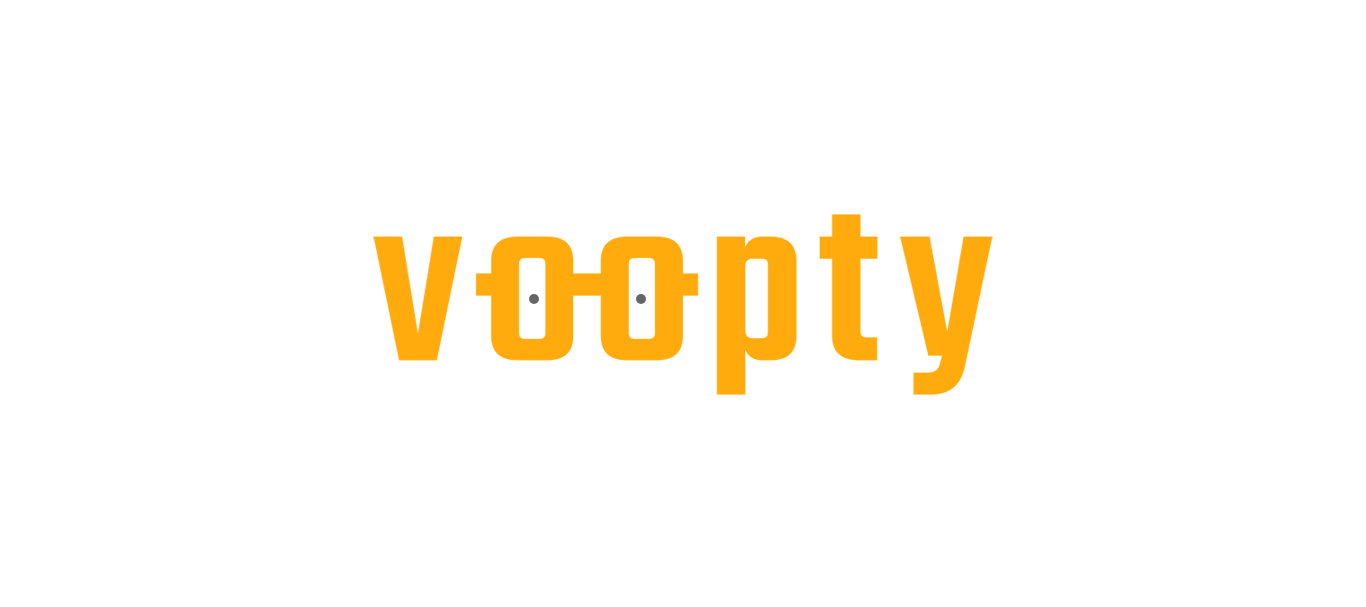 scroll, scrollTop: 0, scrollLeft: 0, axis: both 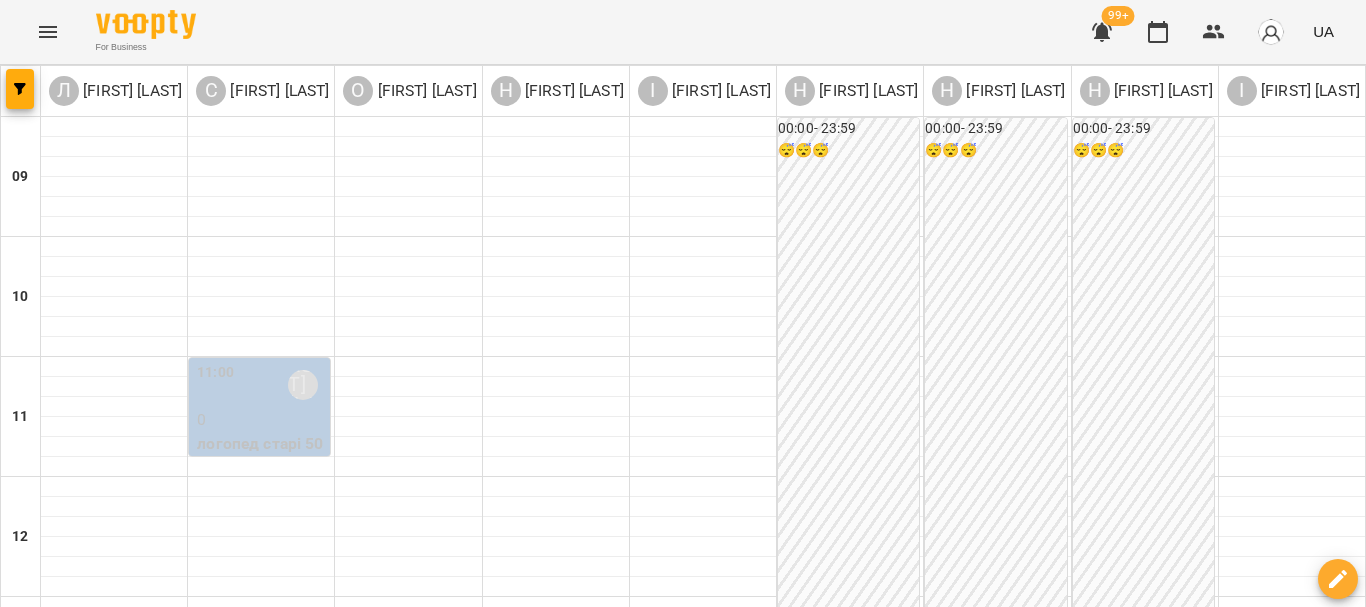 click 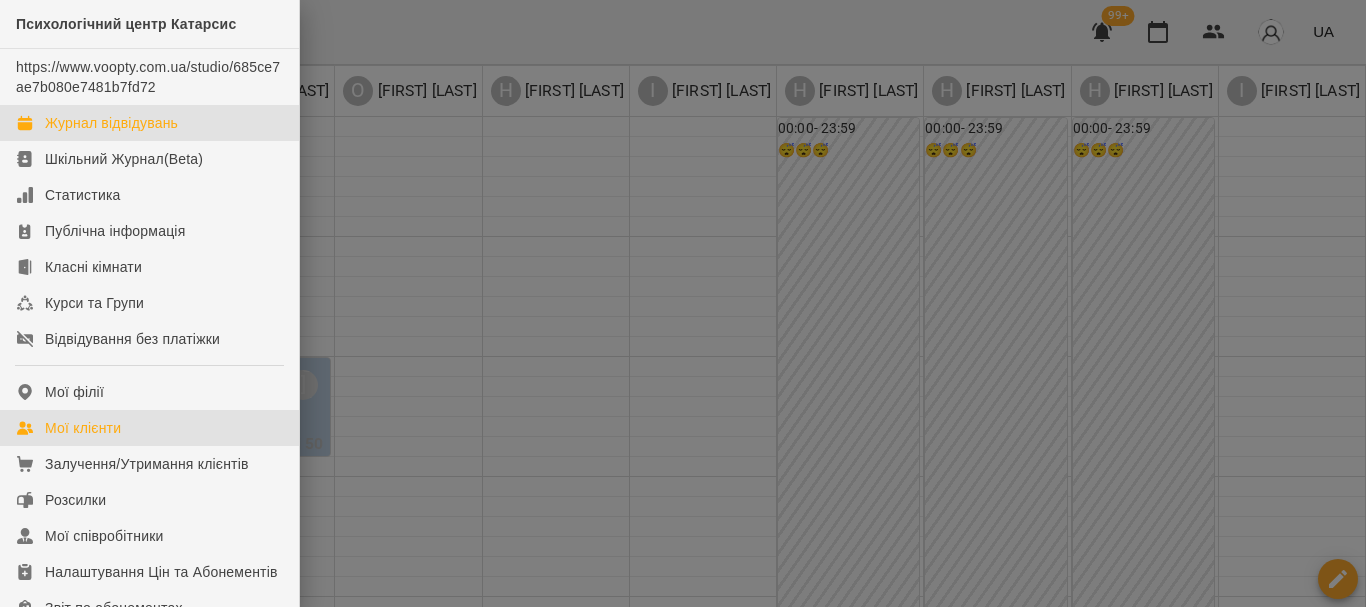 drag, startPoint x: 78, startPoint y: 428, endPoint x: 1365, endPoint y: 570, distance: 1294.81 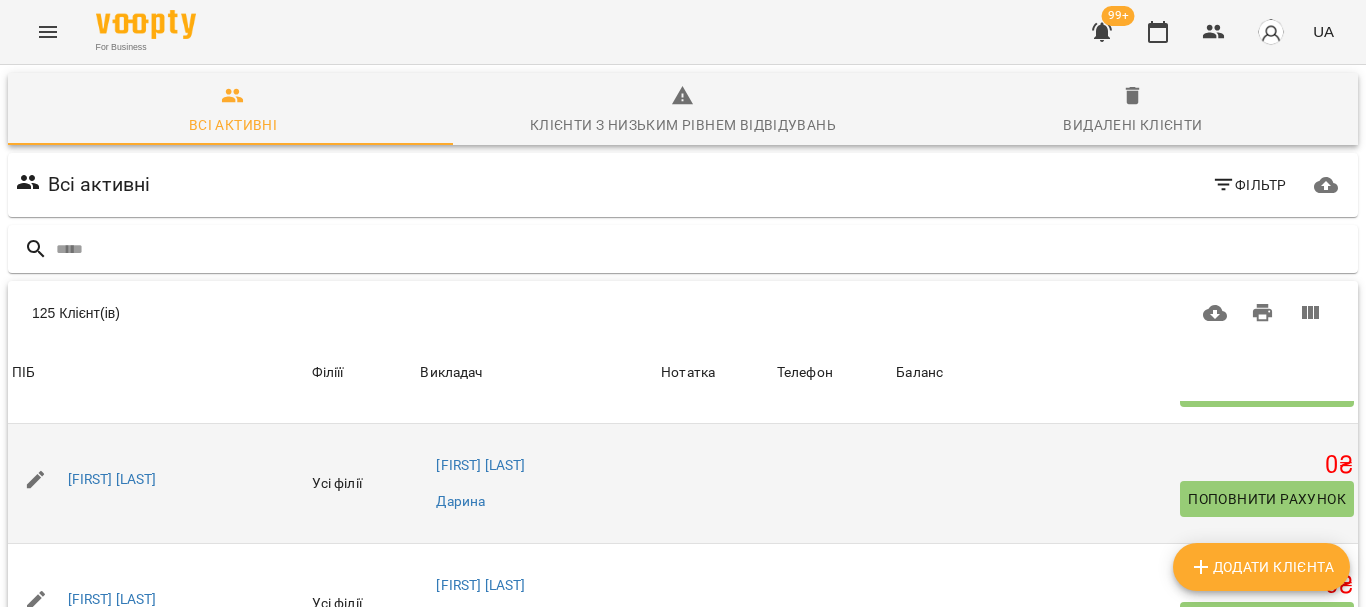scroll, scrollTop: 800, scrollLeft: 0, axis: vertical 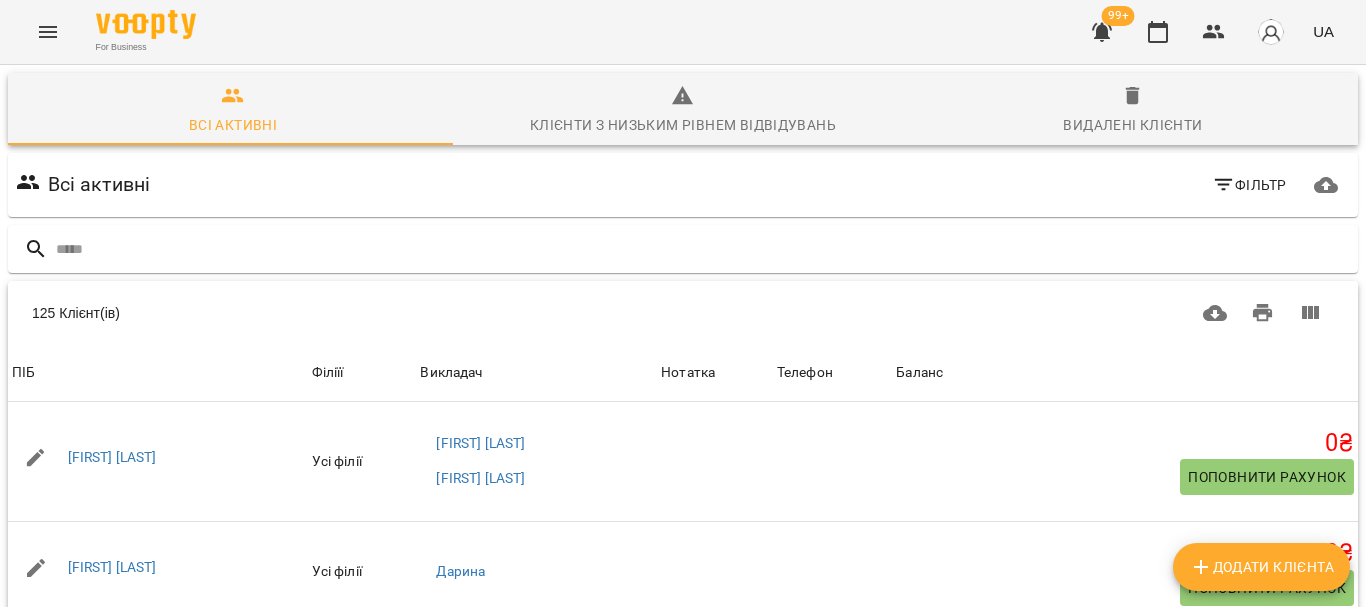 click at bounding box center (48, 32) 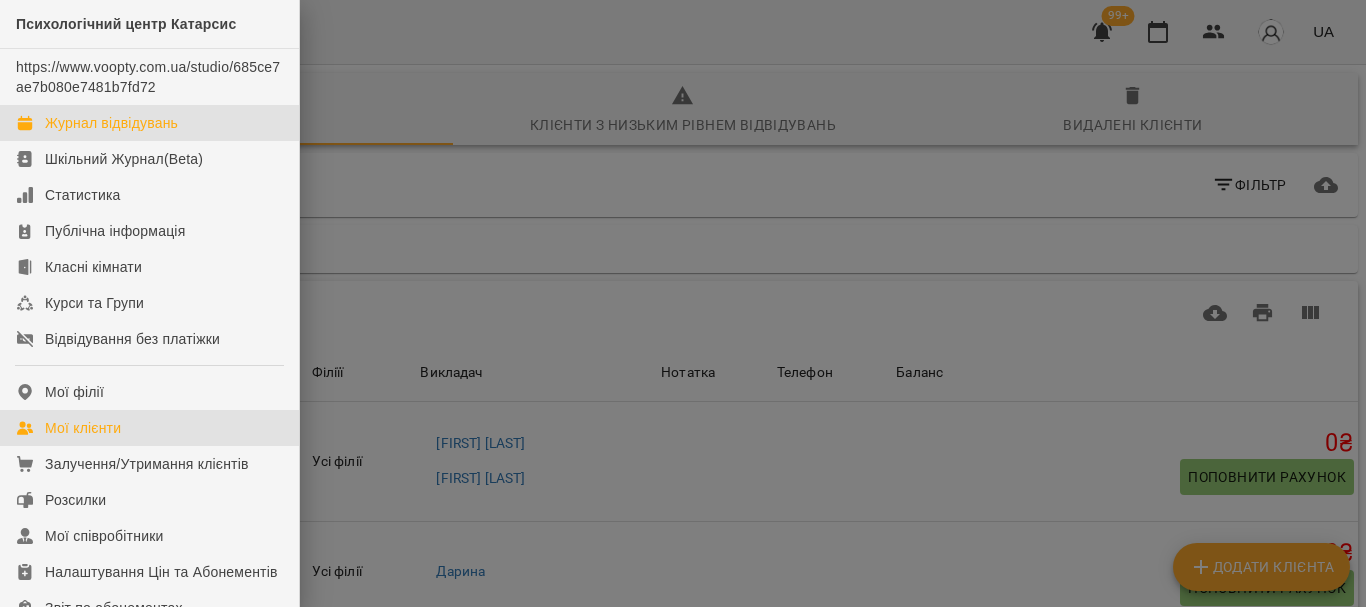 click on "Журнал відвідувань" at bounding box center (111, 123) 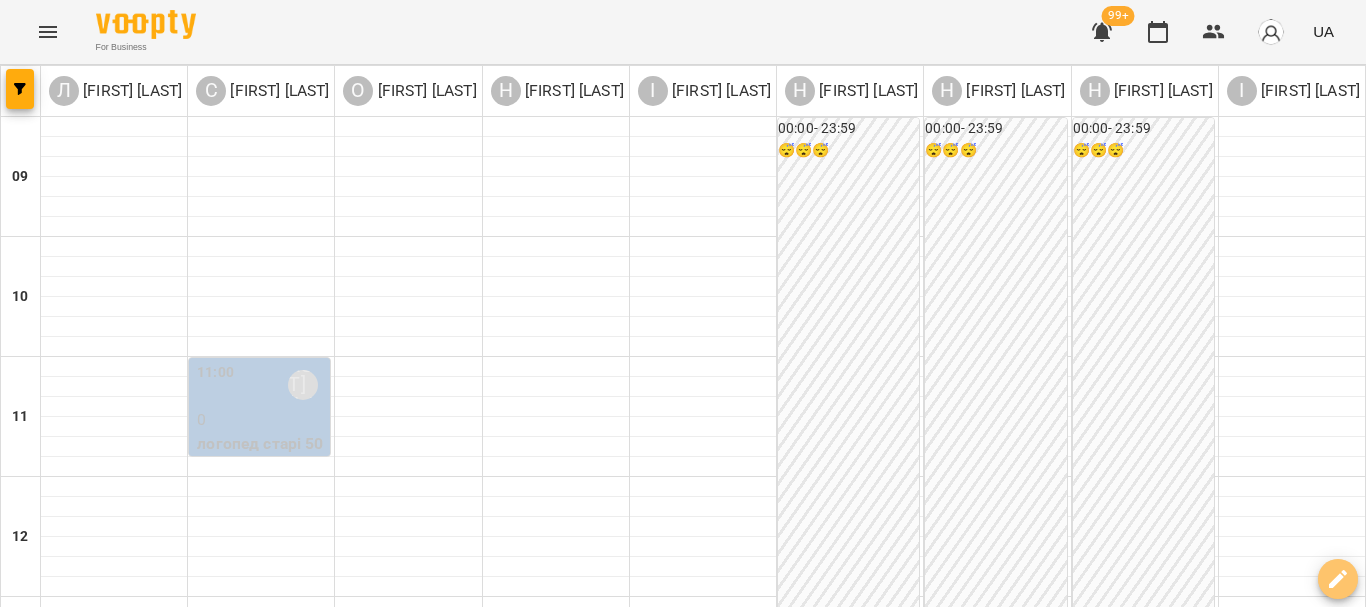 click 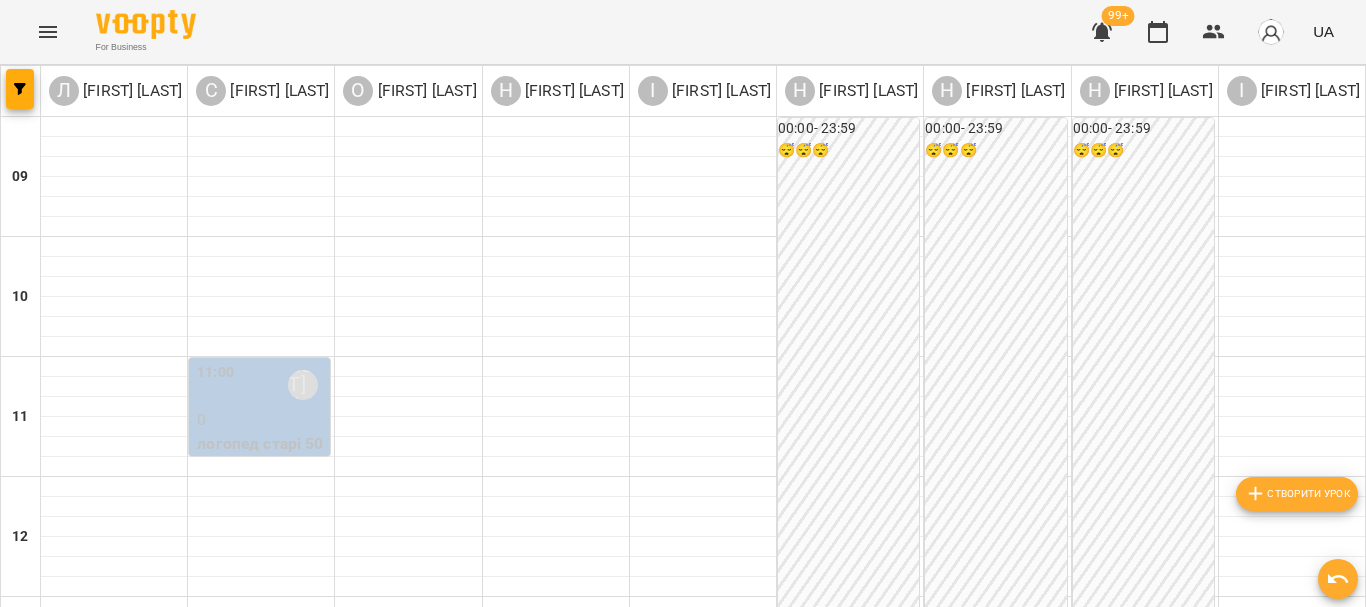 click 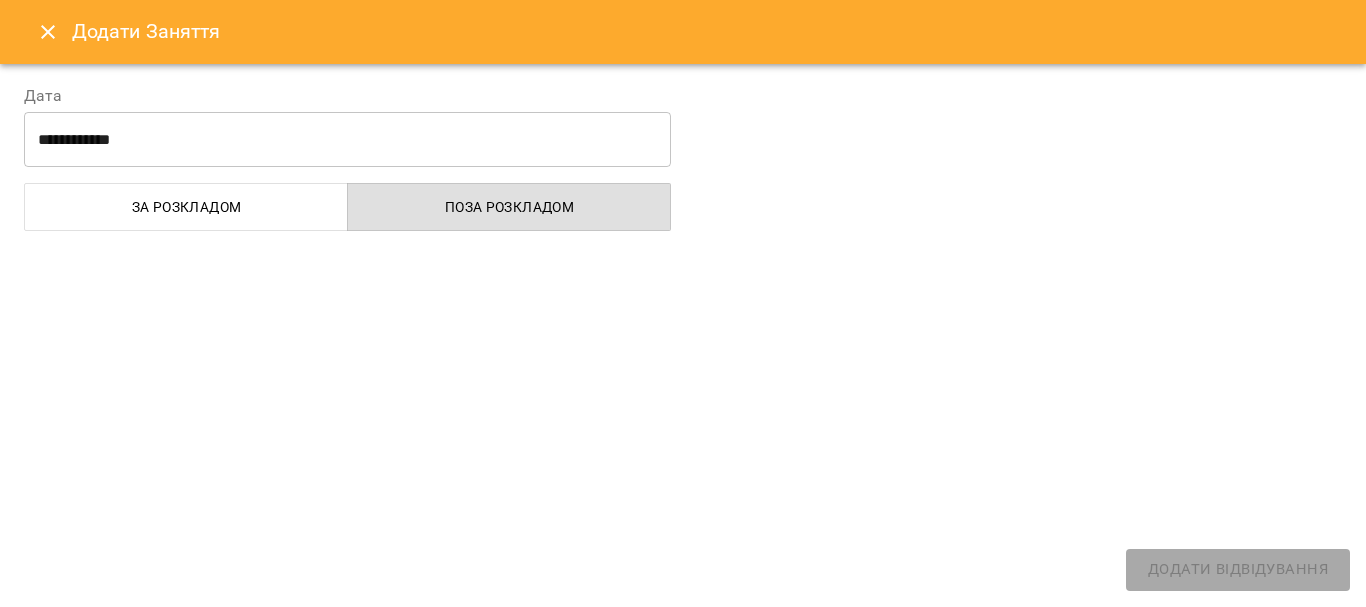 select 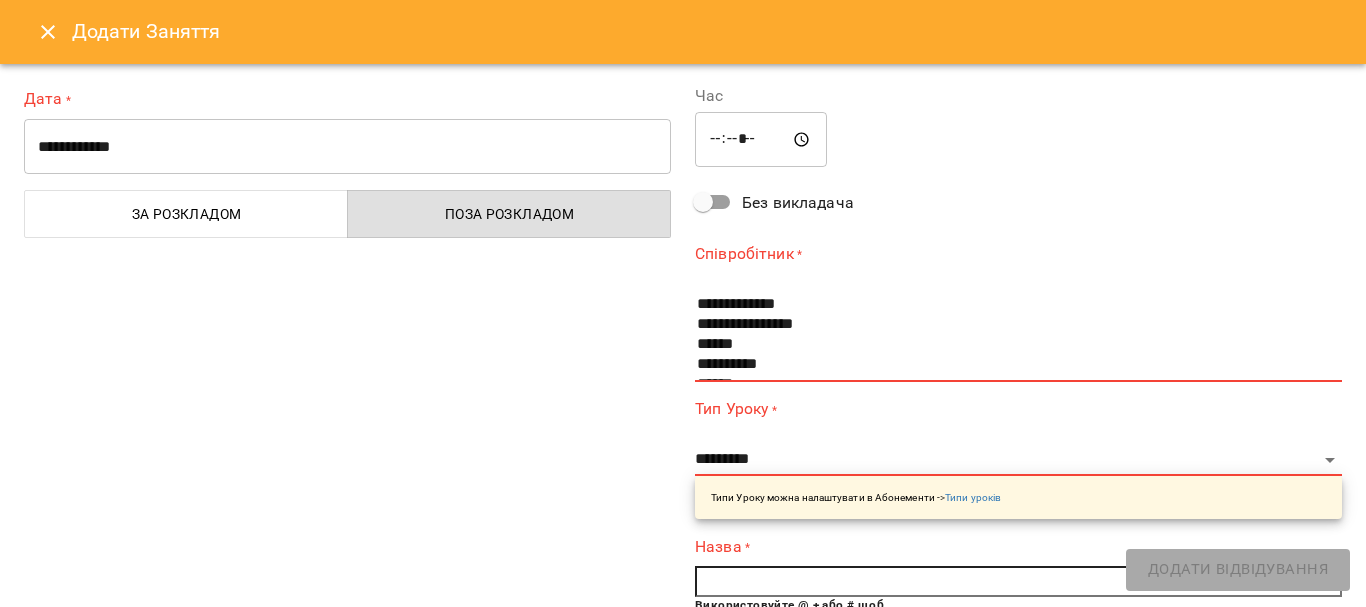click on "**********" at bounding box center (347, 147) 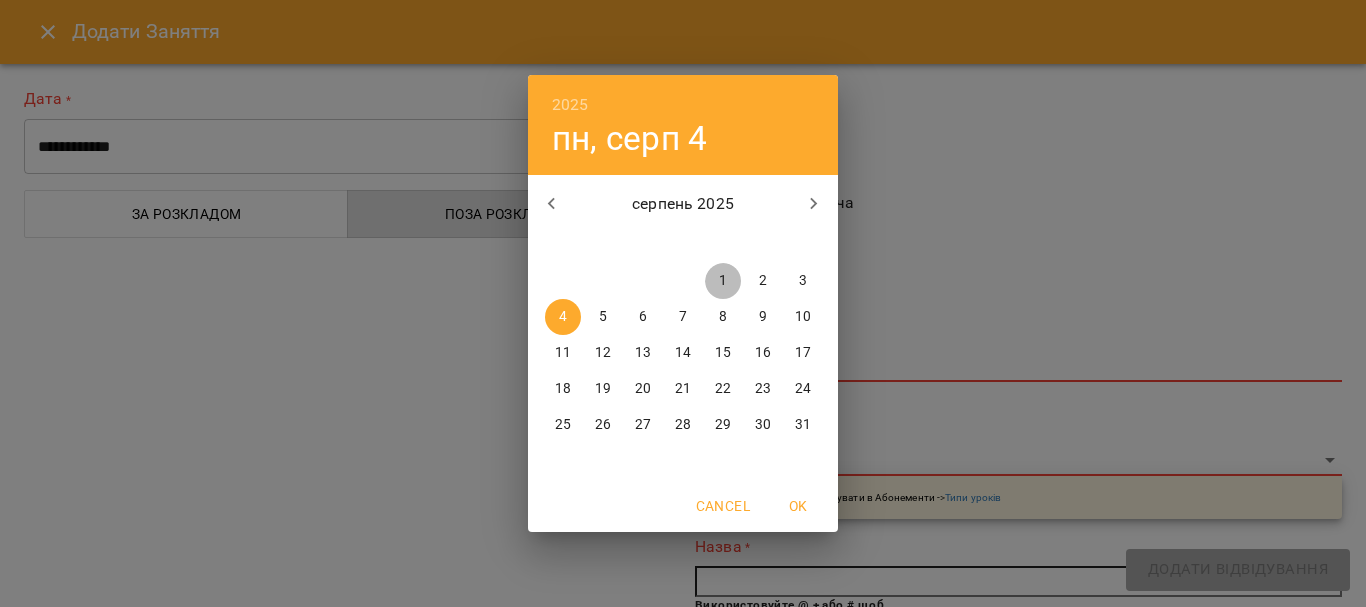 click on "1" at bounding box center (723, 281) 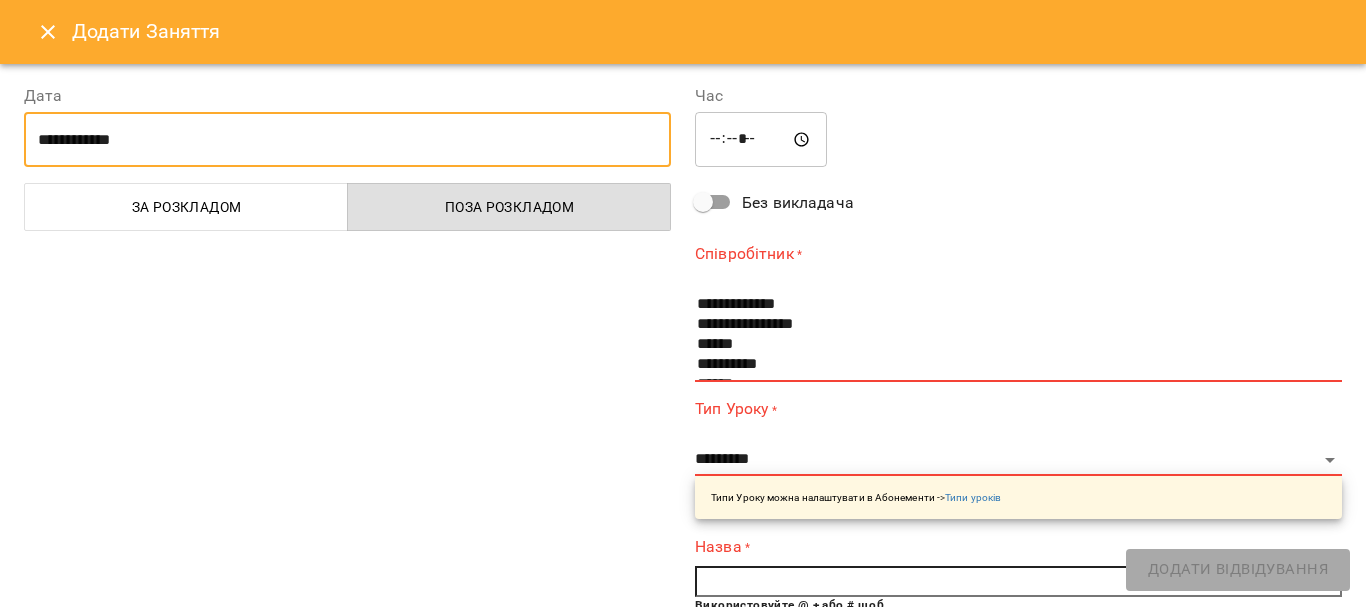 click on "За розкладом" at bounding box center [186, 207] 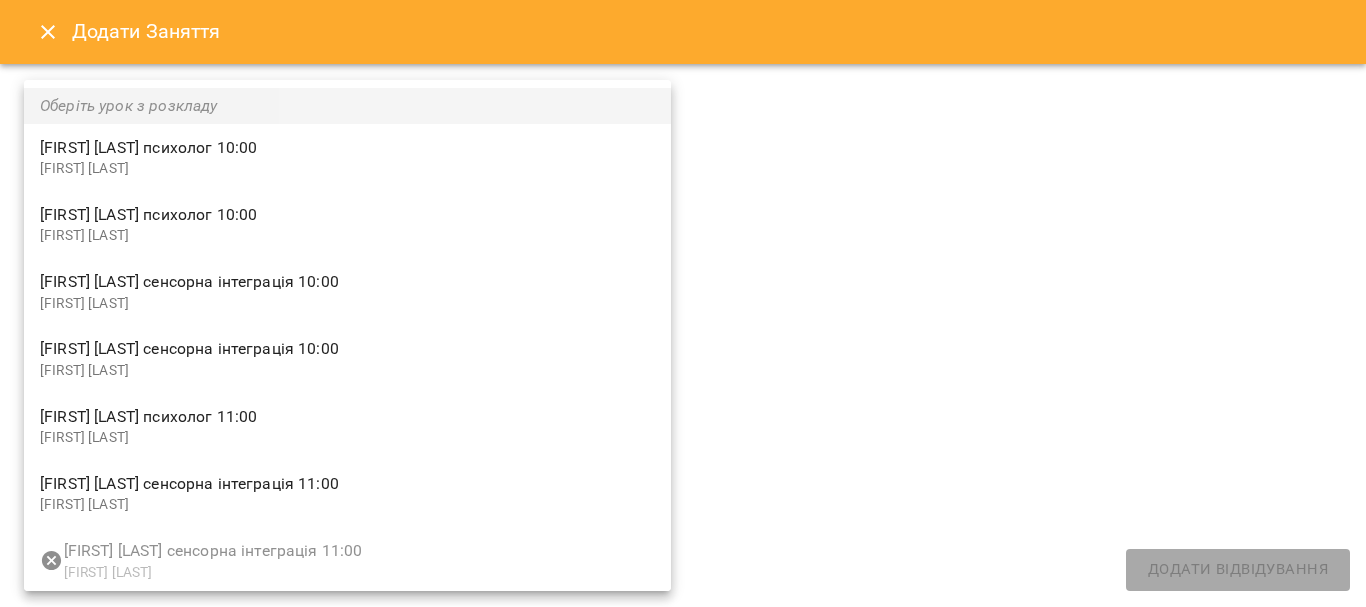 click on "**********" at bounding box center [683, 785] 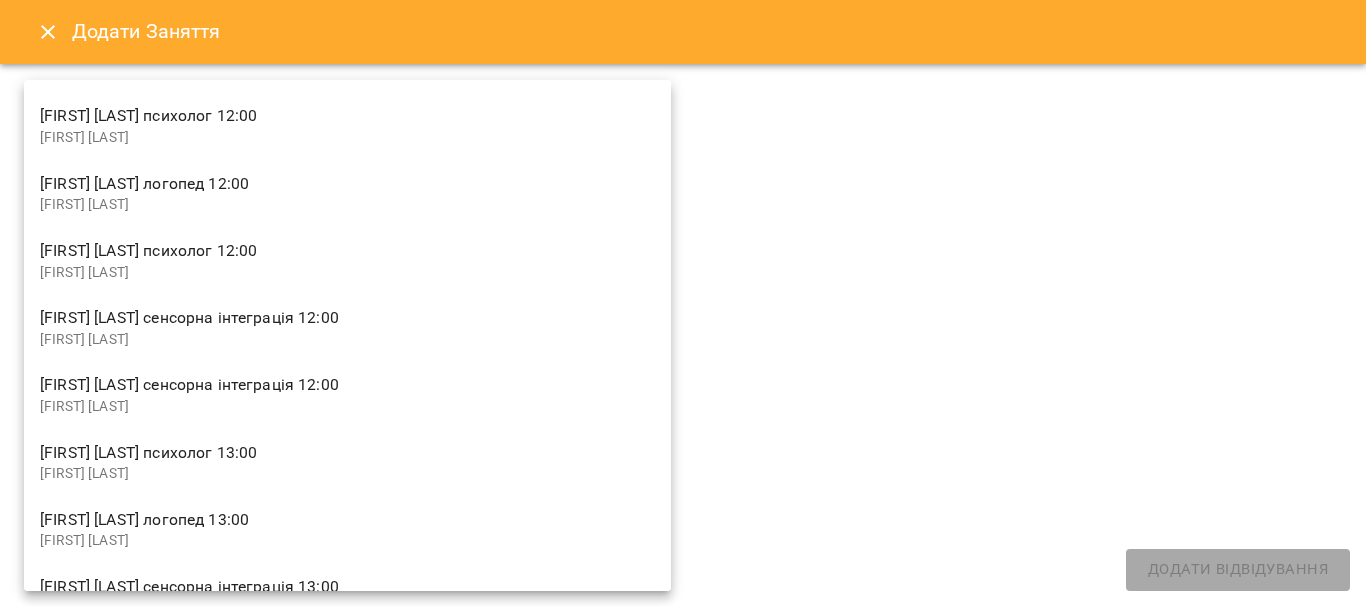 scroll, scrollTop: 600, scrollLeft: 0, axis: vertical 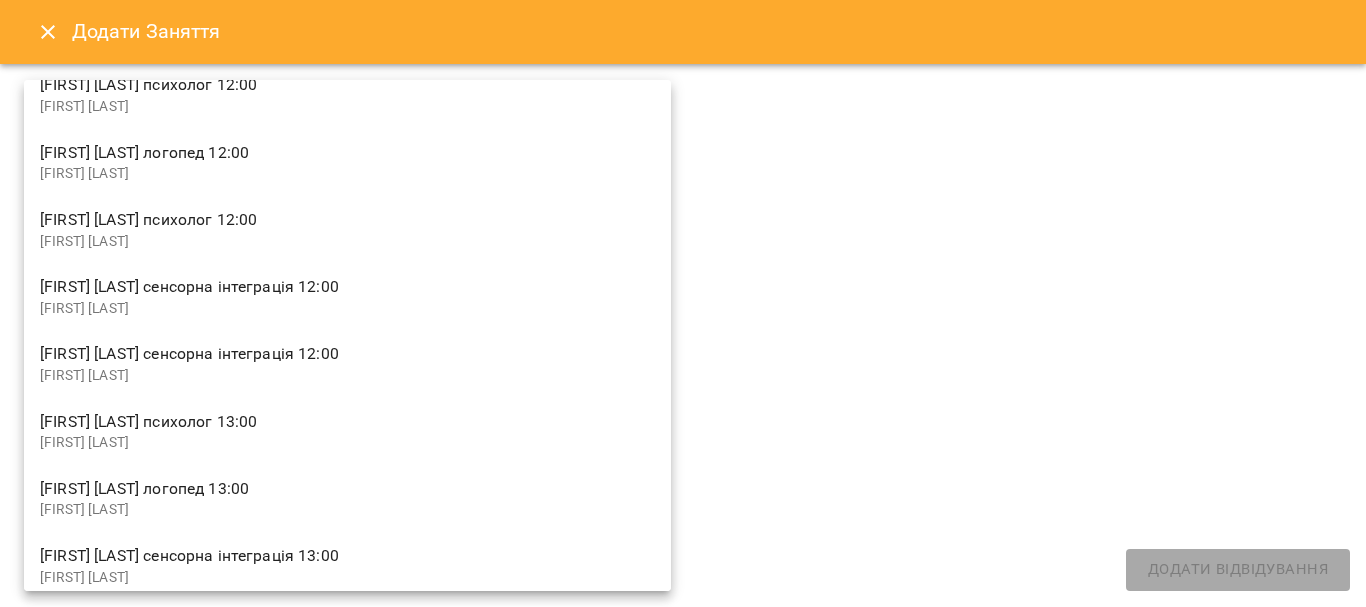 click on "Світлана Молотай логопед 13:00" at bounding box center [347, 489] 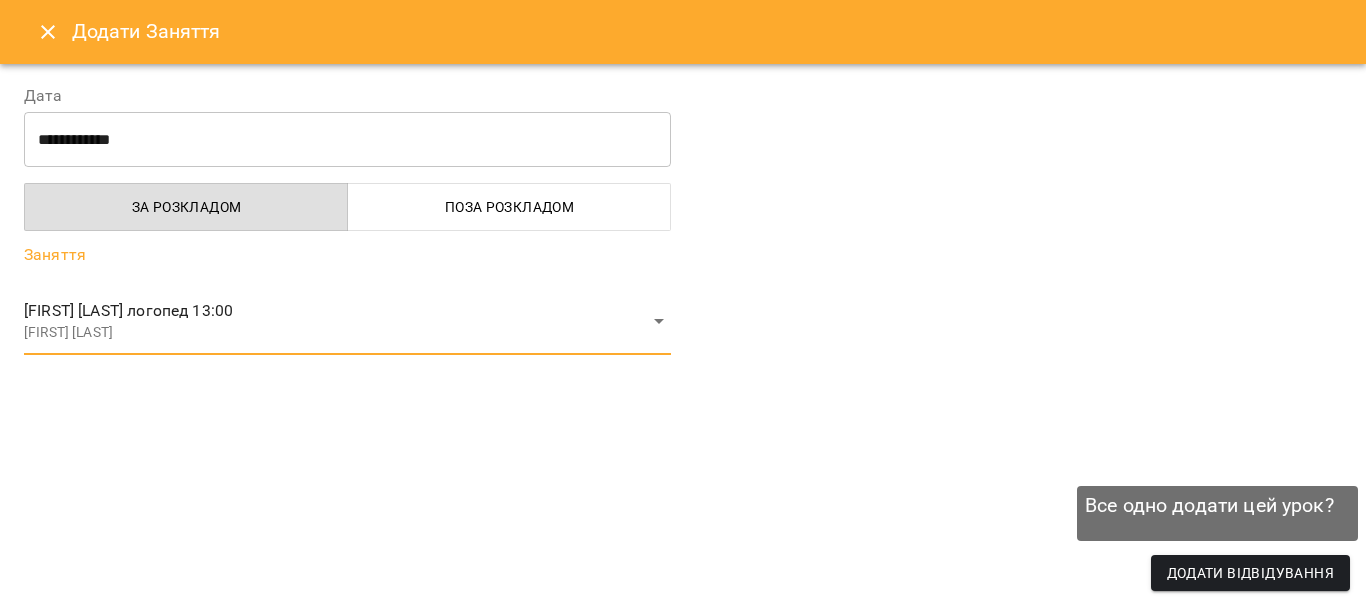 click on "Додати Відвідування" at bounding box center (1250, 573) 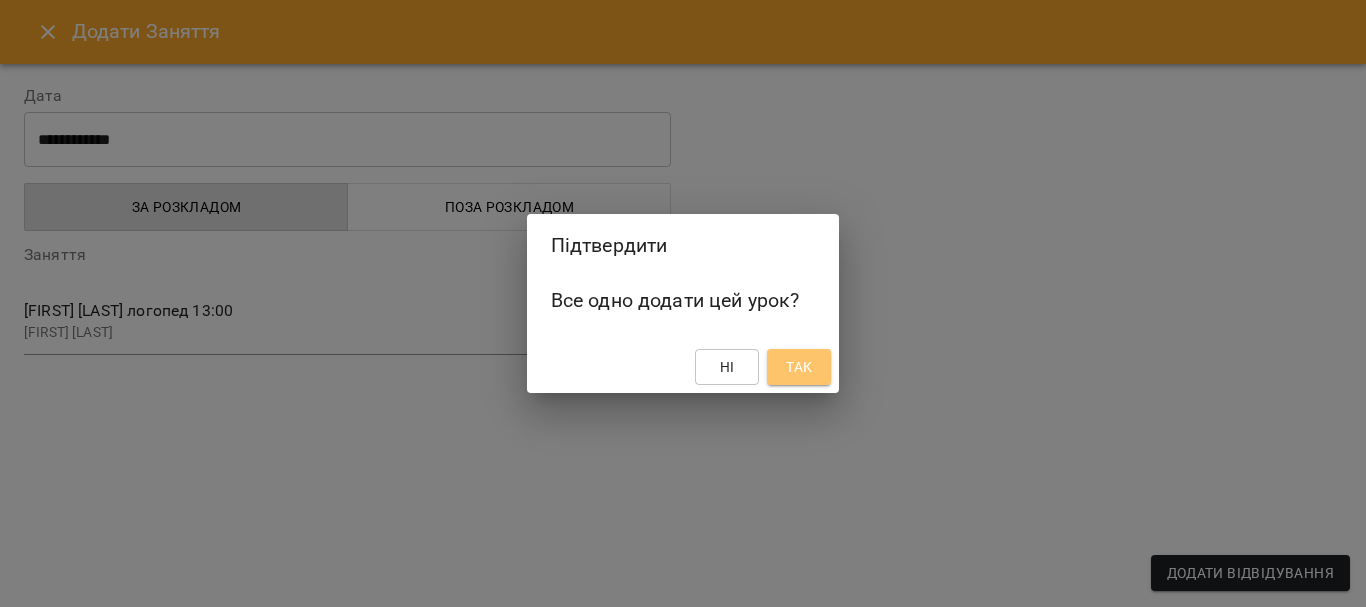 click on "Так" at bounding box center [799, 367] 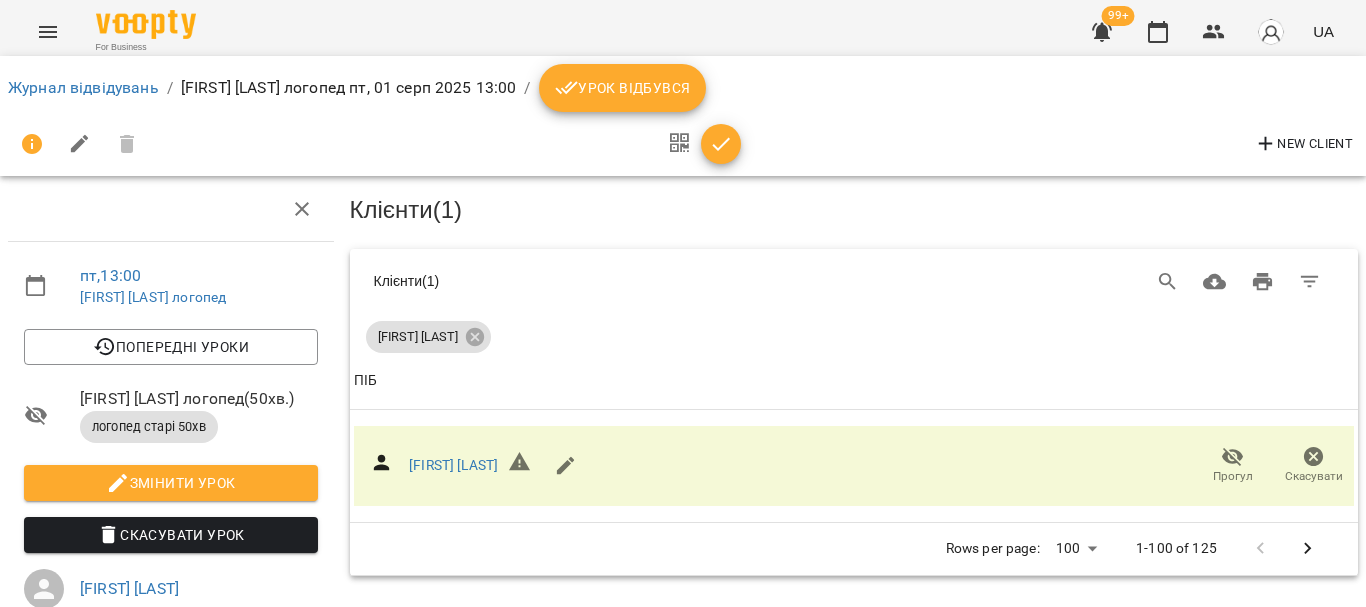 click 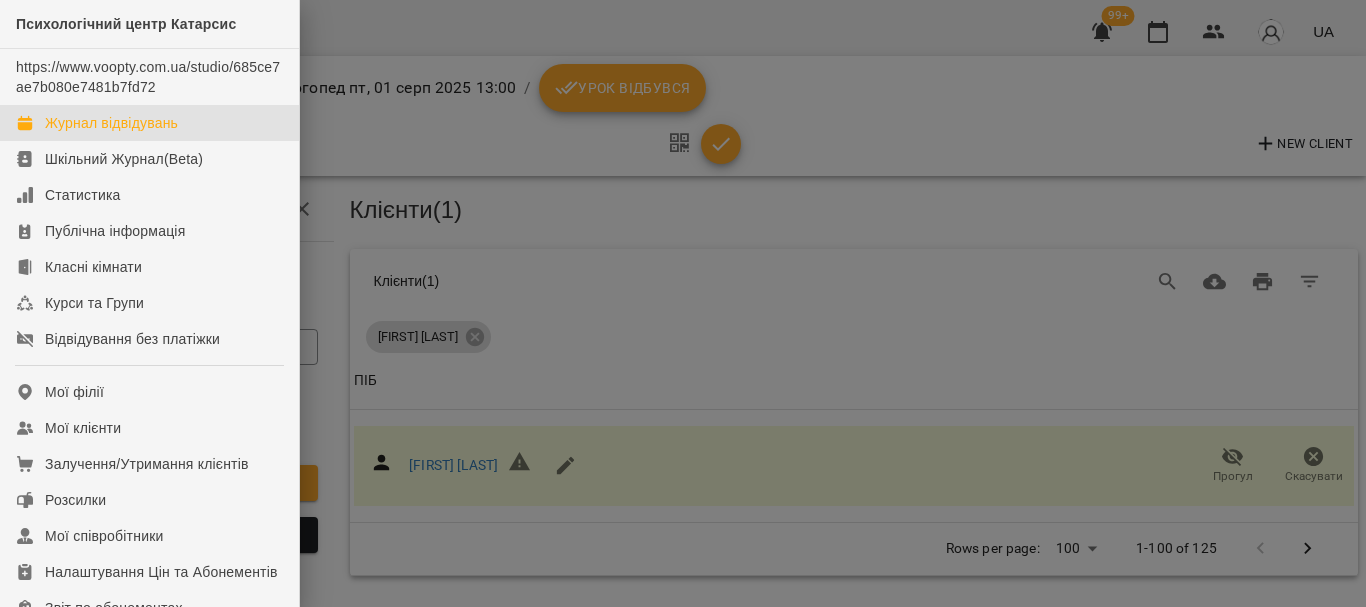 click on "Журнал відвідувань" at bounding box center (111, 123) 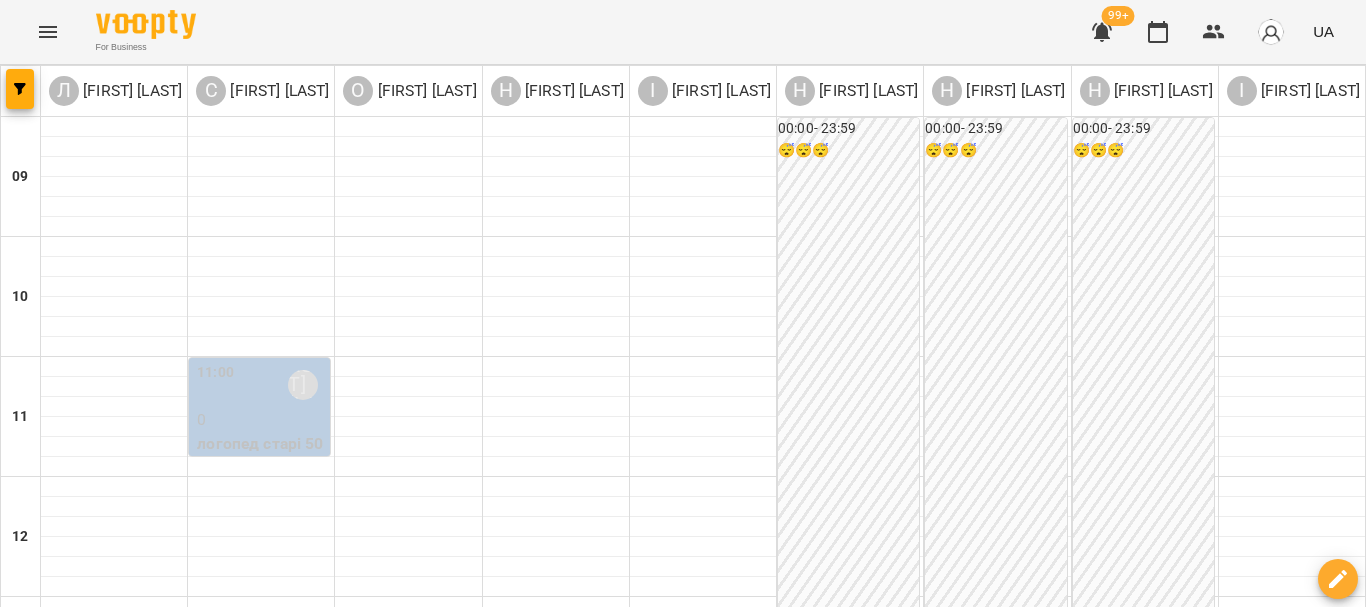 scroll, scrollTop: 0, scrollLeft: 0, axis: both 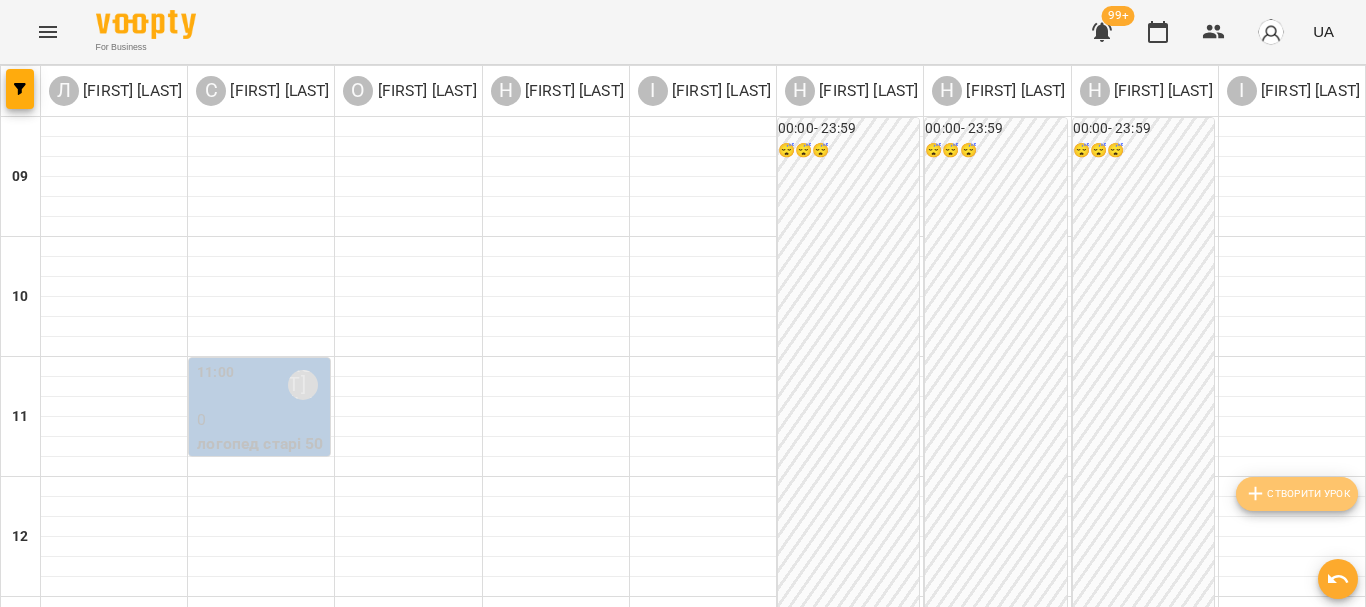 click on "Створити урок" at bounding box center [1297, 494] 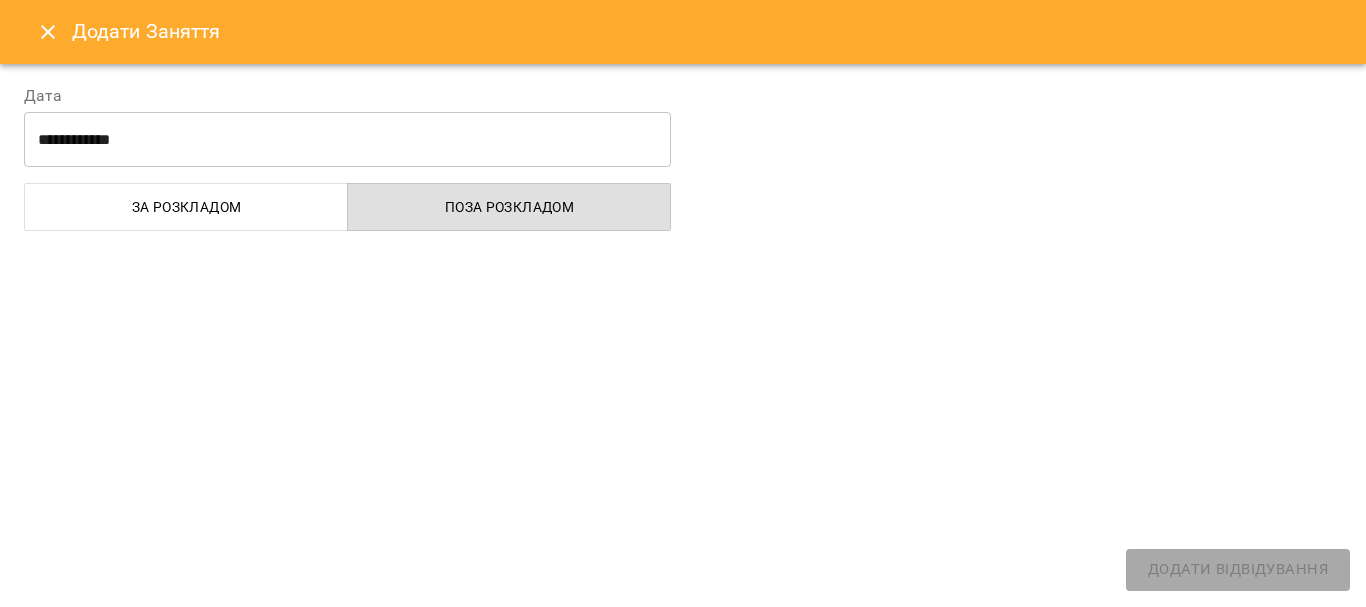 select 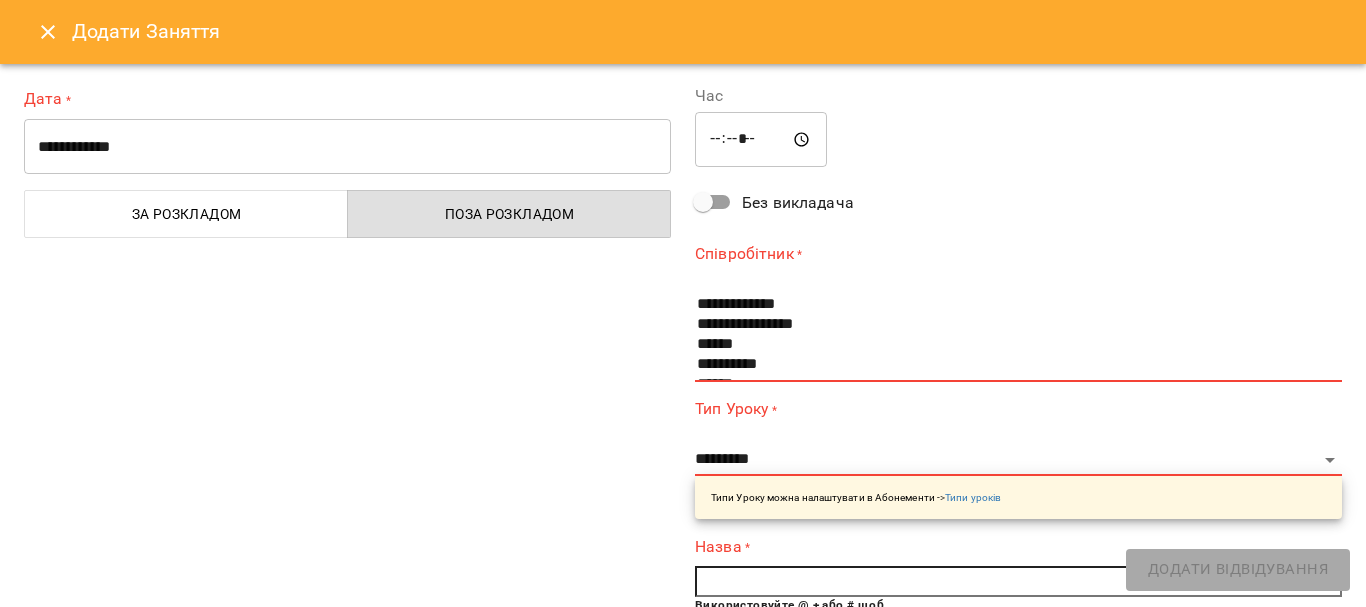 click on "**********" at bounding box center [347, 147] 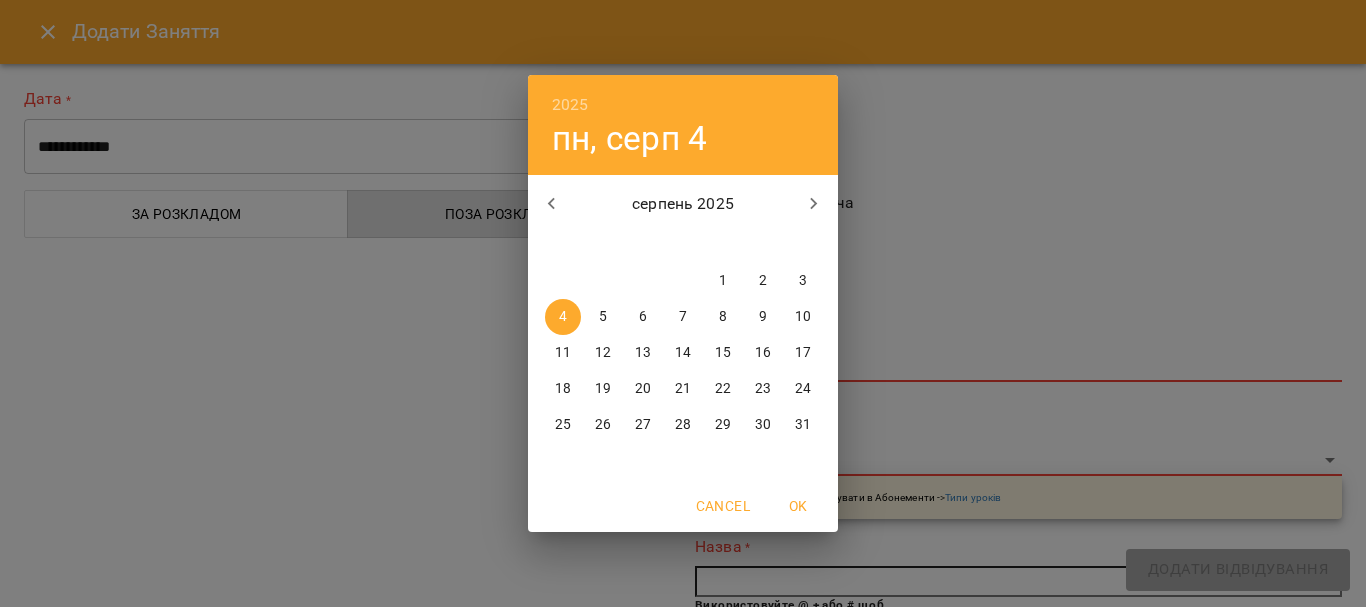 click on "1" at bounding box center (723, 281) 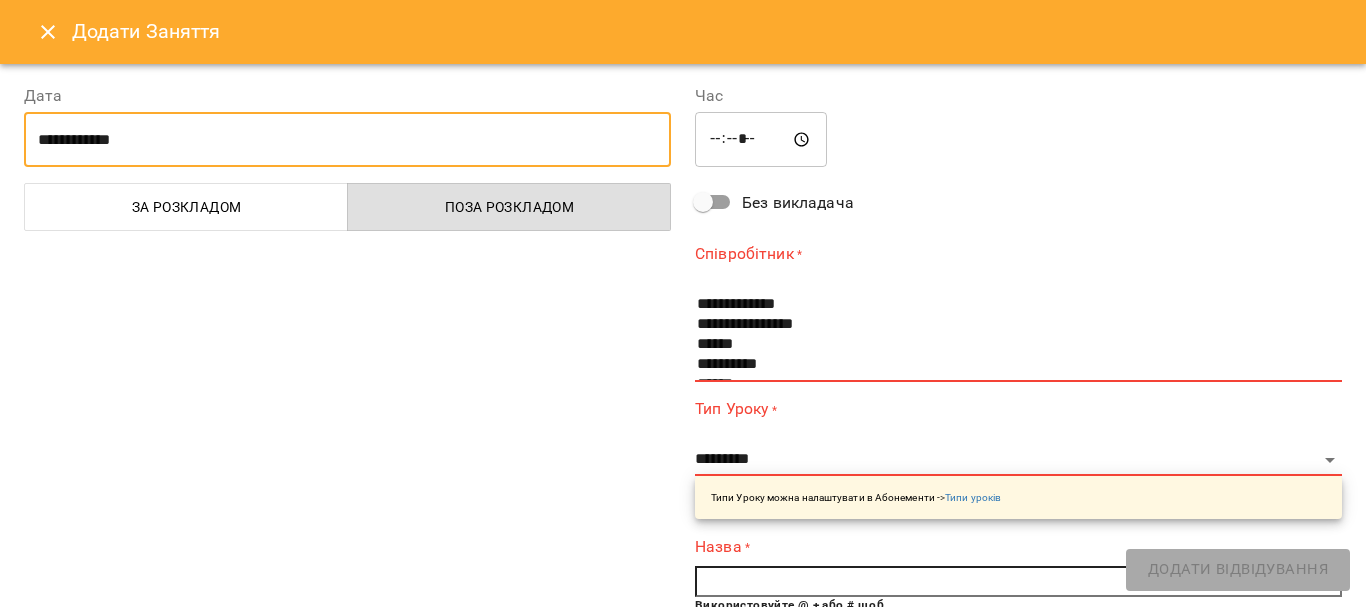 click on "За розкладом" at bounding box center (186, 207) 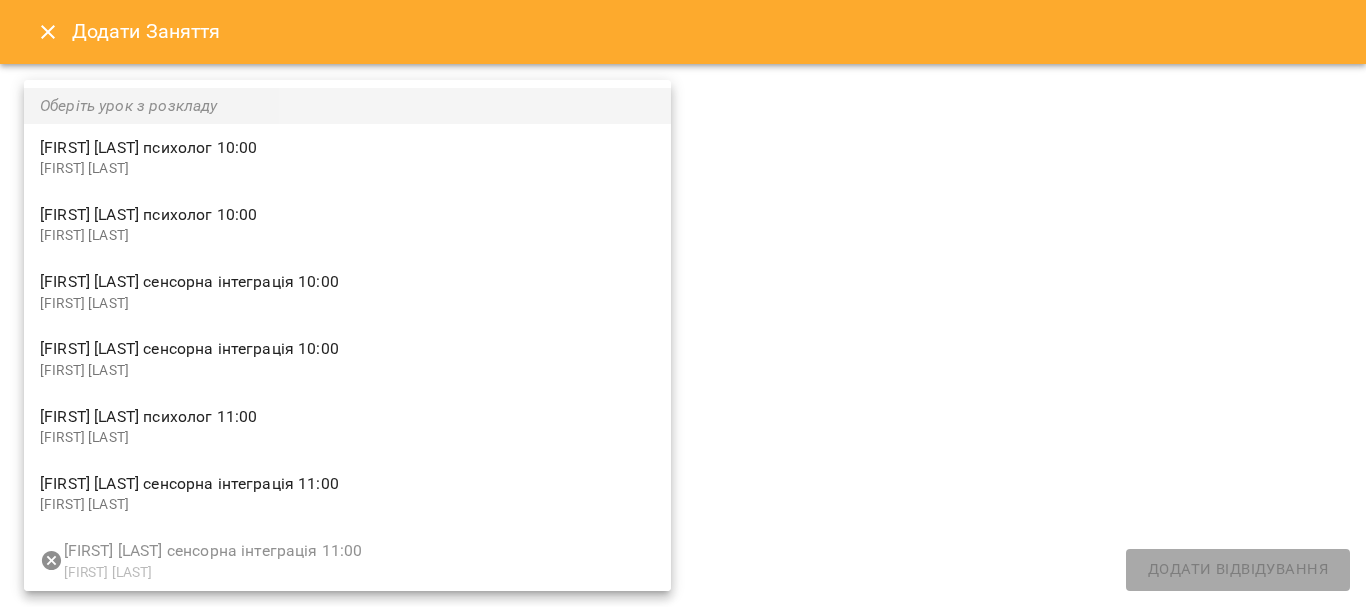 click on "**********" at bounding box center (683, 785) 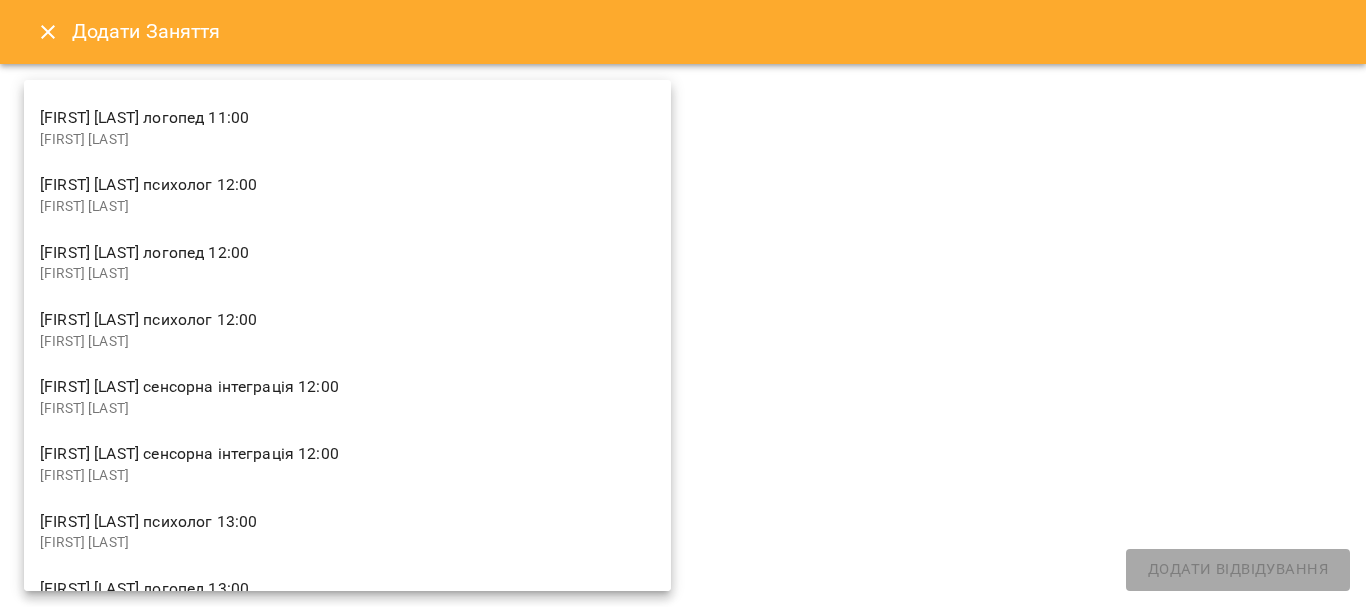 scroll, scrollTop: 600, scrollLeft: 0, axis: vertical 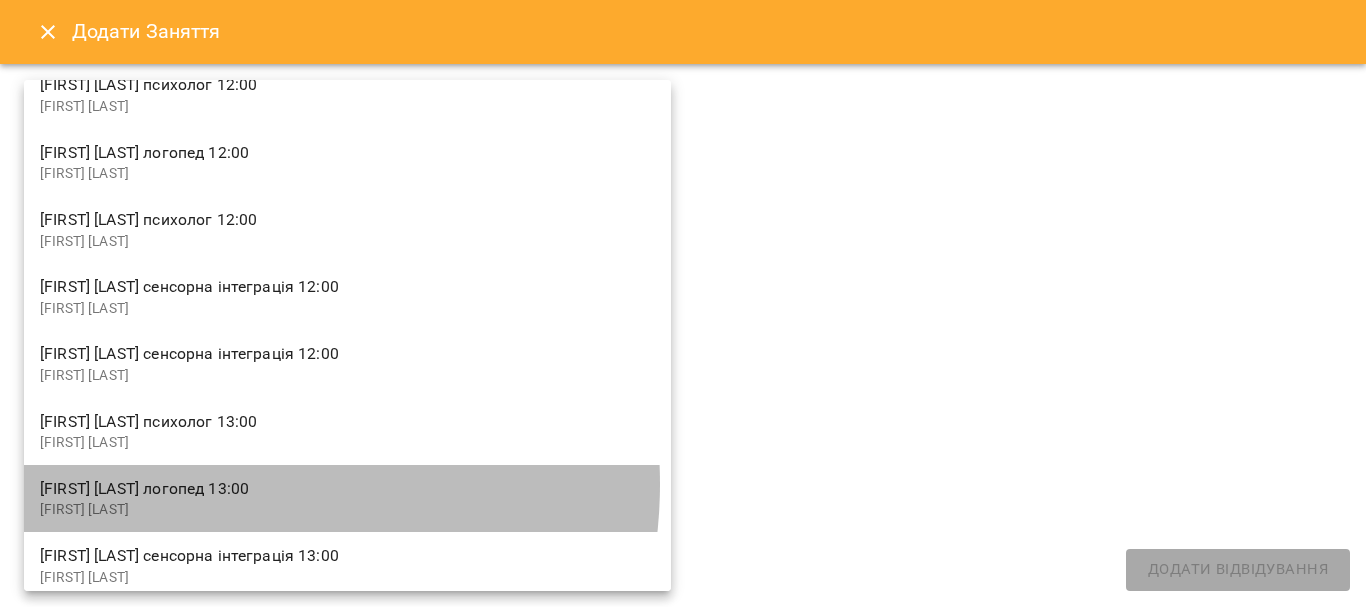 click on "Світлана Молотай логопед 13:00" at bounding box center (347, 489) 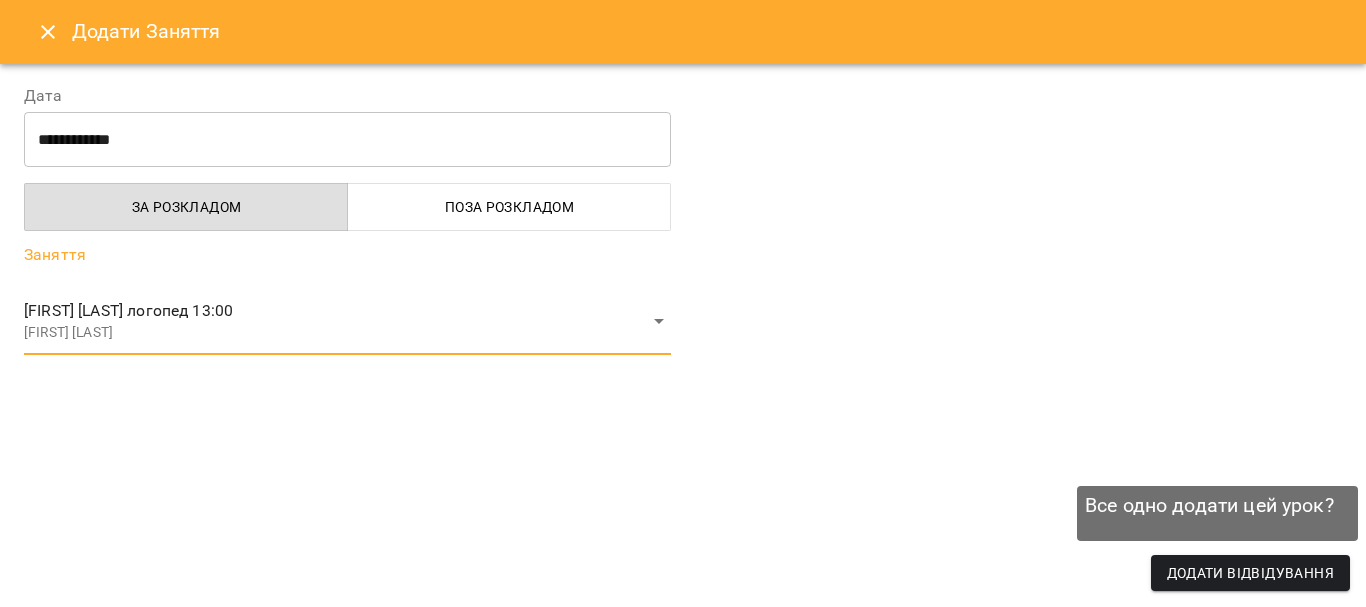 click on "Додати Відвідування" at bounding box center [1250, 573] 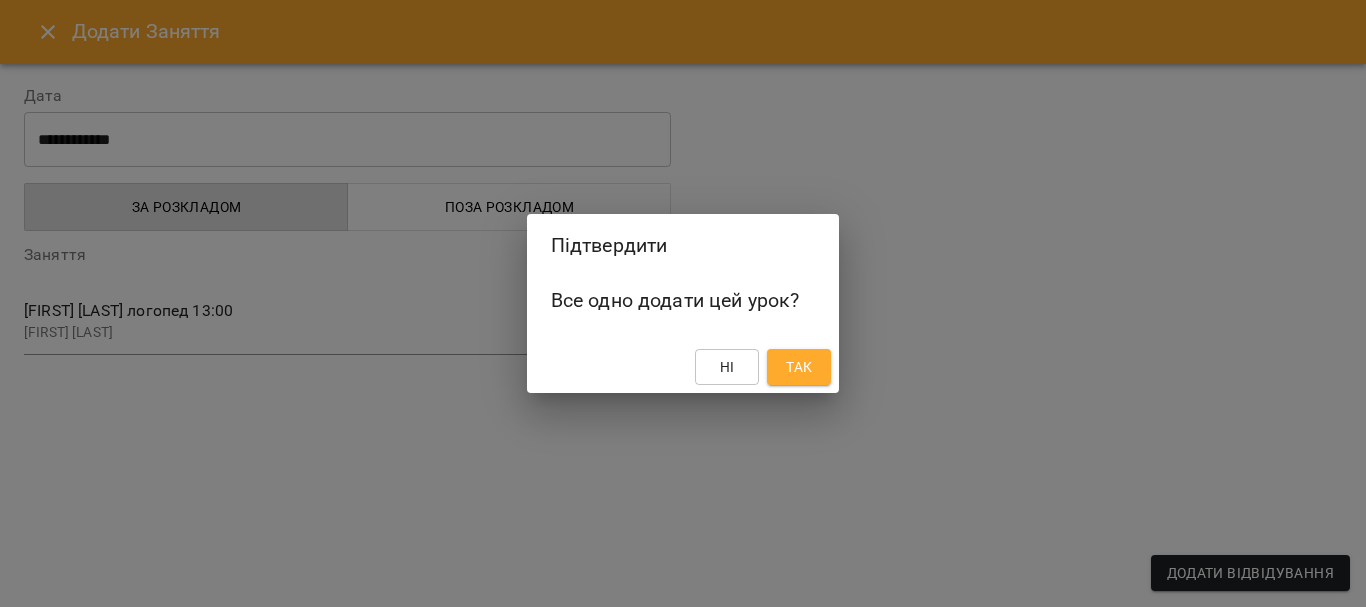 click on "Так" at bounding box center [799, 367] 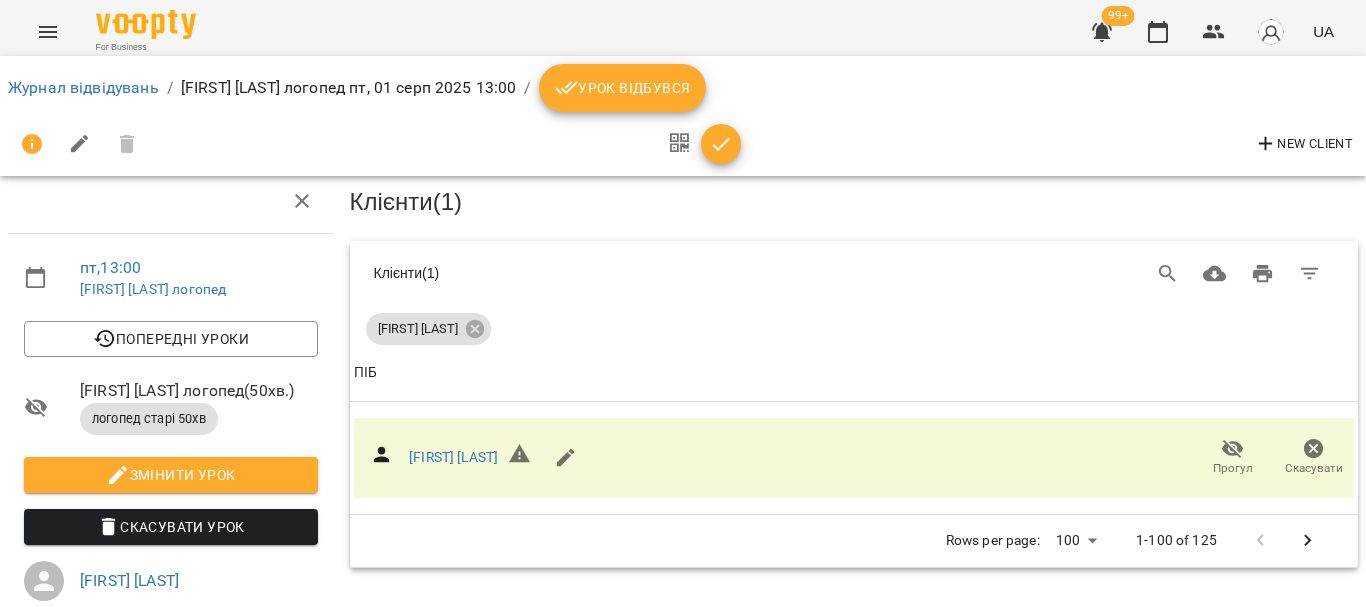scroll, scrollTop: 0, scrollLeft: 0, axis: both 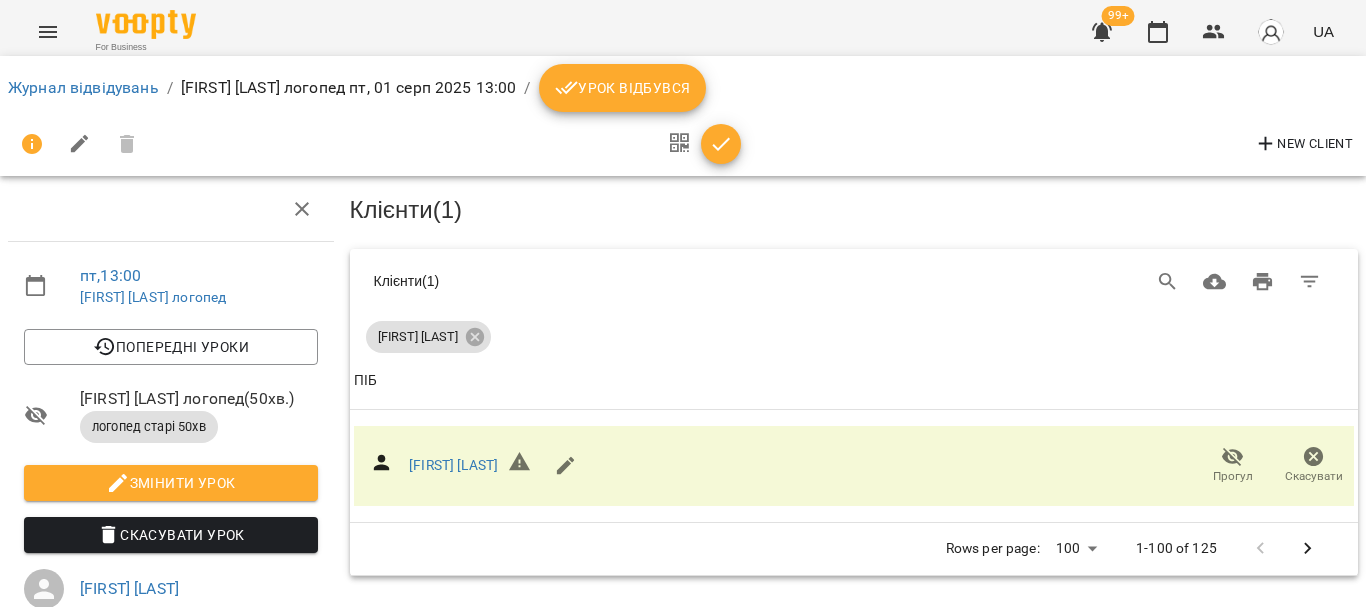 click 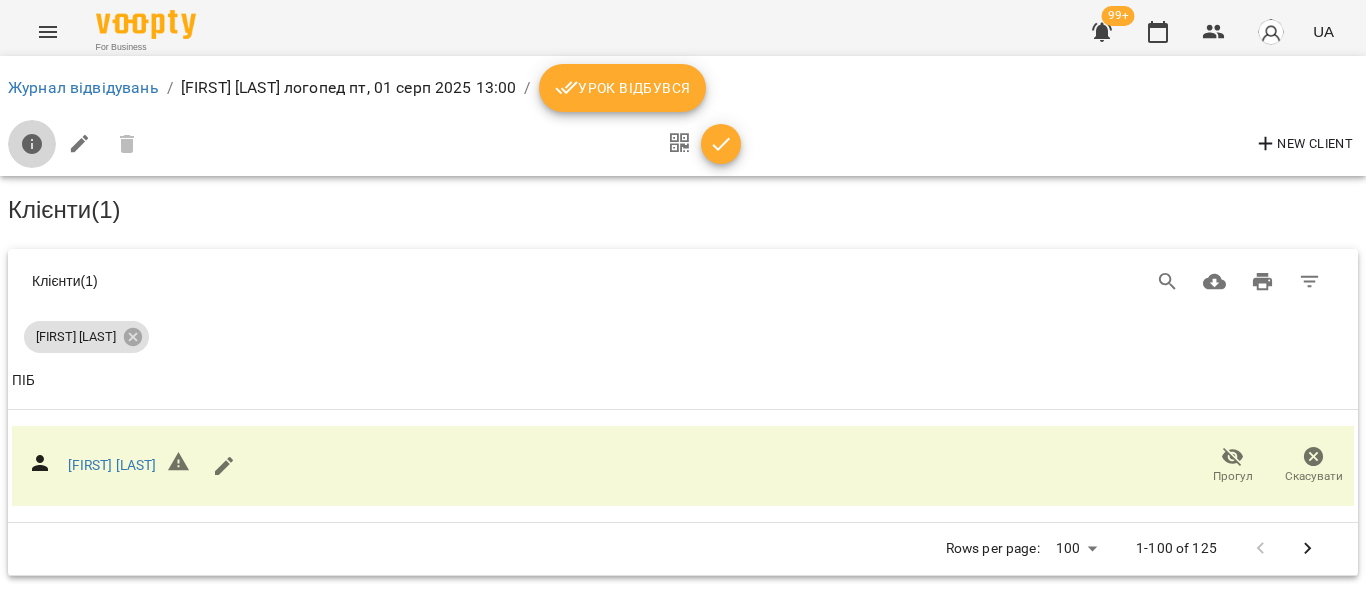 click 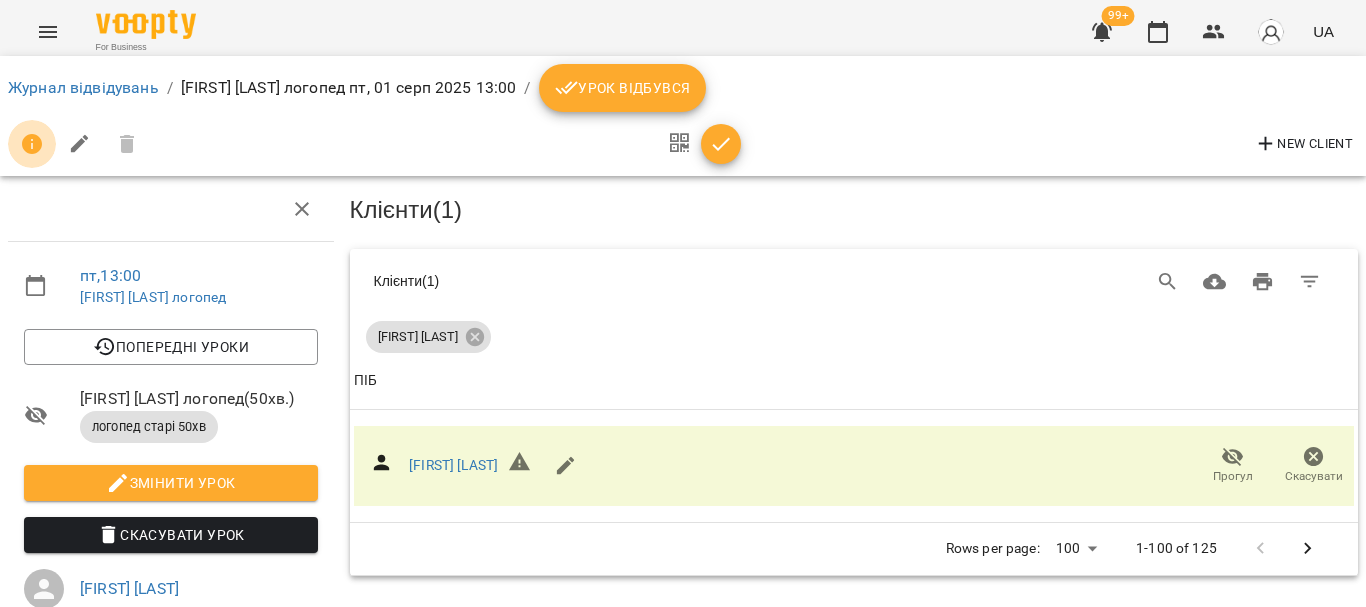 click 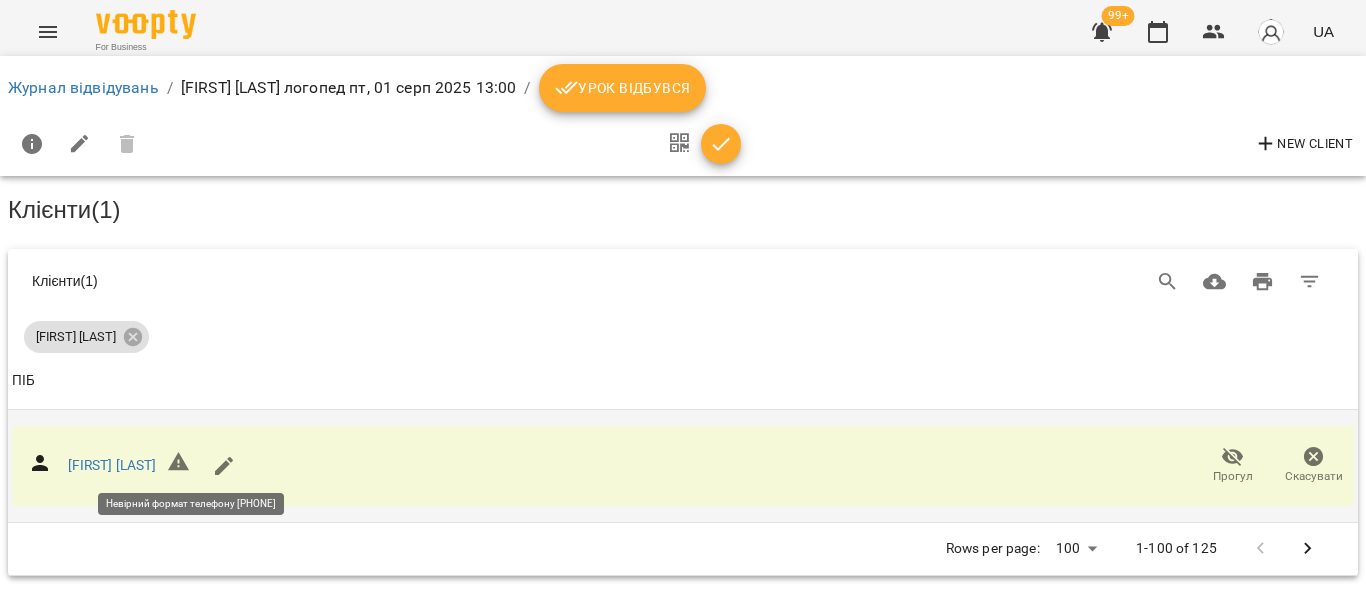 click 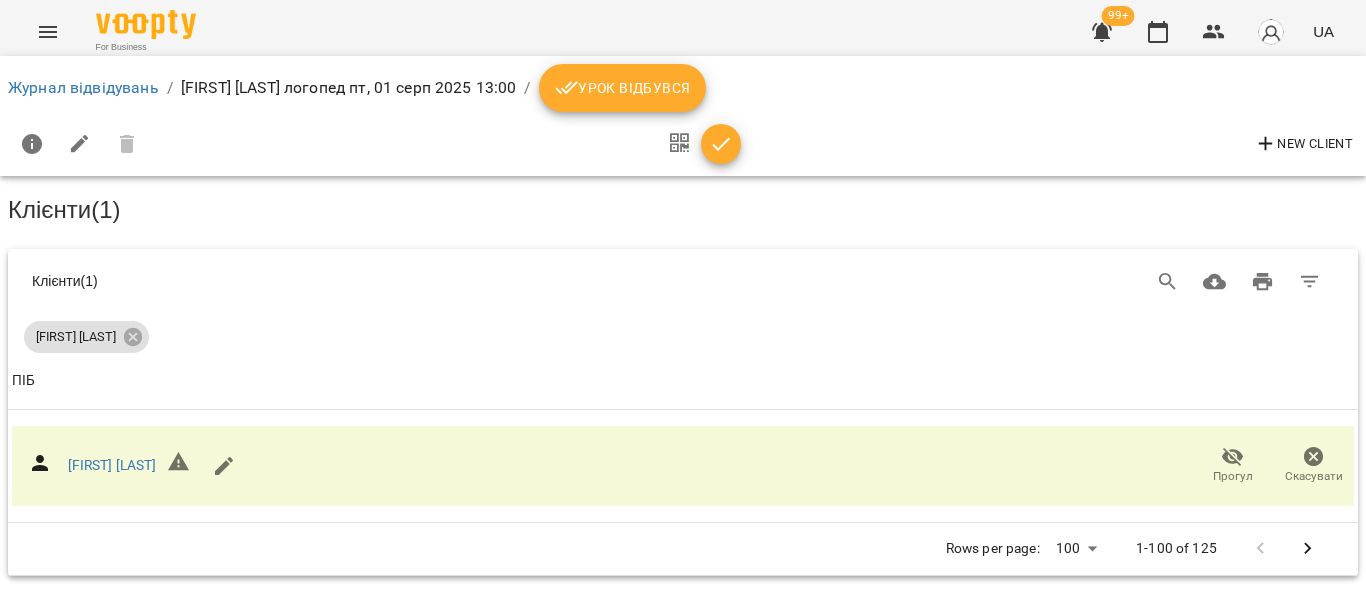 click 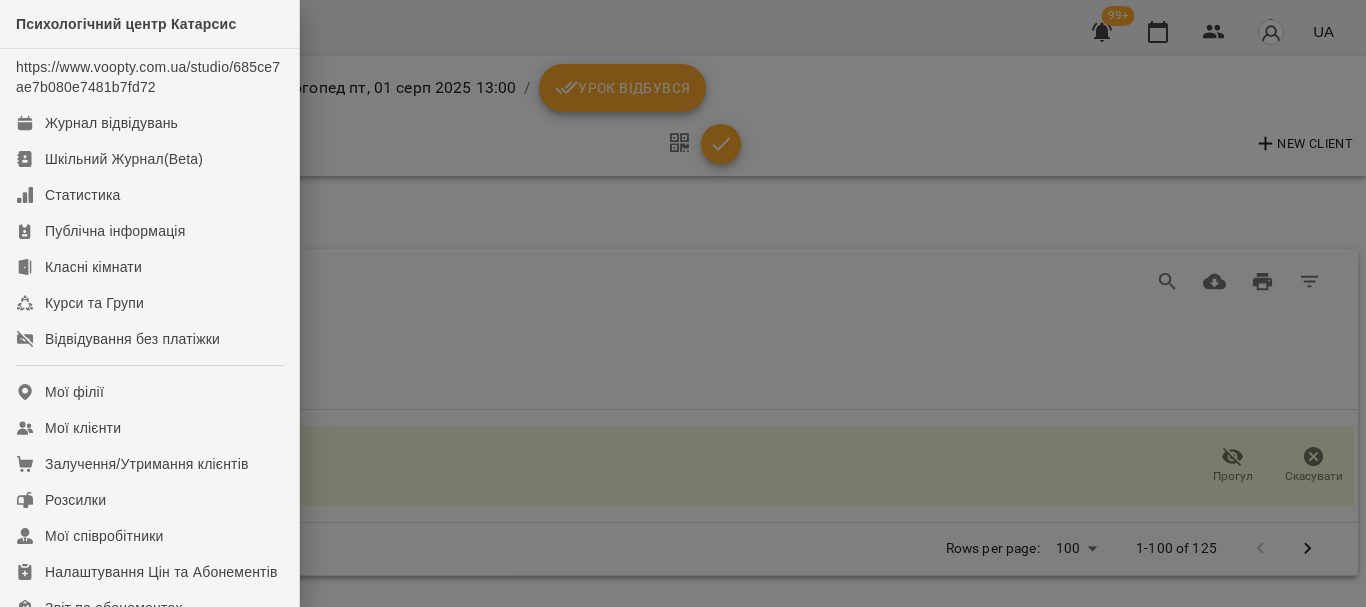 click at bounding box center [683, 303] 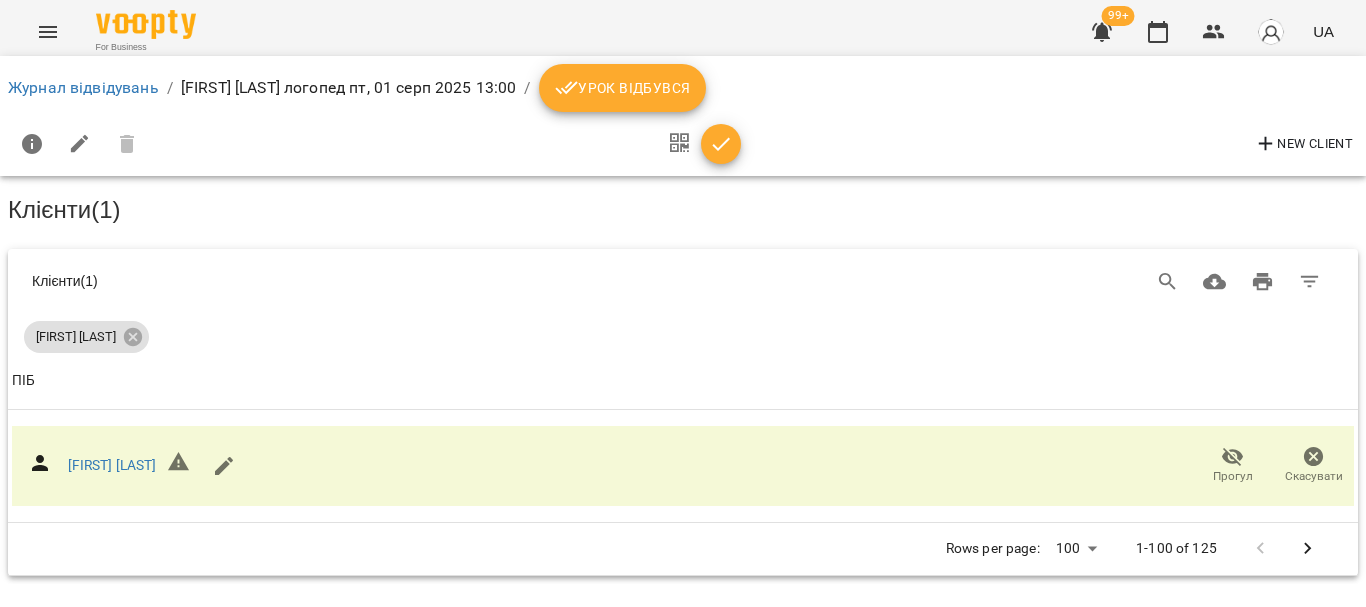 click 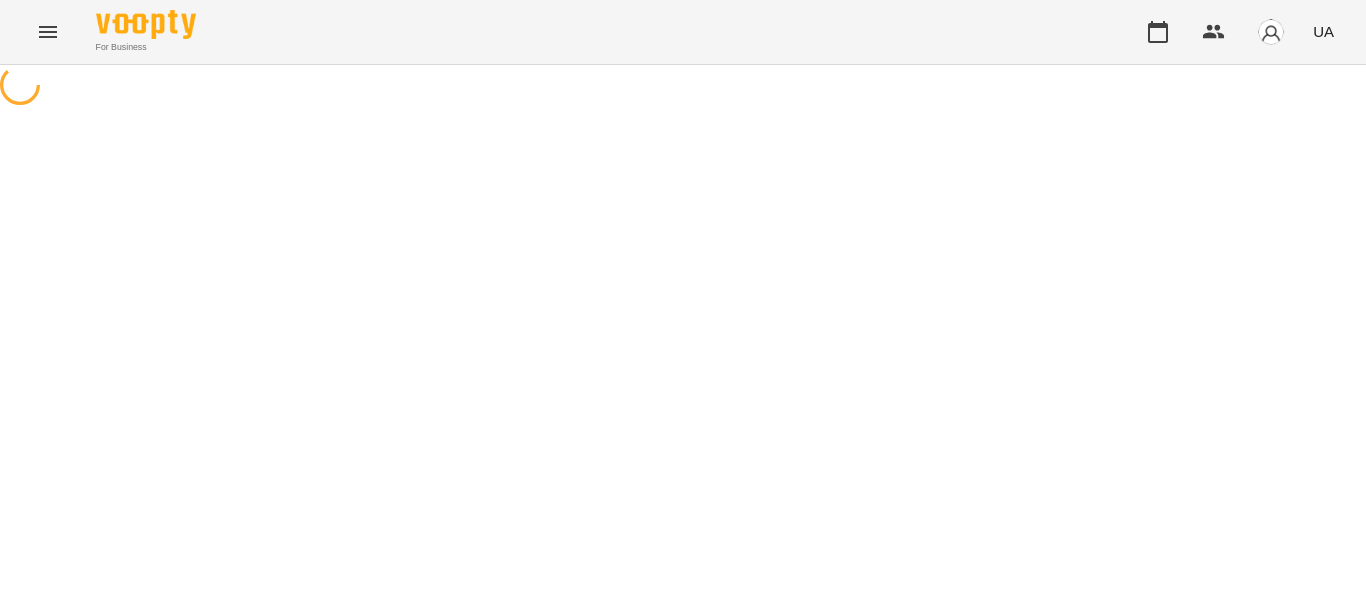 scroll, scrollTop: 0, scrollLeft: 0, axis: both 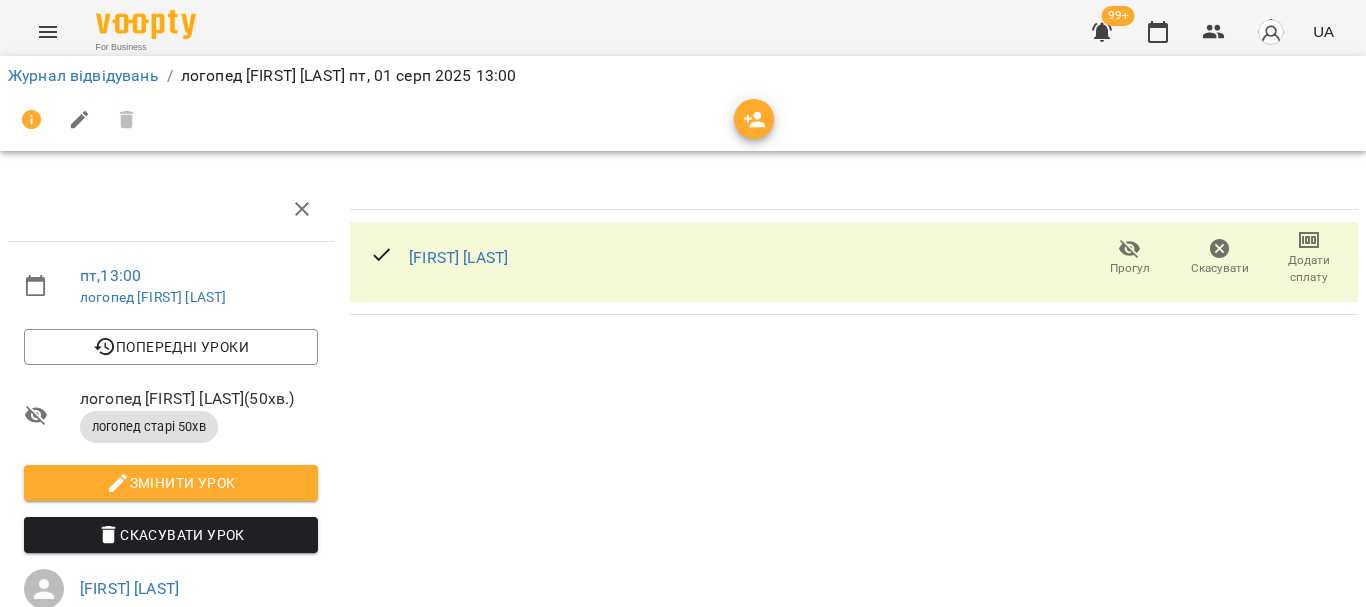 drag, startPoint x: 0, startPoint y: 0, endPoint x: 720, endPoint y: 159, distance: 737.3473 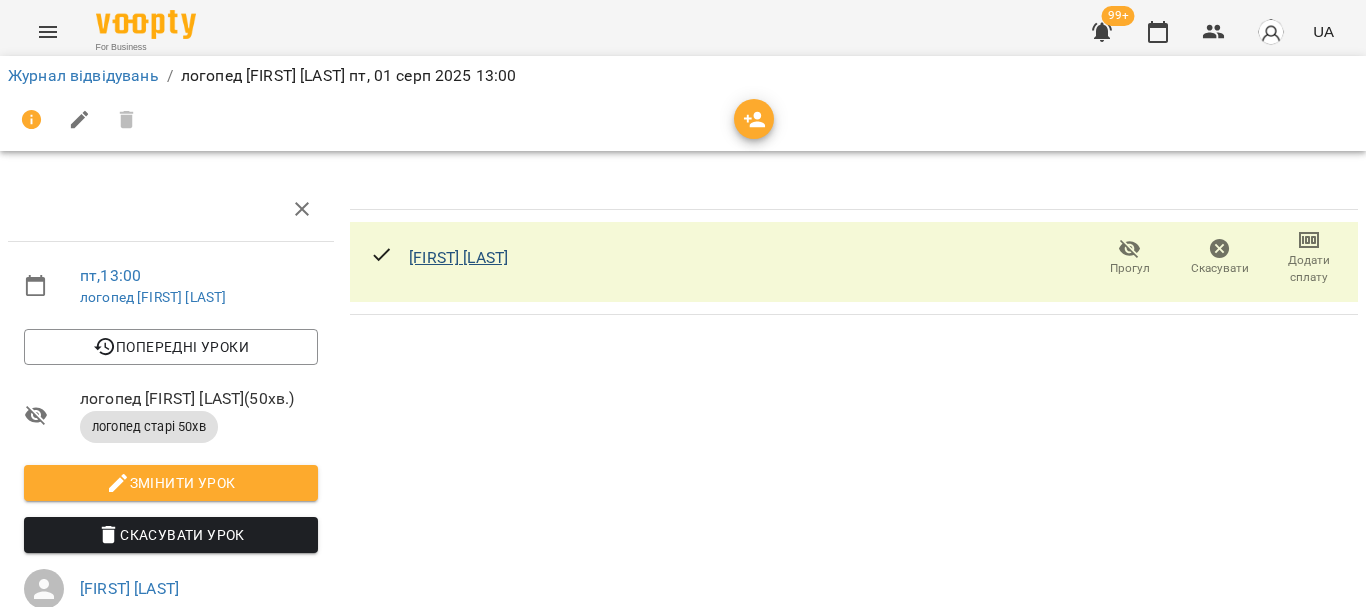 drag, startPoint x: 720, startPoint y: 159, endPoint x: 512, endPoint y: 251, distance: 227.4379 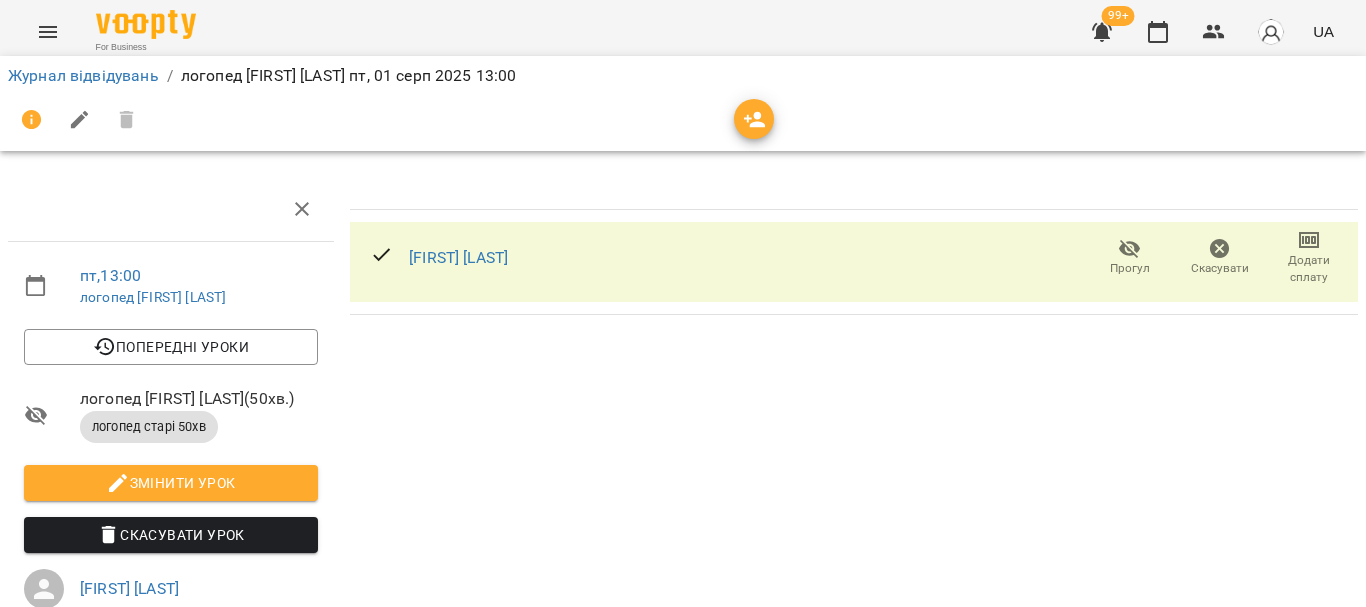 drag, startPoint x: 512, startPoint y: 251, endPoint x: 421, endPoint y: 225, distance: 94.641426 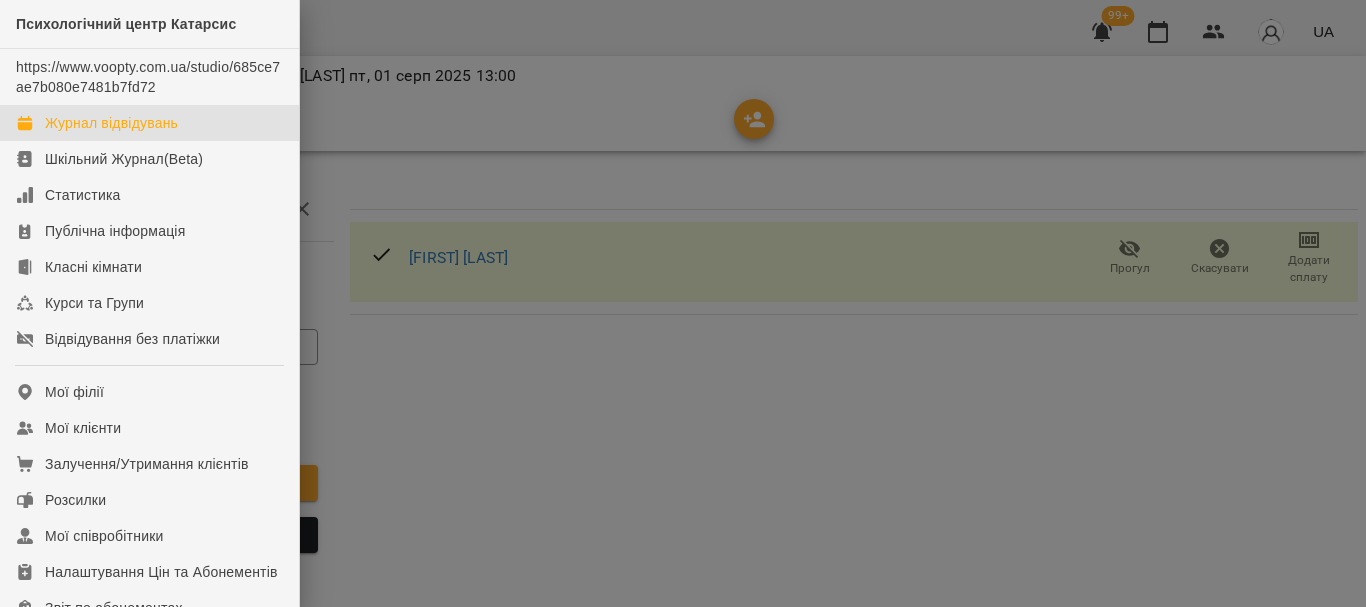 click on "Журнал відвідувань" at bounding box center (111, 123) 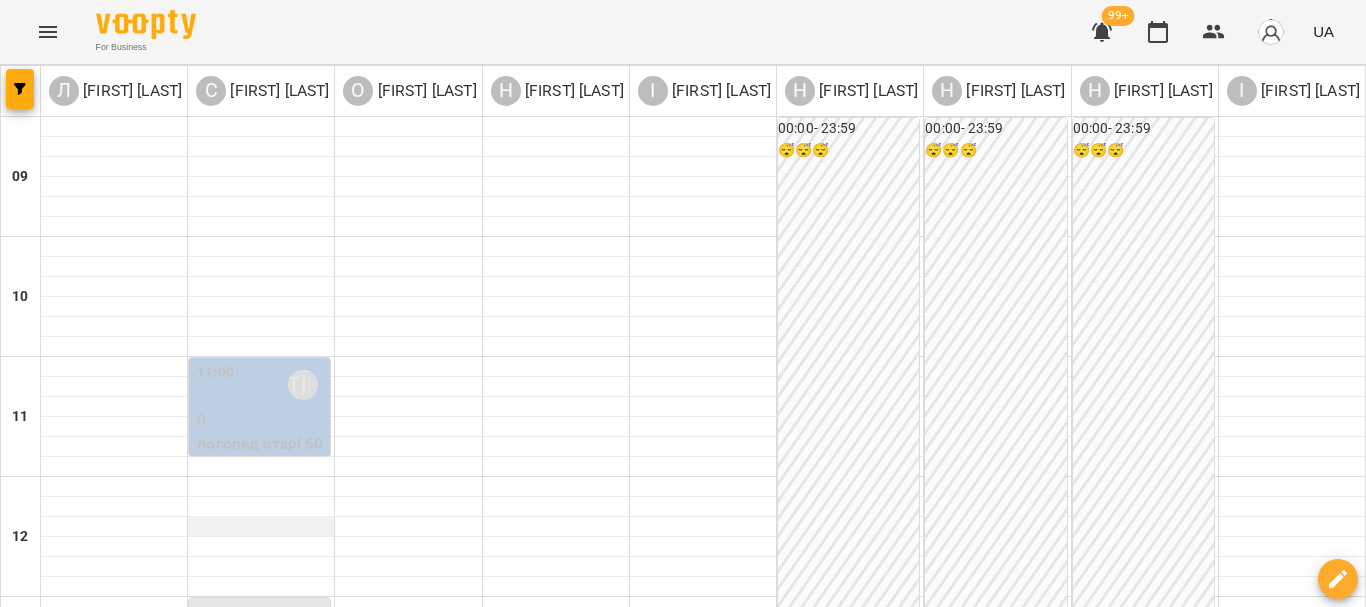 scroll, scrollTop: 100, scrollLeft: 0, axis: vertical 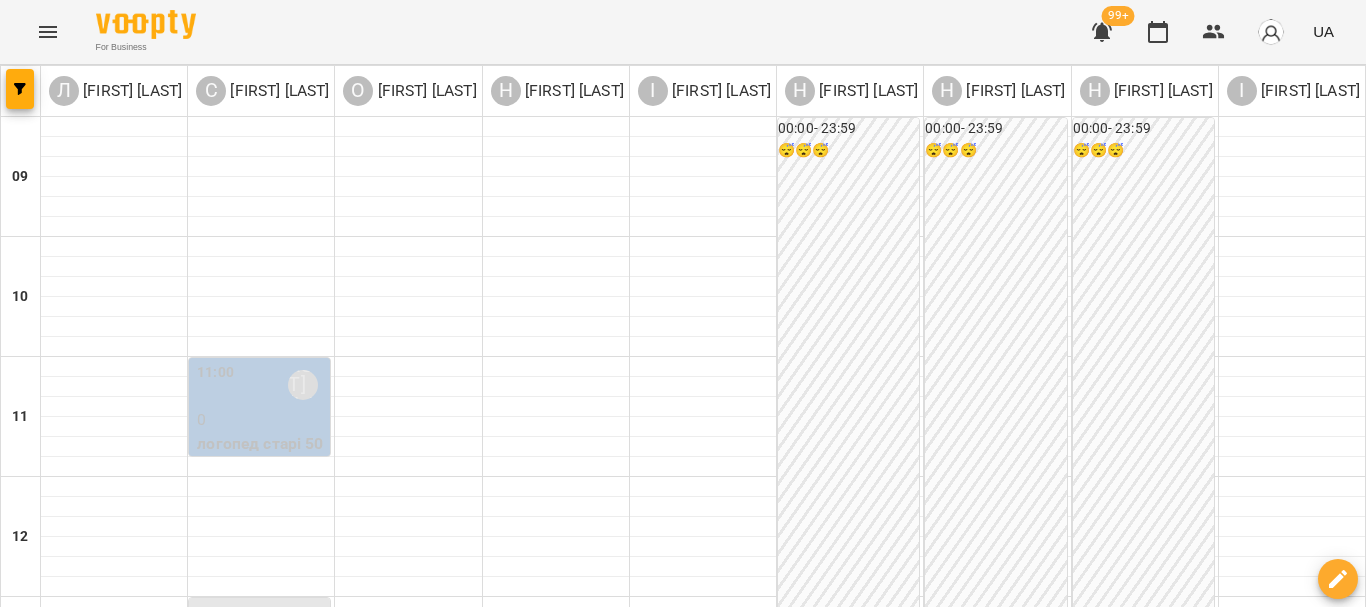 click on "0" at bounding box center (261, 420) 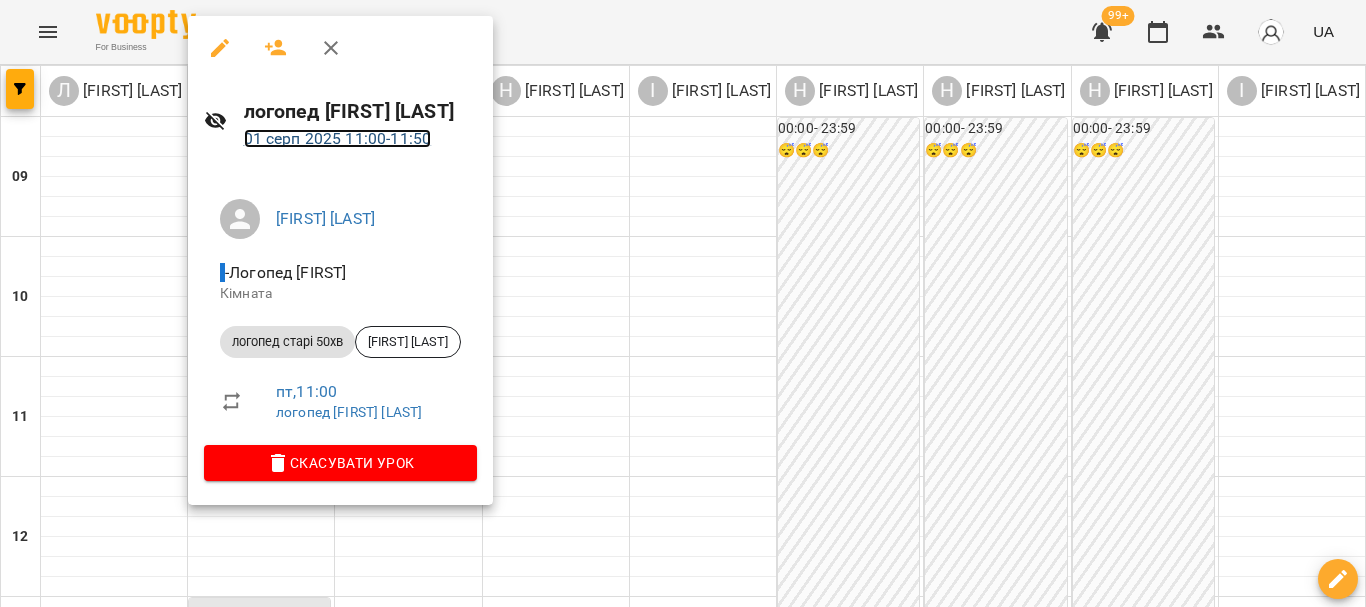 click on "01 серп 2025 11:00  -  11:50" at bounding box center [338, 138] 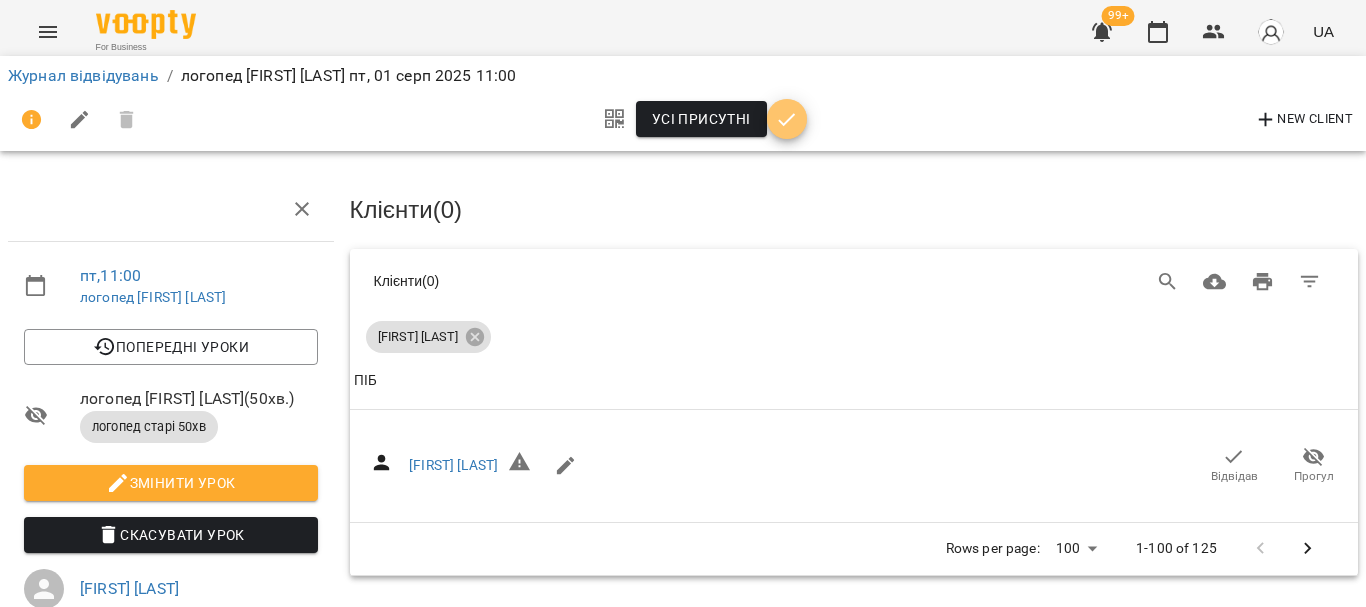 click 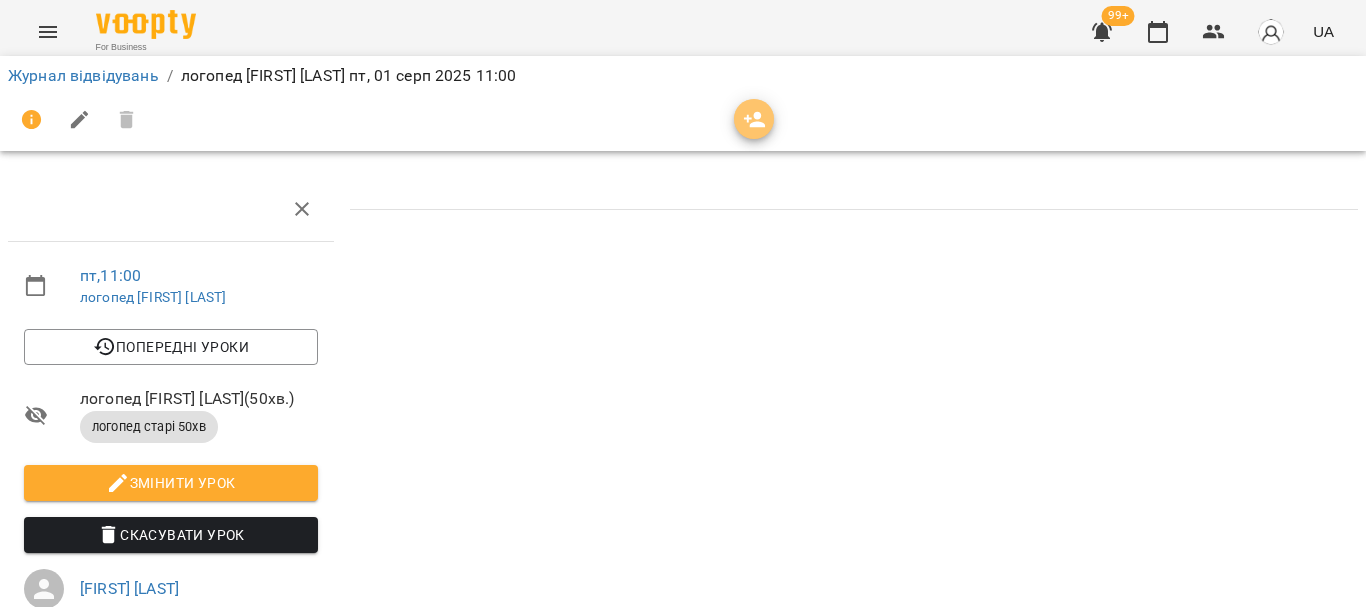 click 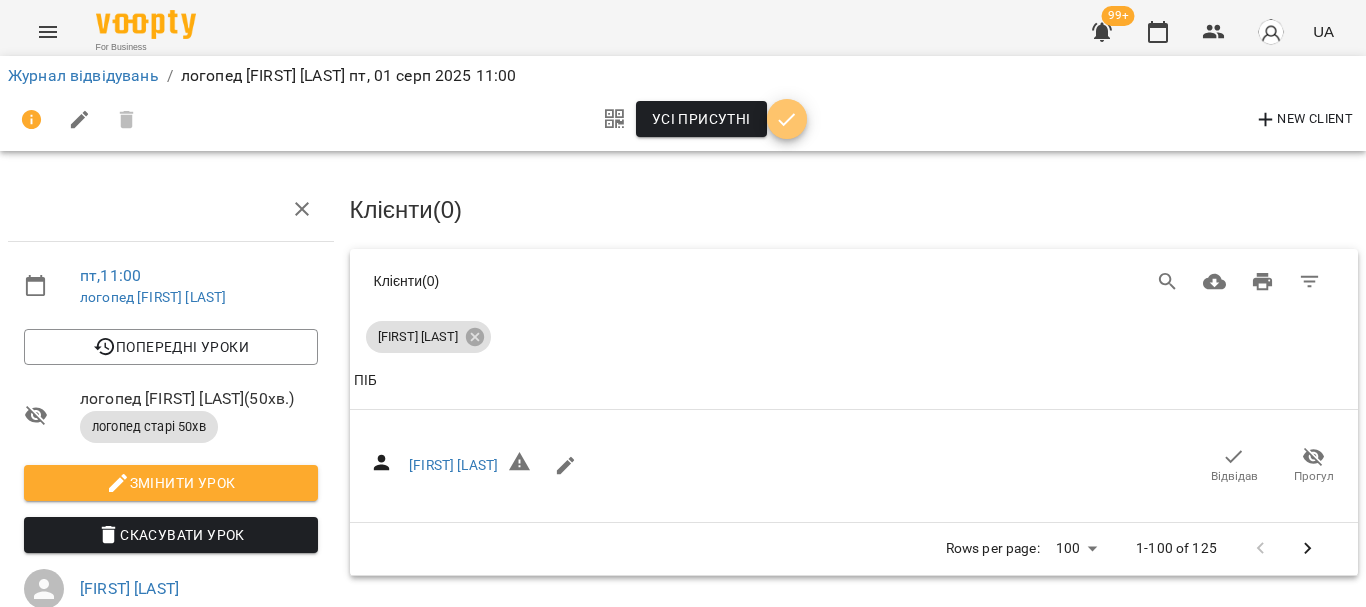 click 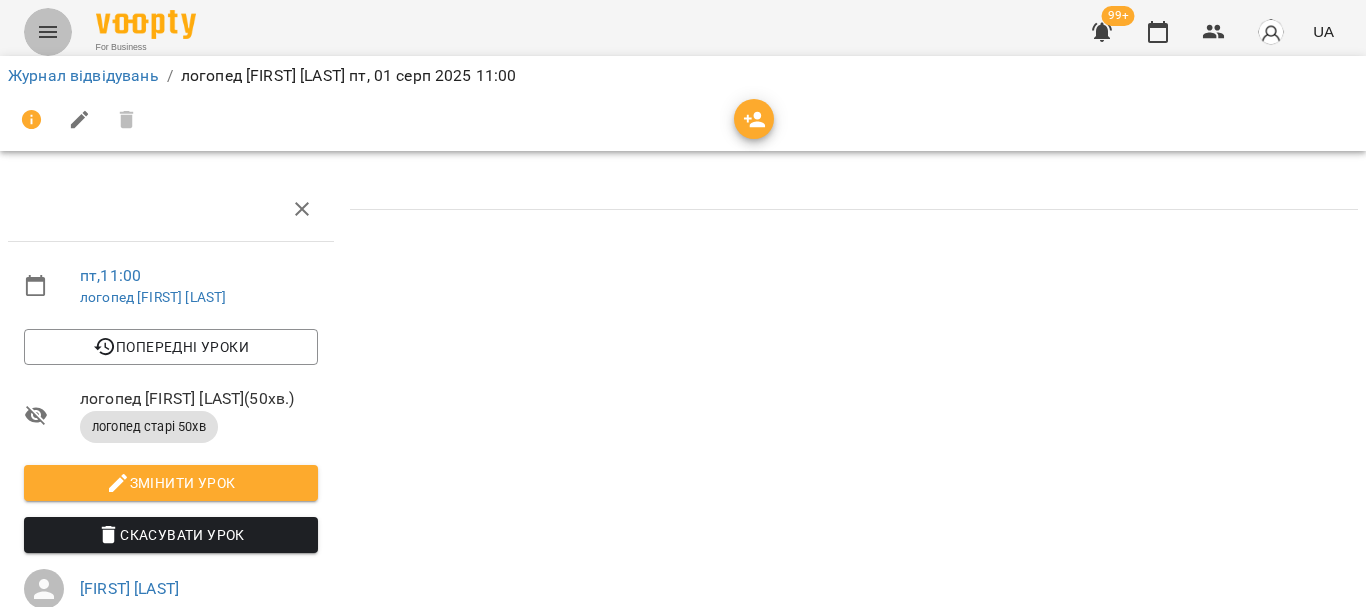 click 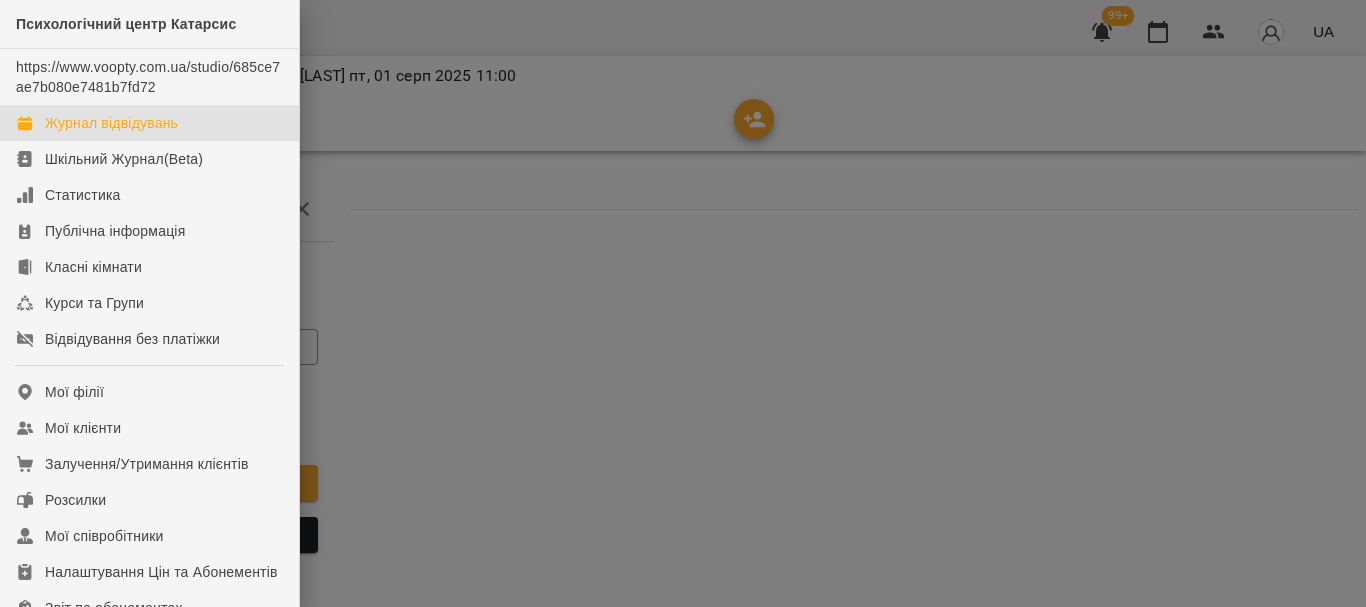 click on "Журнал відвідувань" at bounding box center (111, 123) 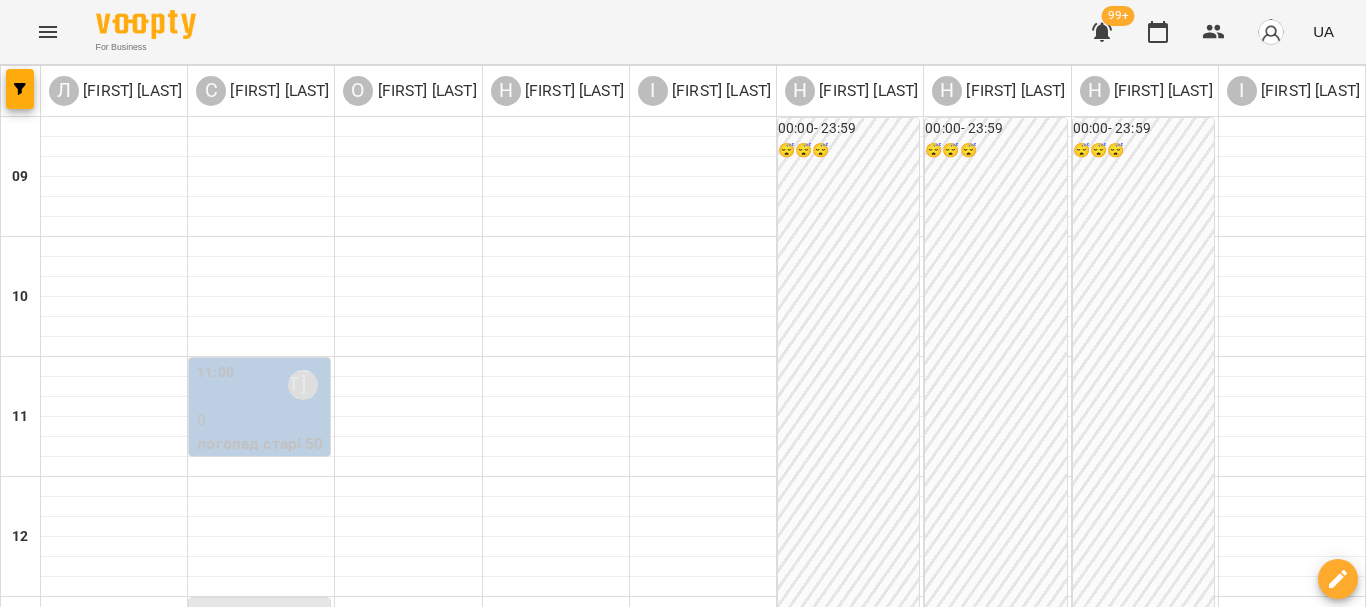 scroll, scrollTop: 200, scrollLeft: 0, axis: vertical 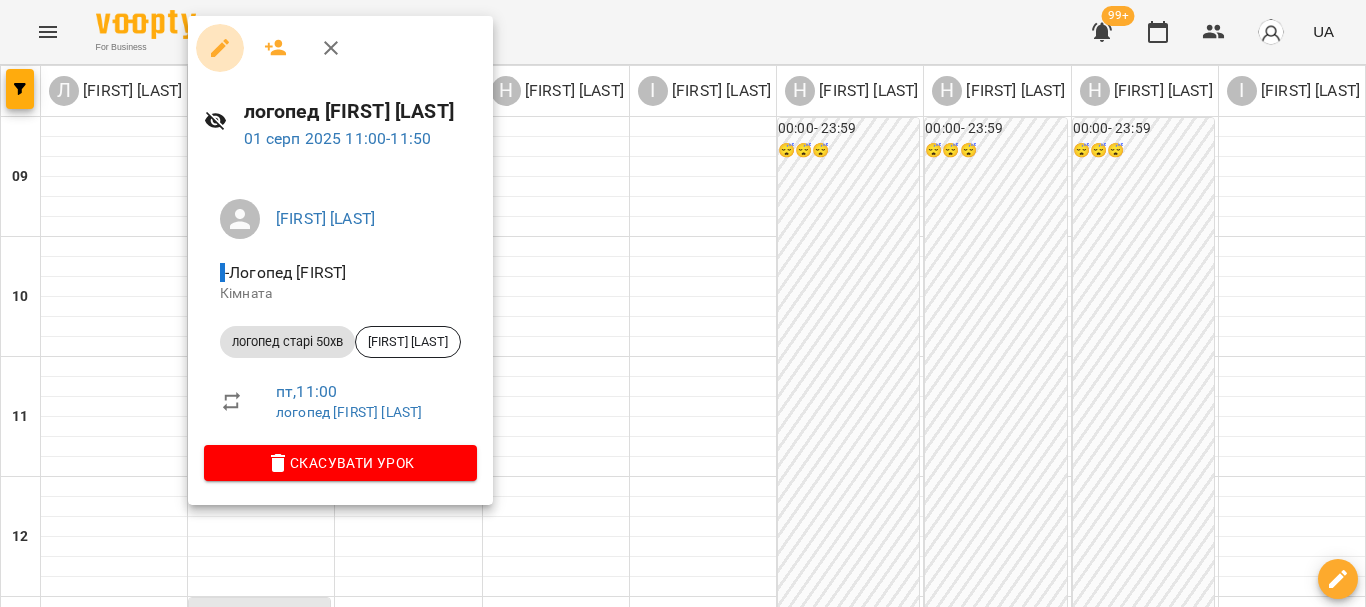 click 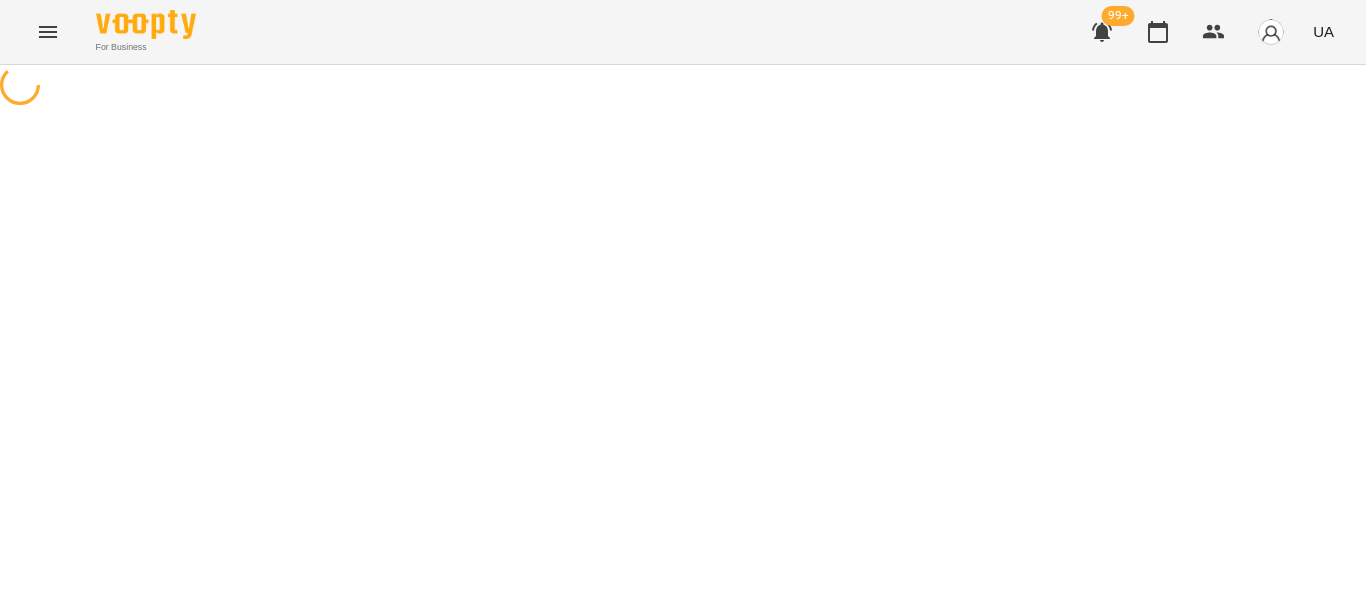 select on "**********" 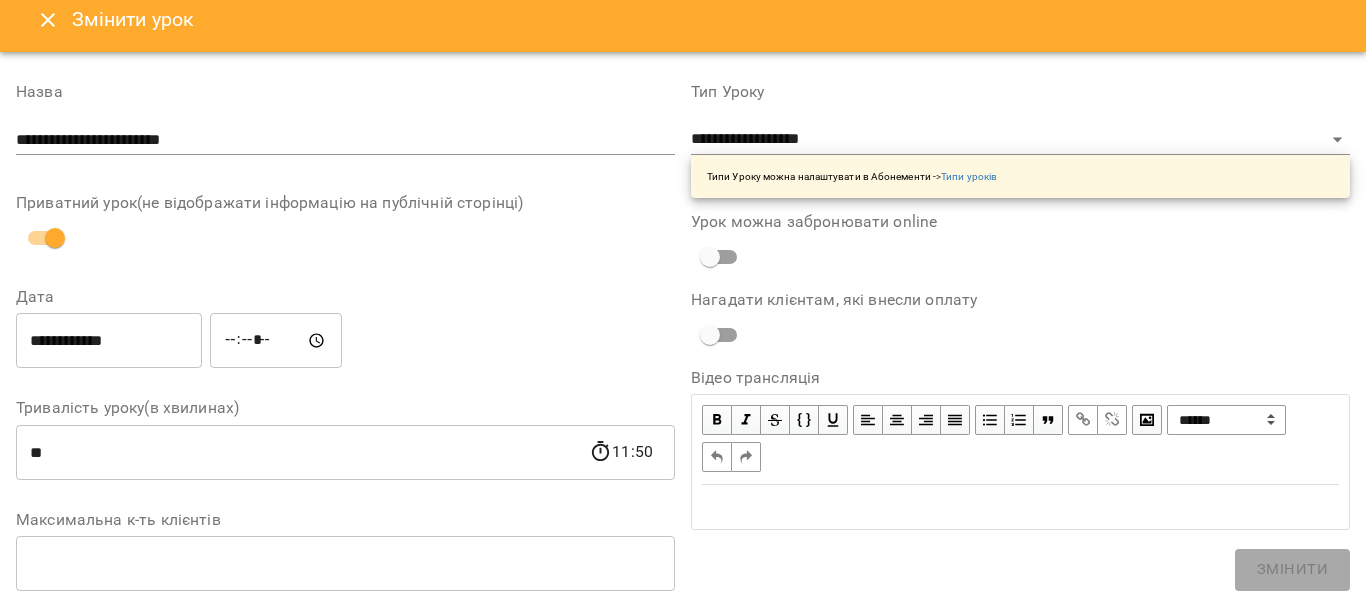 scroll, scrollTop: 0, scrollLeft: 0, axis: both 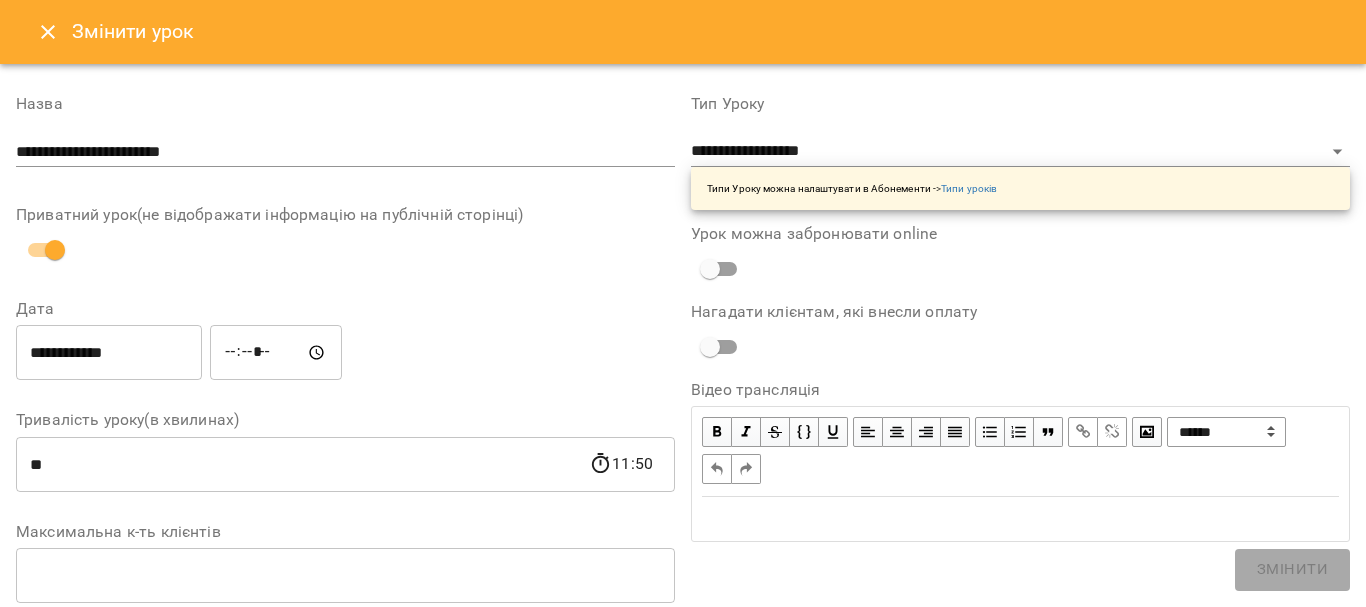 drag, startPoint x: 0, startPoint y: 10, endPoint x: 260, endPoint y: 85, distance: 270.6012 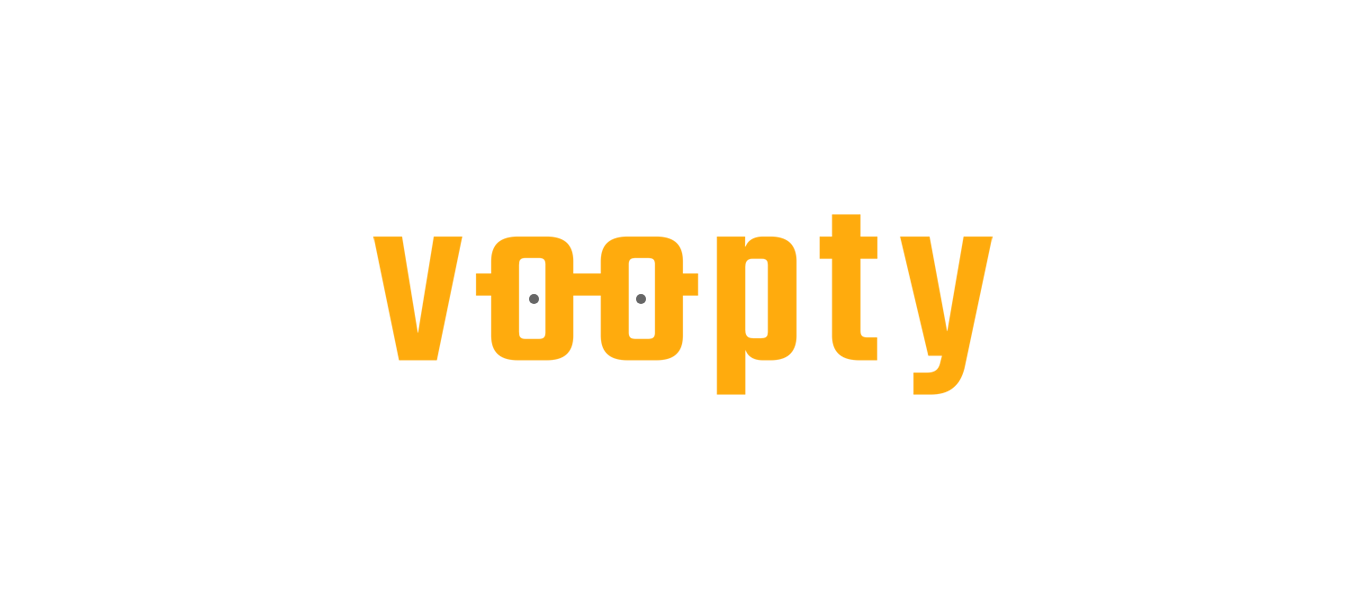 scroll, scrollTop: 0, scrollLeft: 0, axis: both 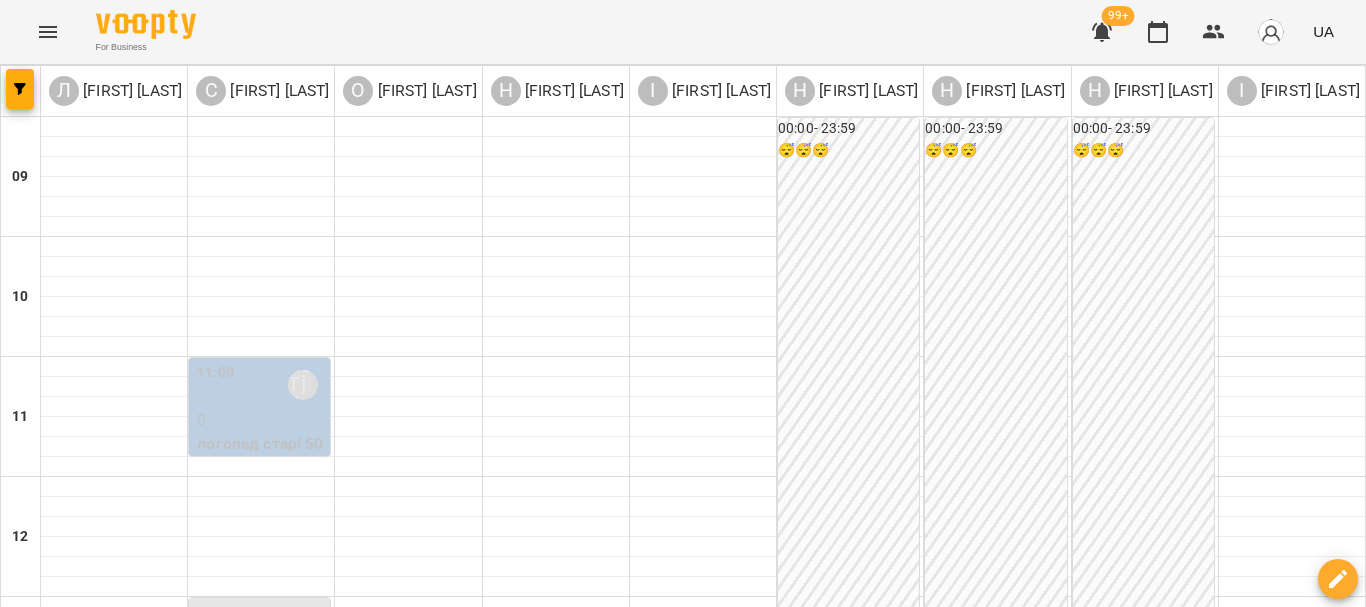 click on "13:00 [FIRST] [LAST]" at bounding box center [261, 625] 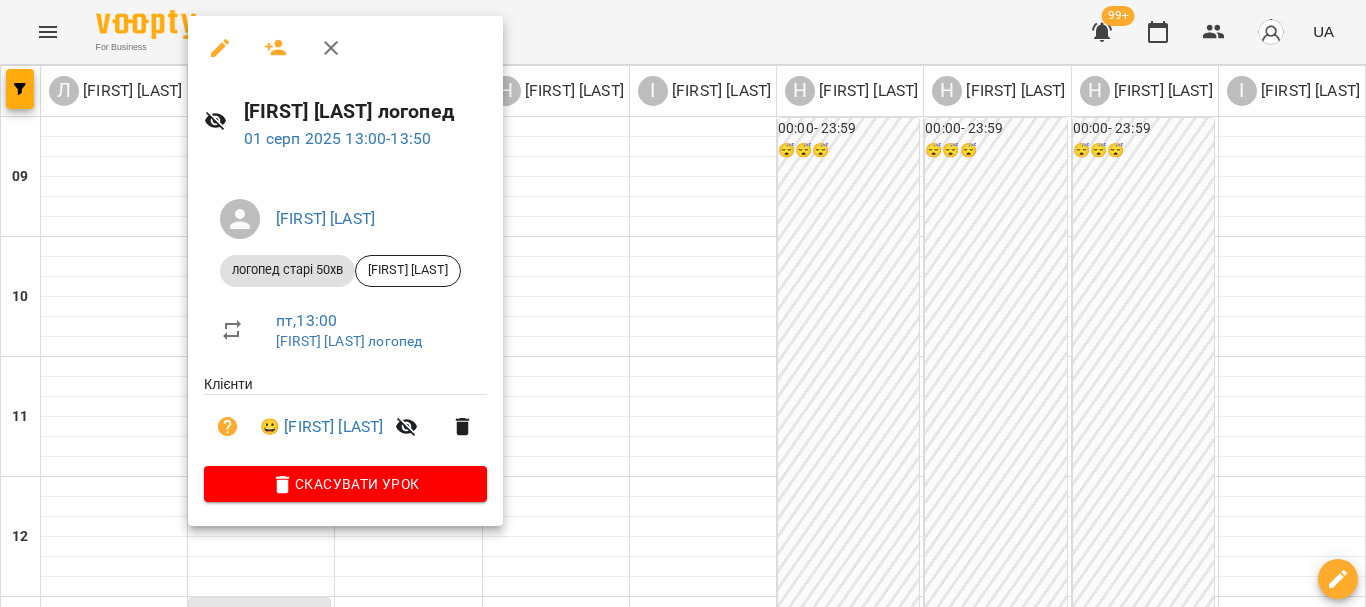 click at bounding box center (683, 303) 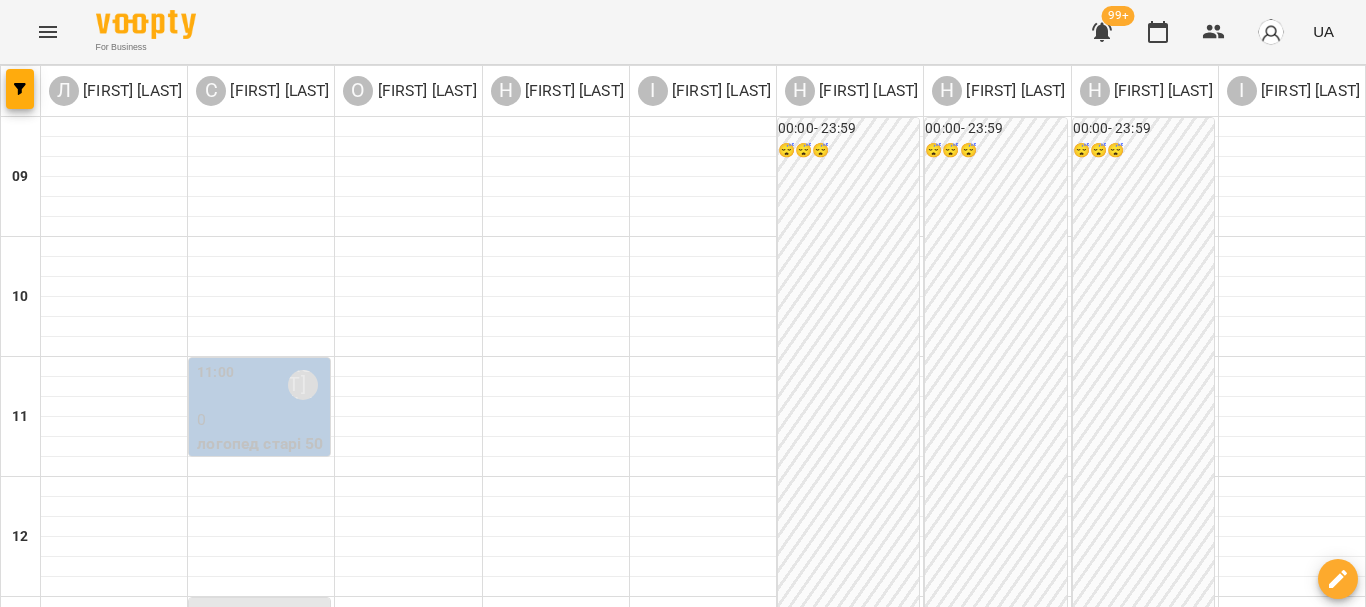 scroll, scrollTop: 200, scrollLeft: 0, axis: vertical 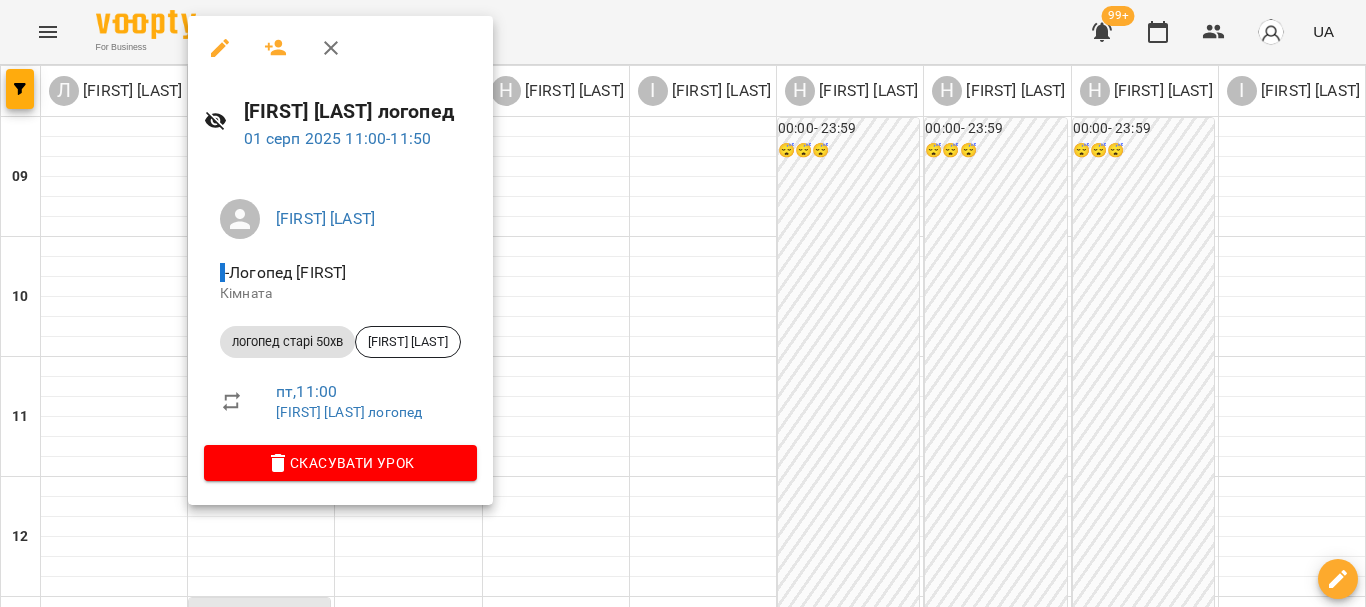 click on "-  Логопед [FIRST]" at bounding box center (285, 272) 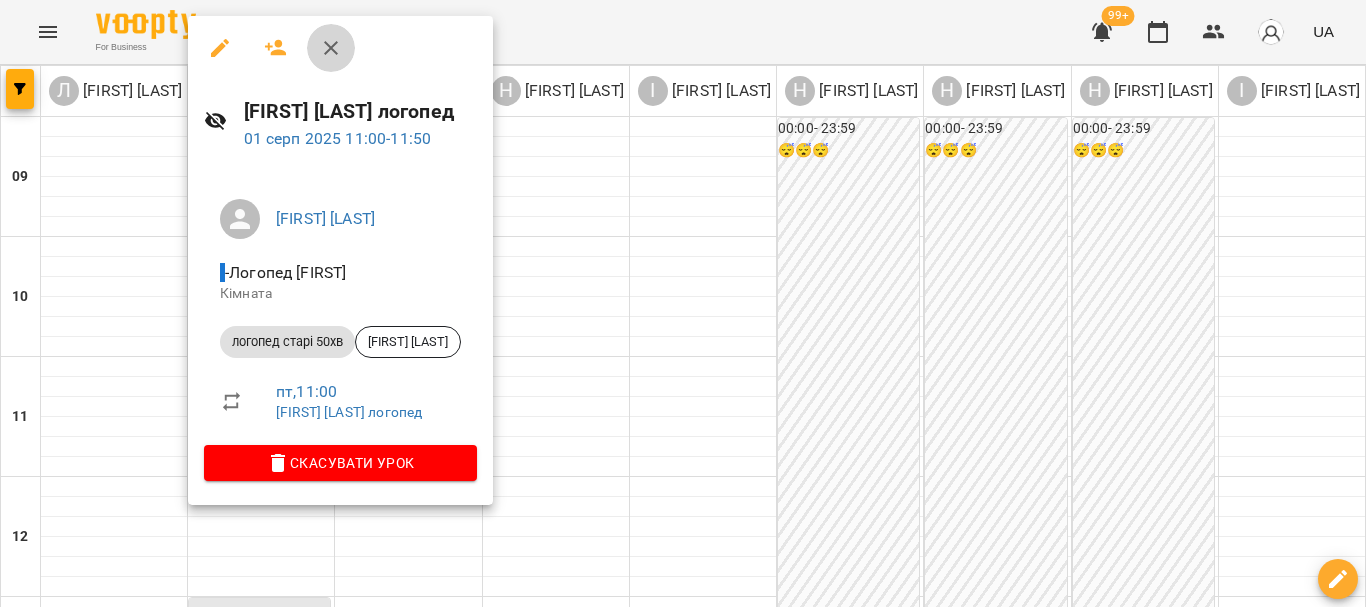 click at bounding box center (331, 48) 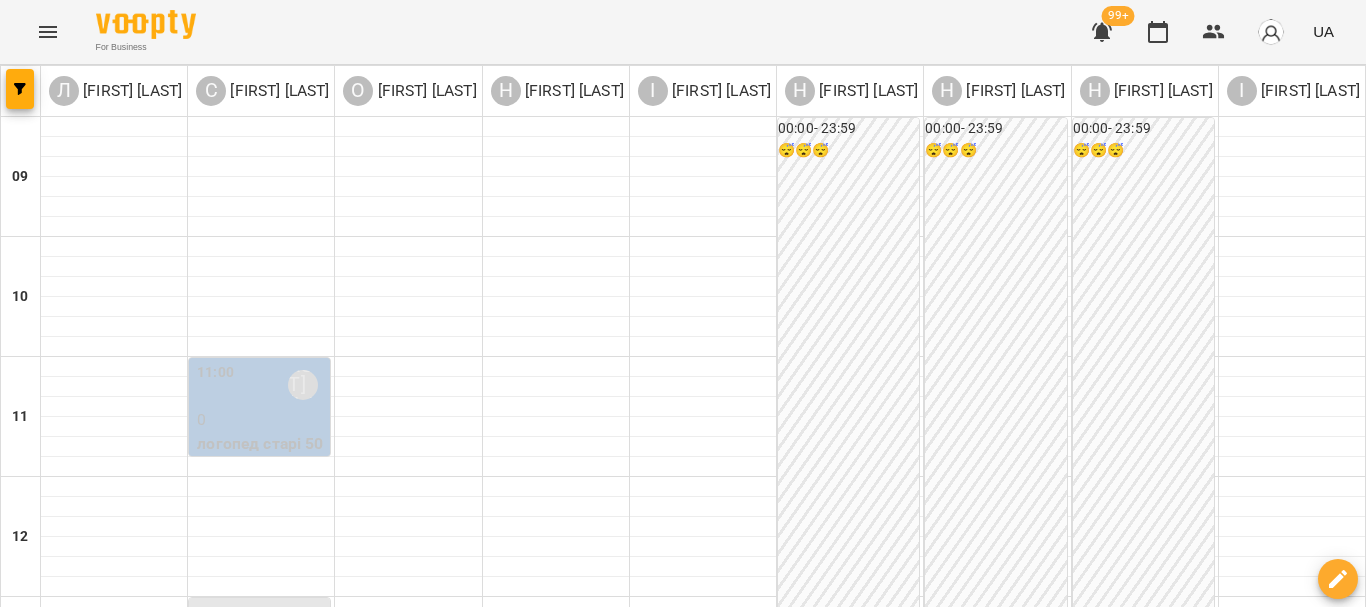 scroll, scrollTop: 500, scrollLeft: 0, axis: vertical 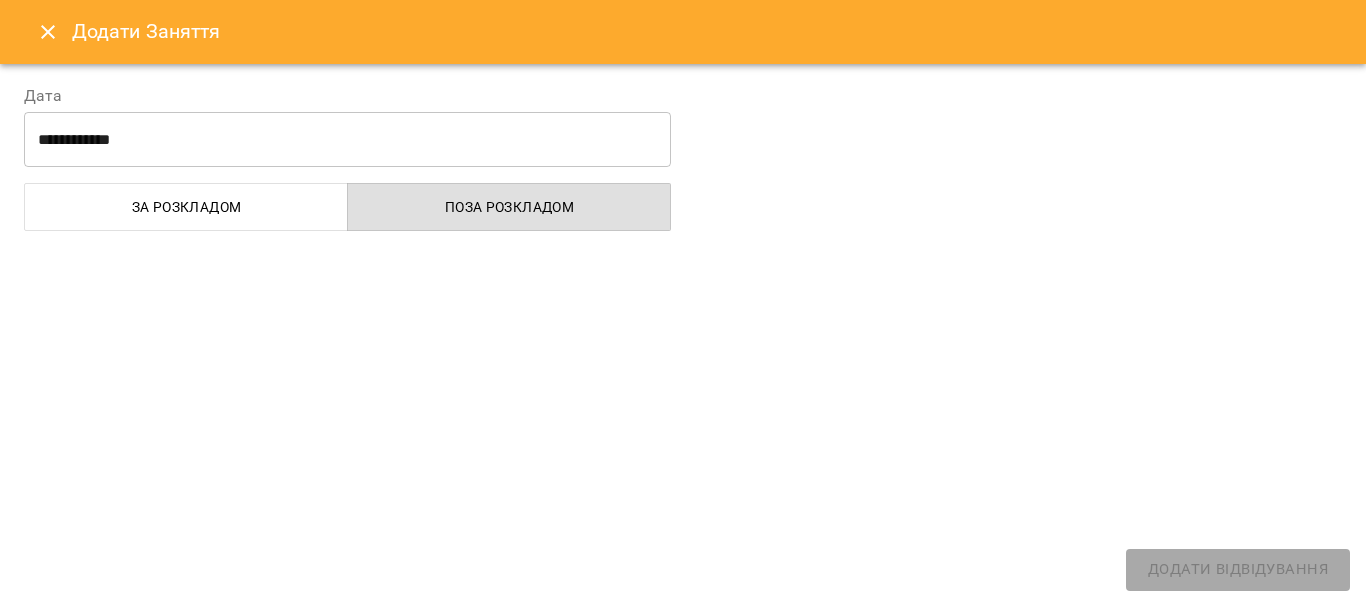select 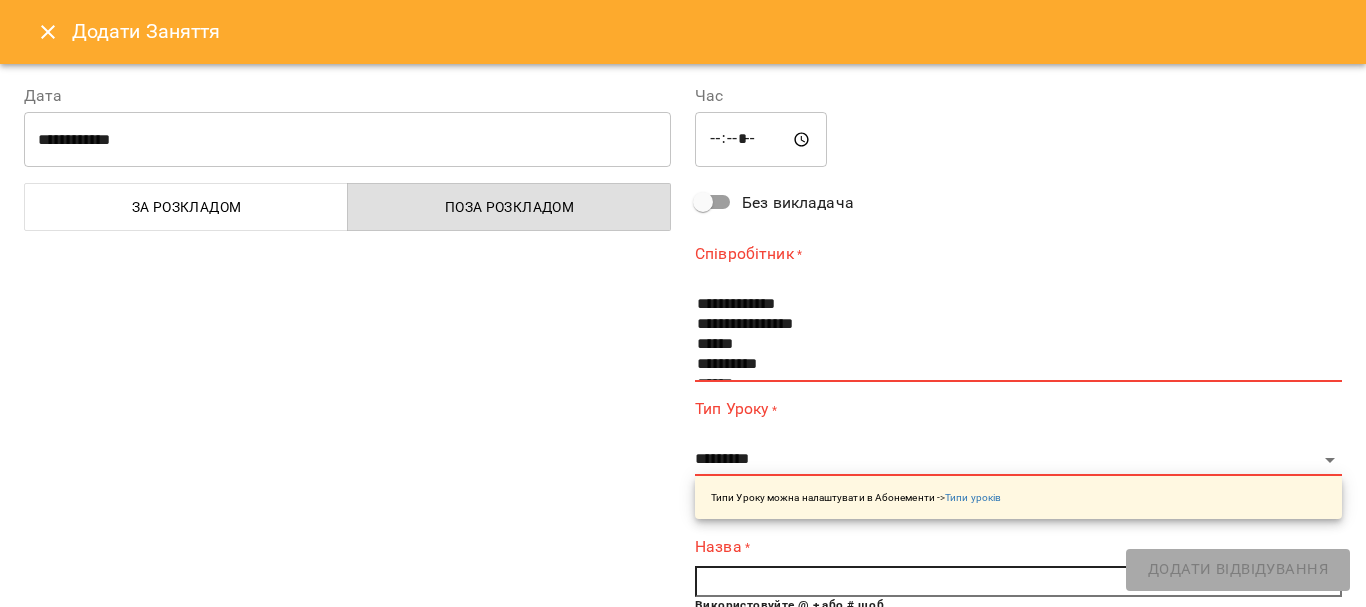 click at bounding box center (48, 32) 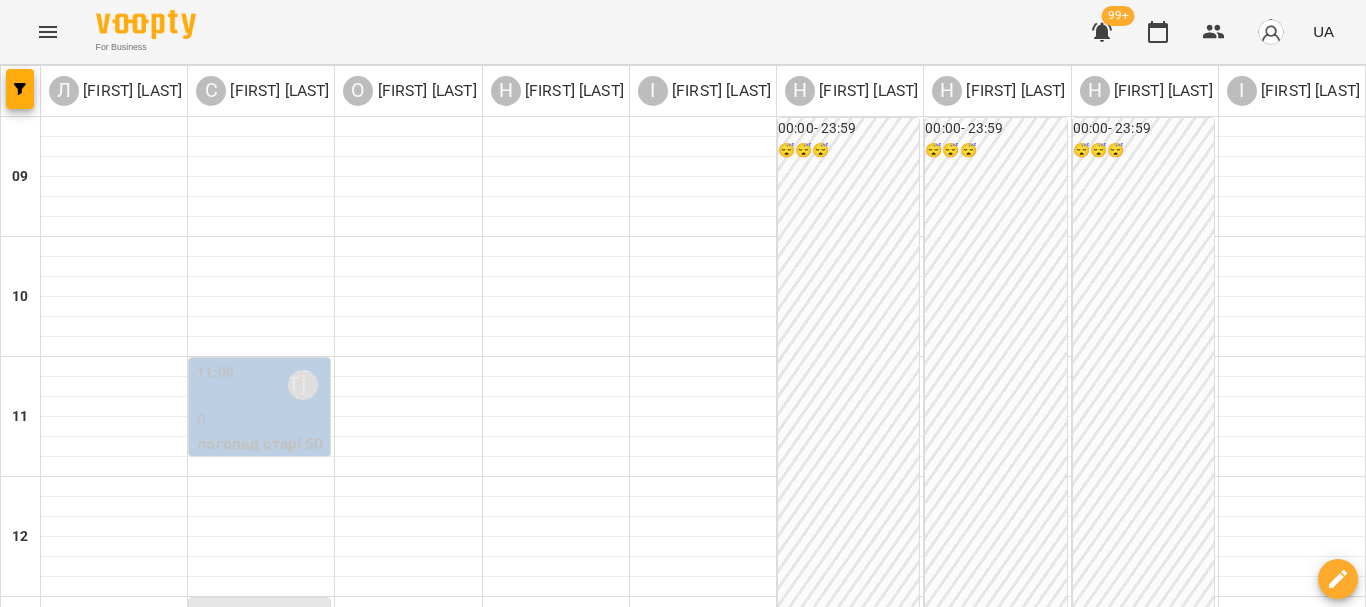 click on "логопед старі 50хв" at bounding box center [261, 695] 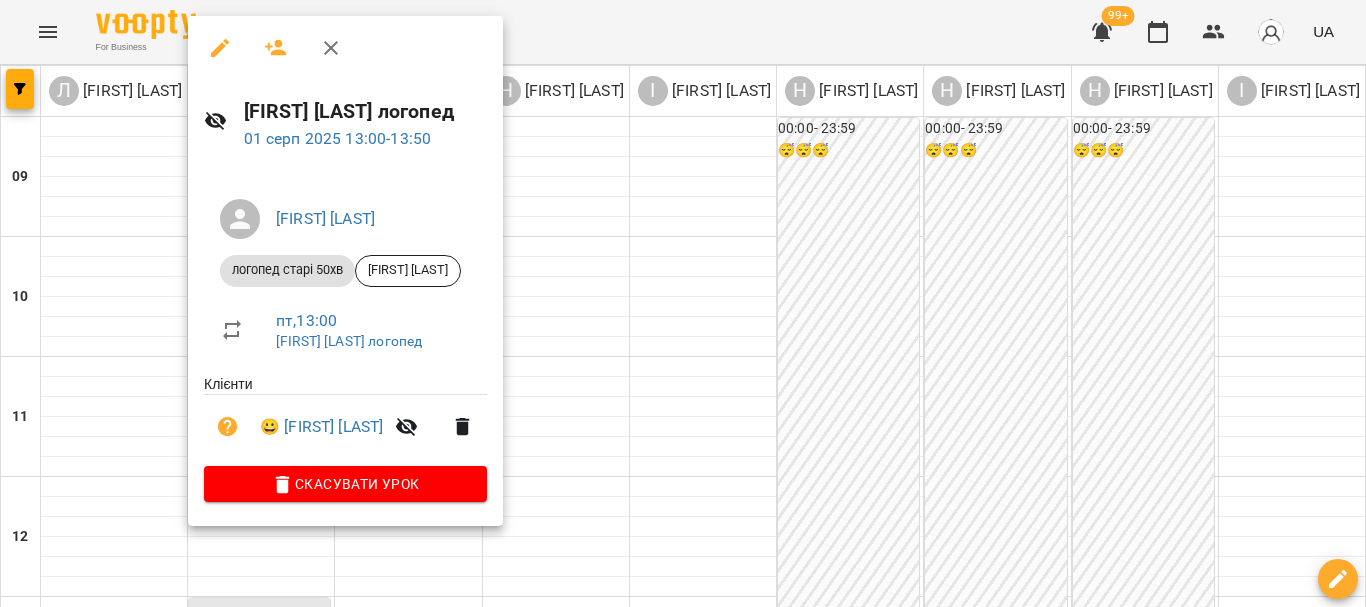 click 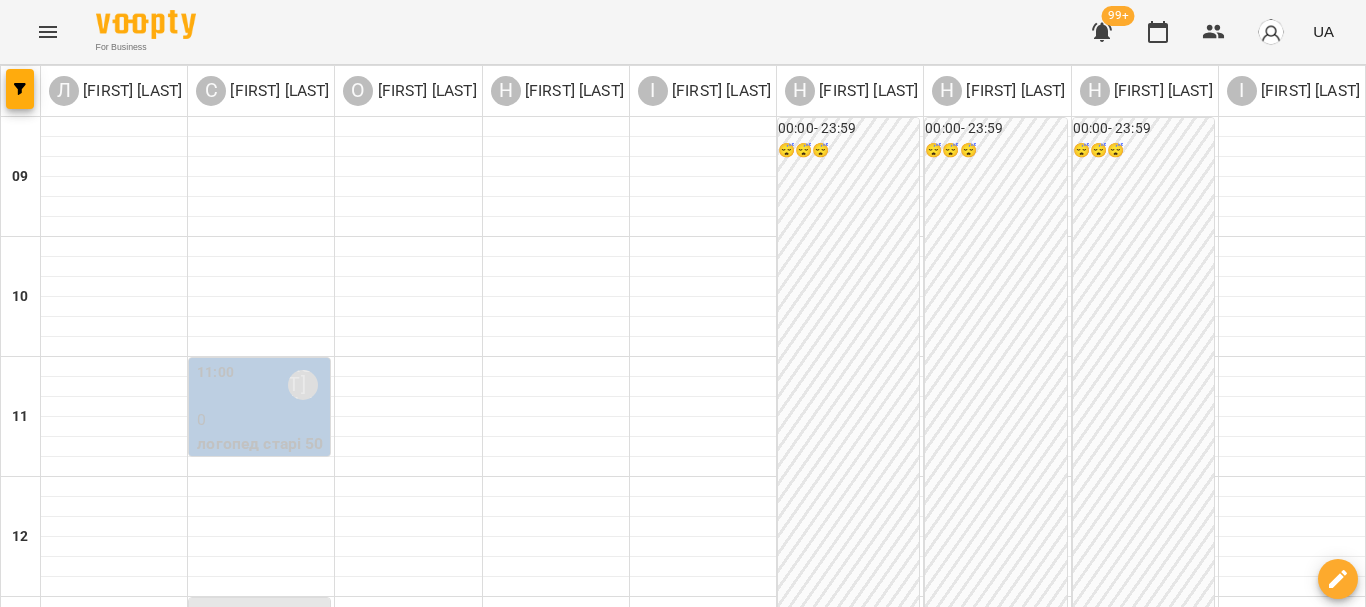 scroll, scrollTop: 500, scrollLeft: 0, axis: vertical 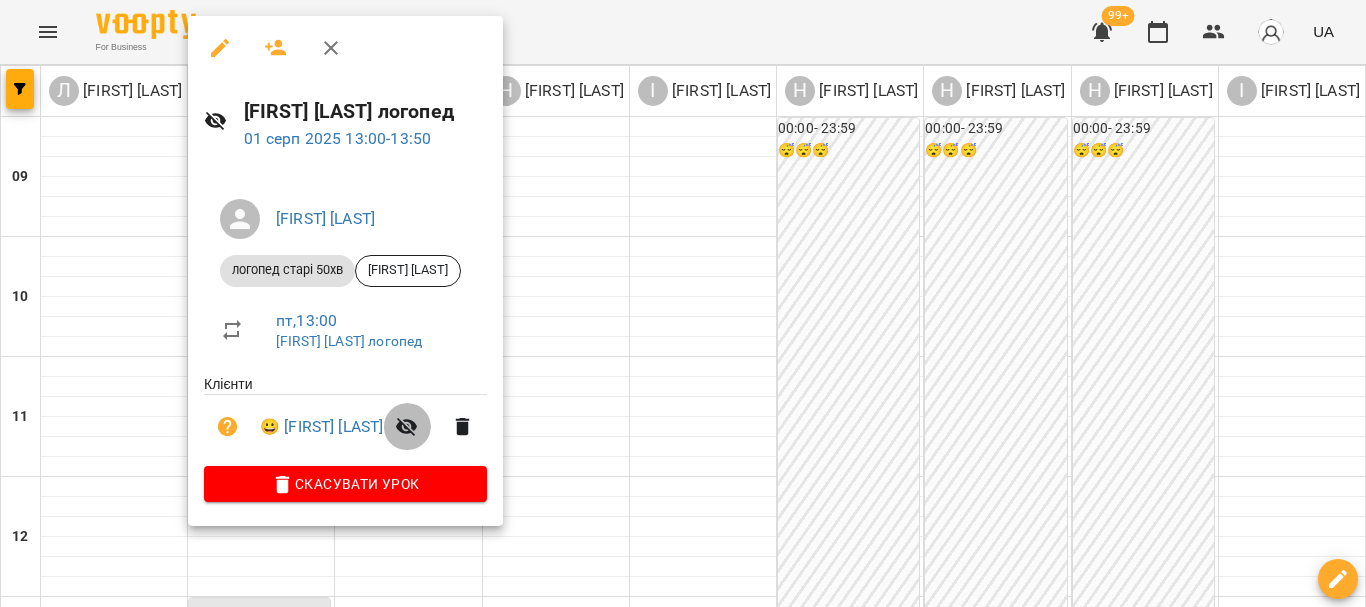 click 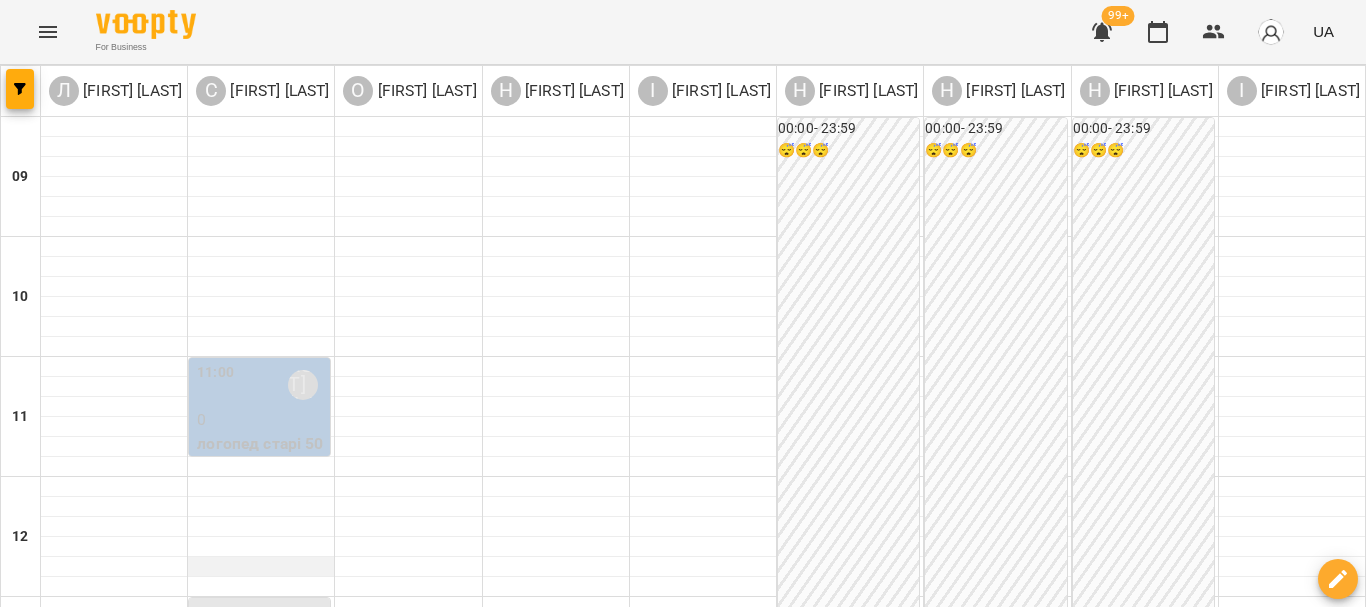 scroll, scrollTop: 300, scrollLeft: 0, axis: vertical 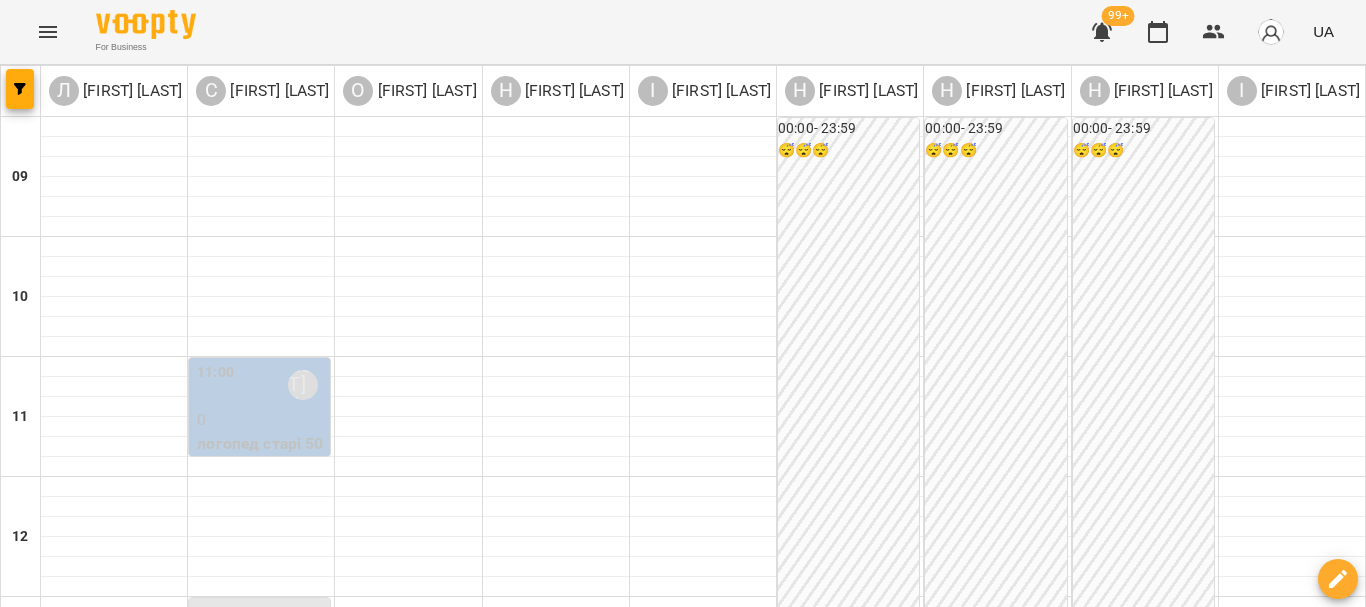 click on "13:00 [FIRST] [LAST]" at bounding box center [261, 625] 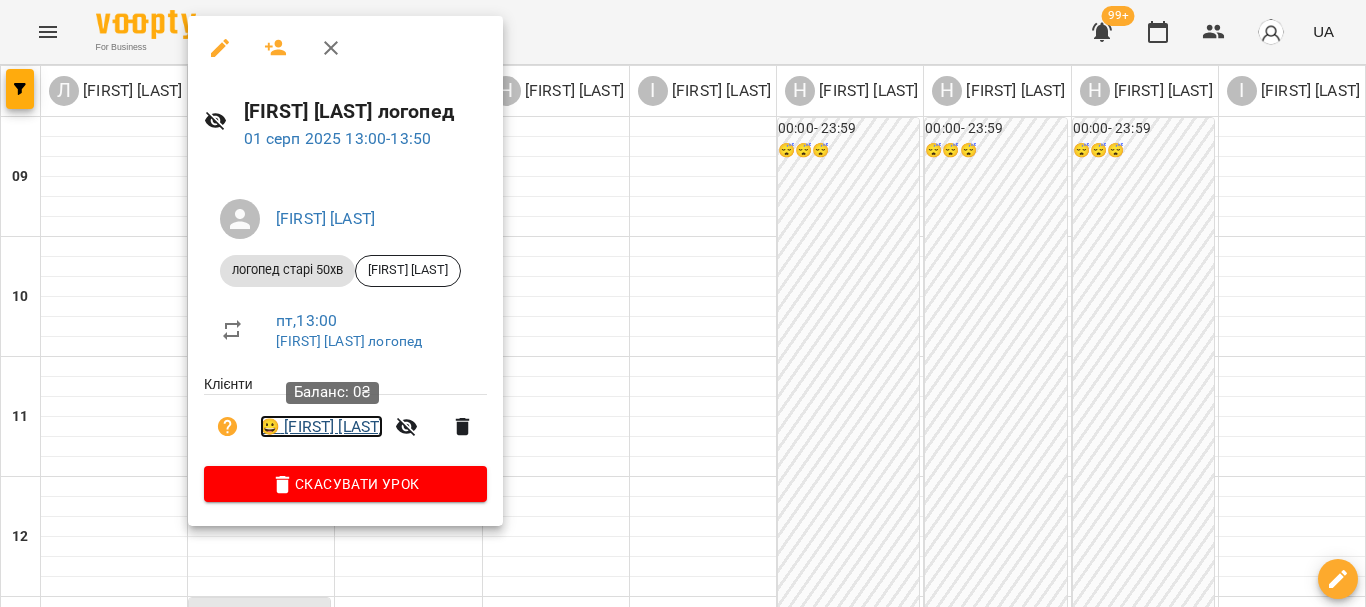 click on "😀   [FIRST] [LAST]" at bounding box center (321, 427) 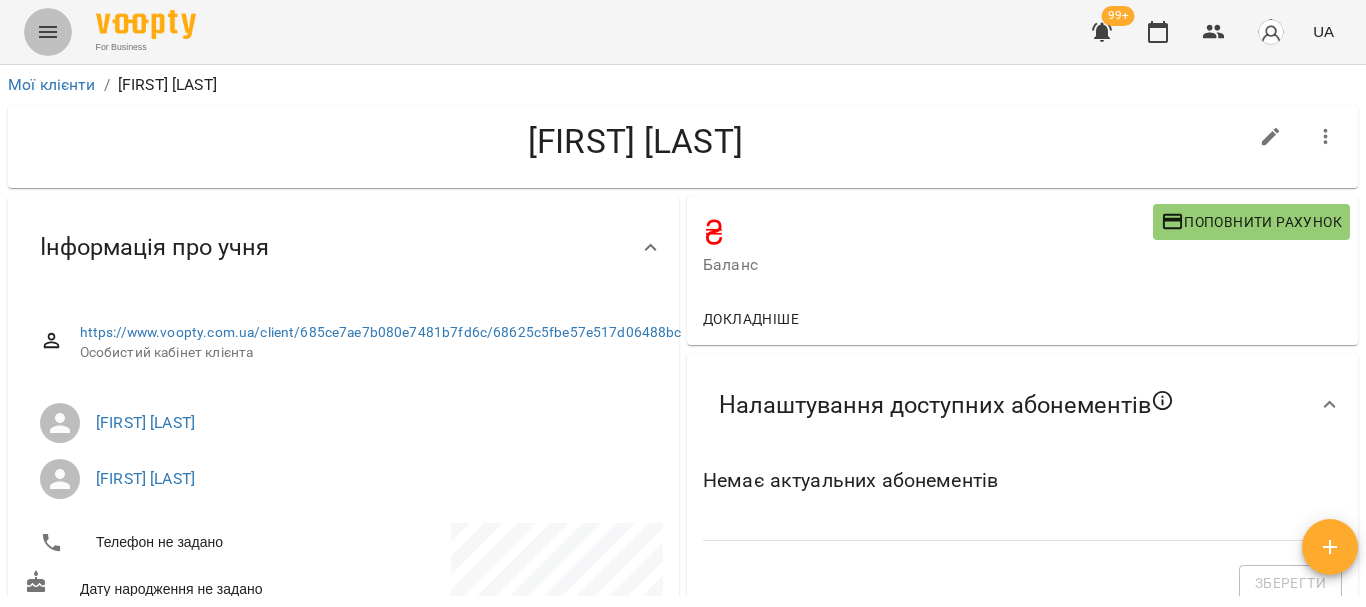 click at bounding box center (48, 32) 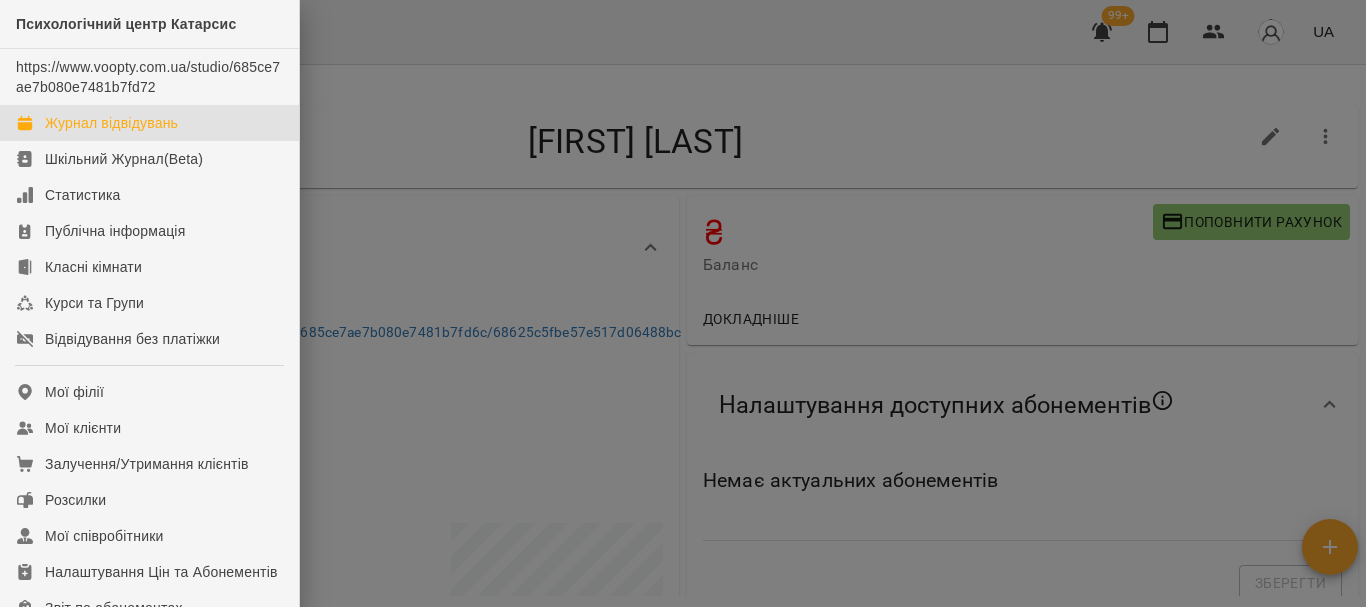 click on "Журнал відвідувань" at bounding box center [111, 123] 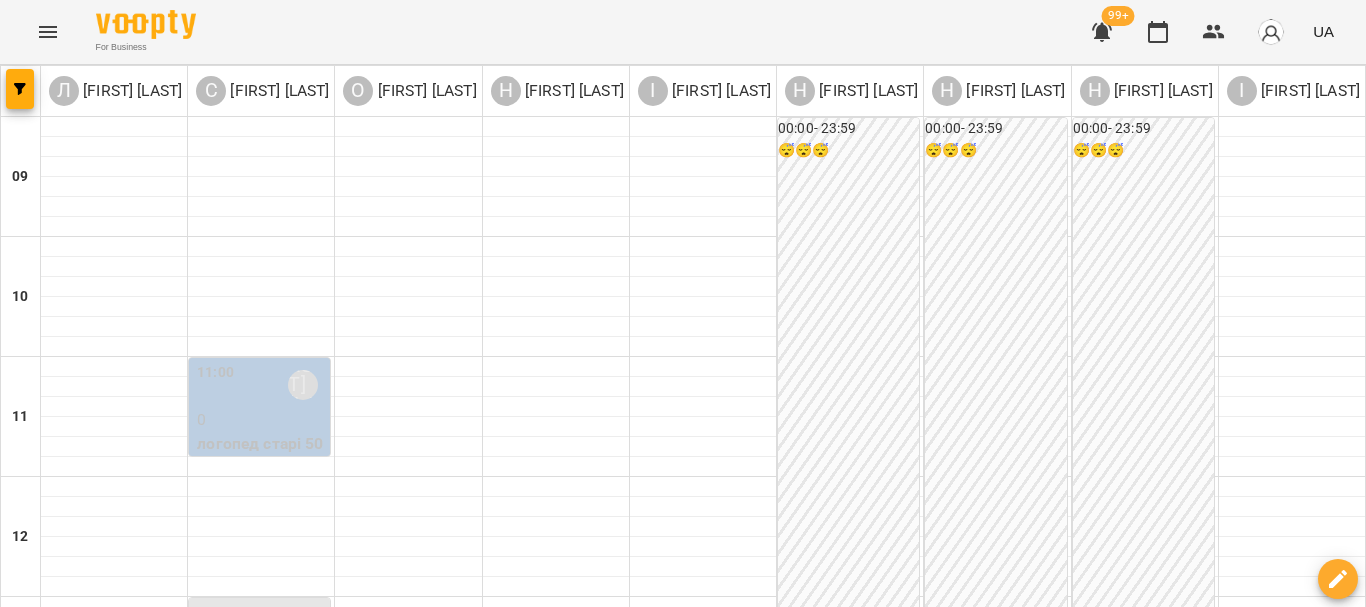 scroll, scrollTop: 300, scrollLeft: 0, axis: vertical 